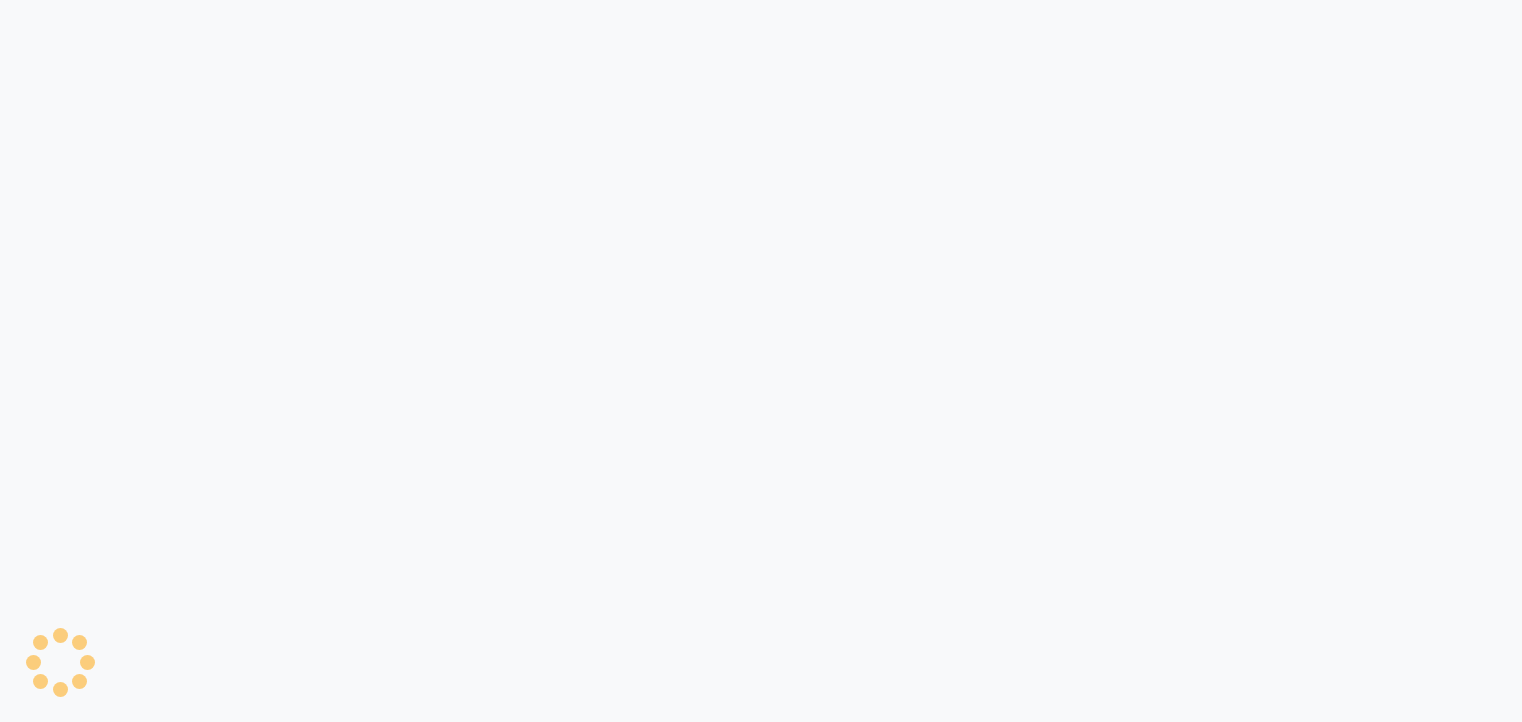 scroll, scrollTop: 0, scrollLeft: 0, axis: both 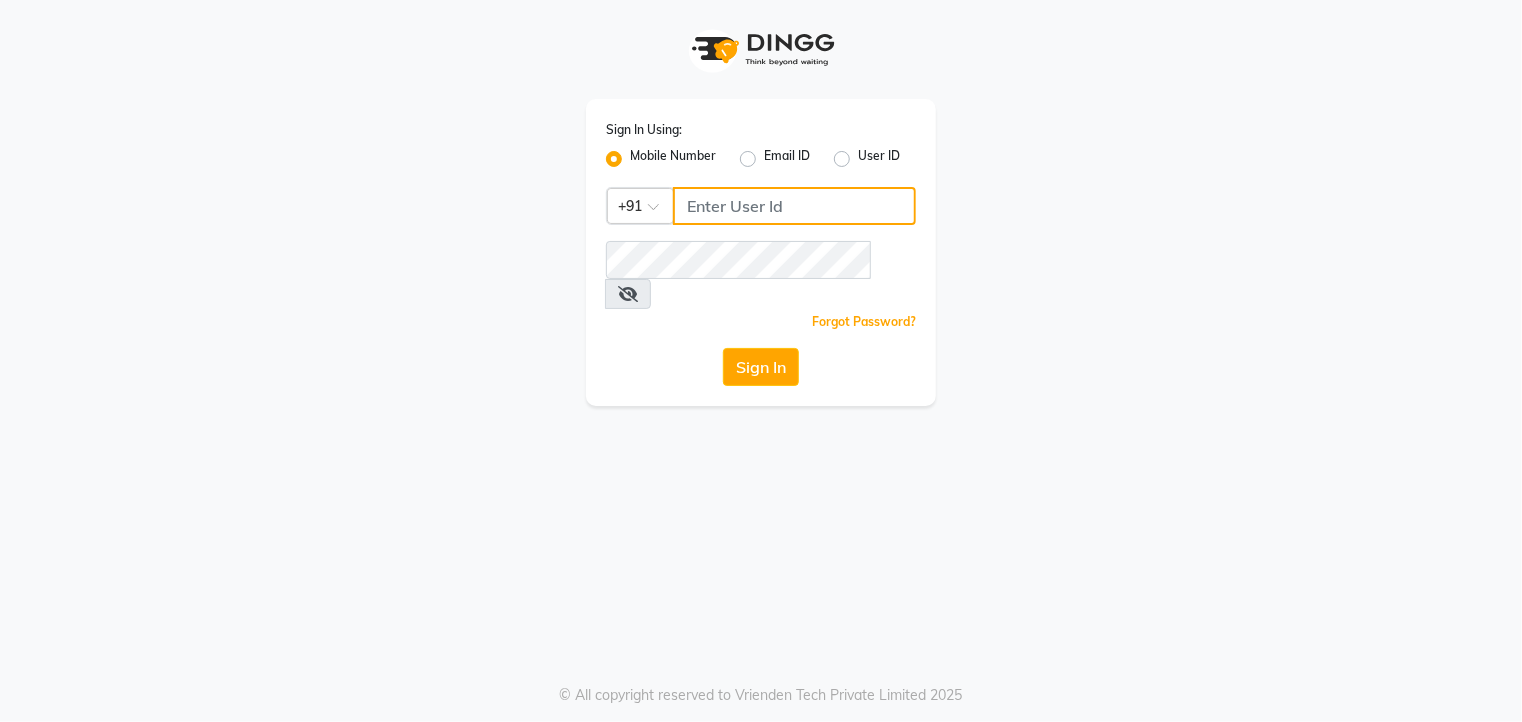 click 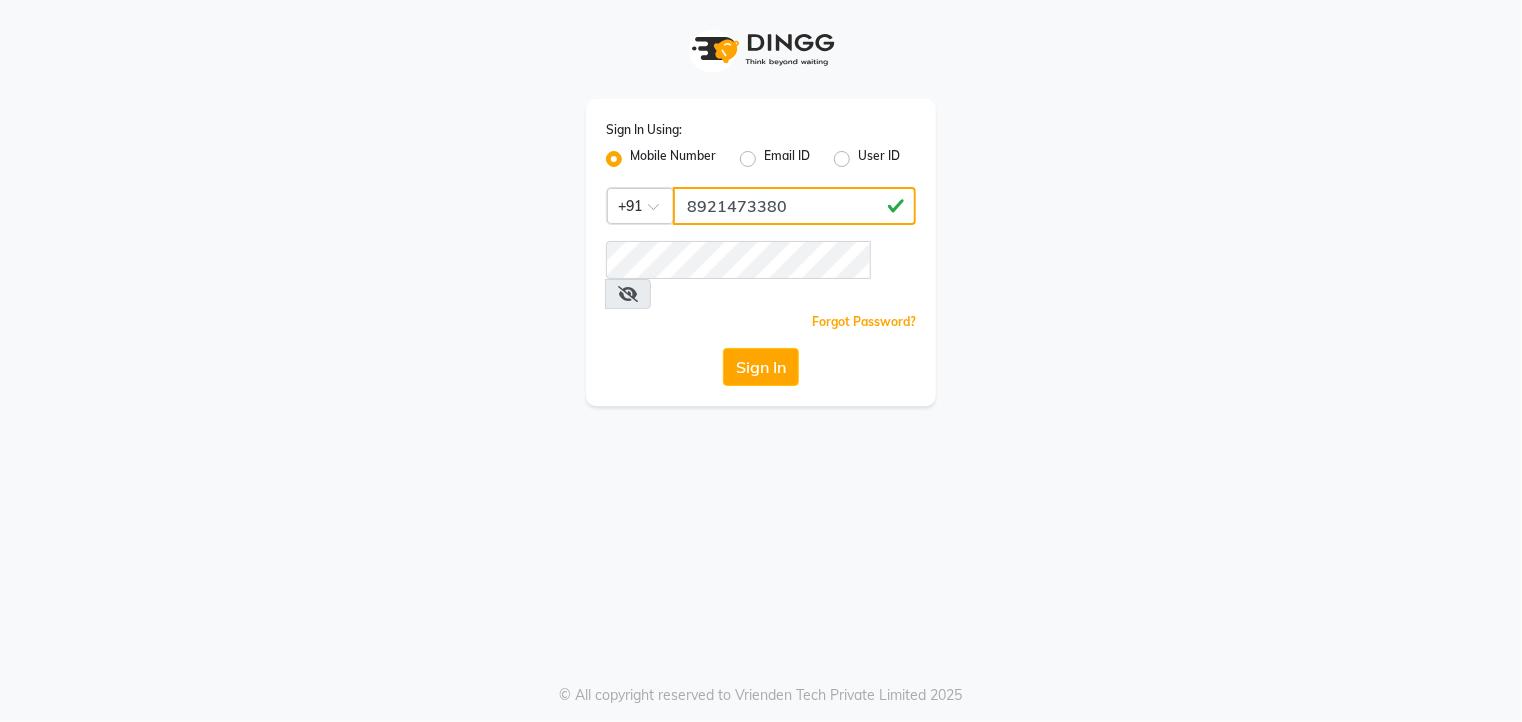 type on "8921473380" 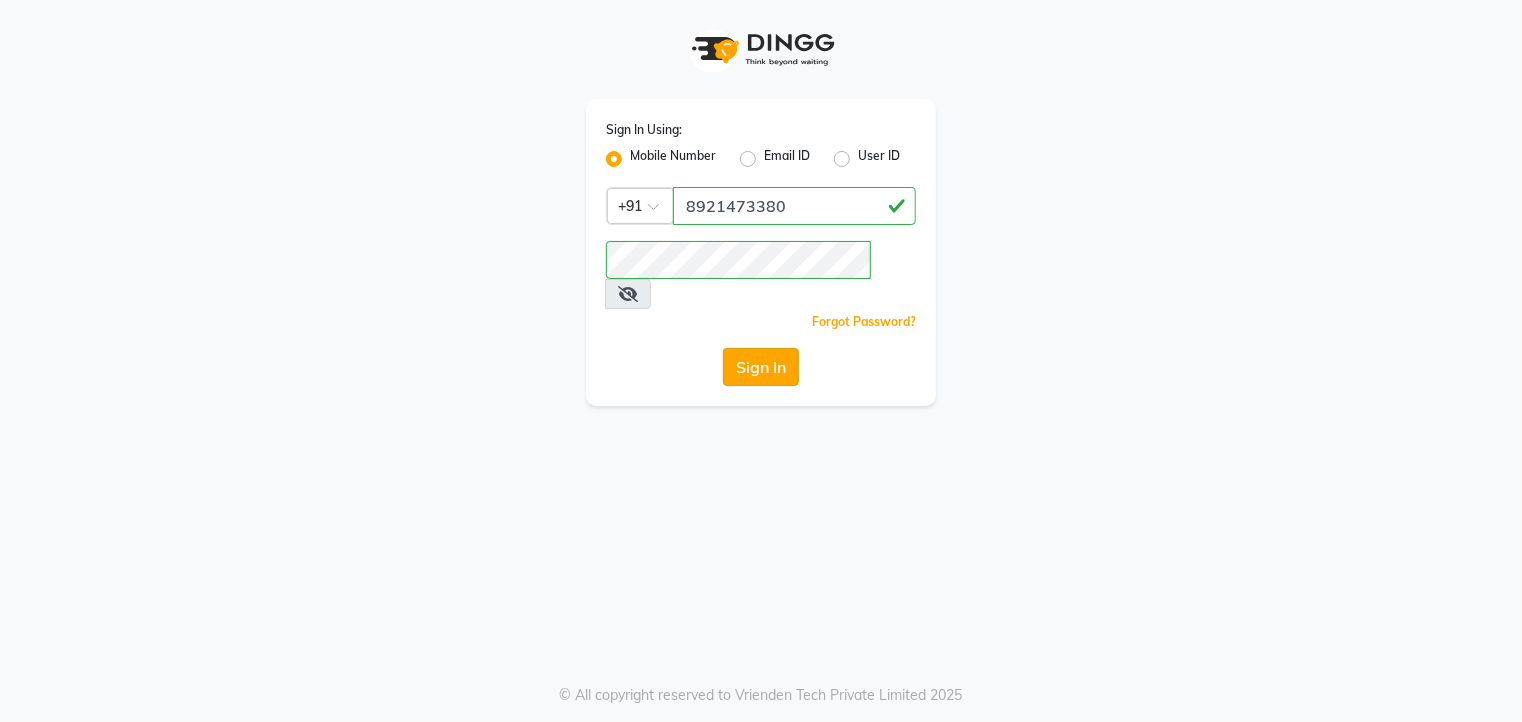 click on "Sign In" 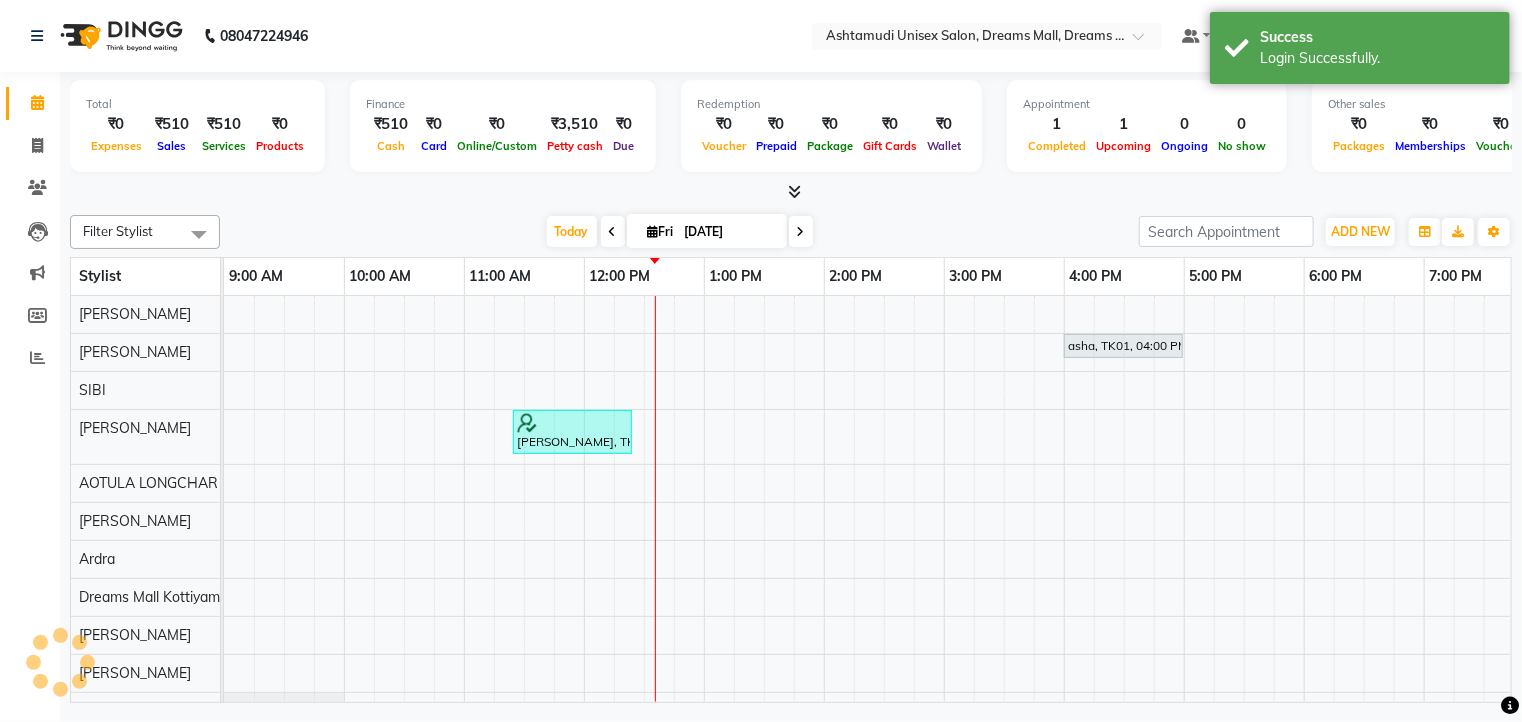 scroll, scrollTop: 0, scrollLeft: 0, axis: both 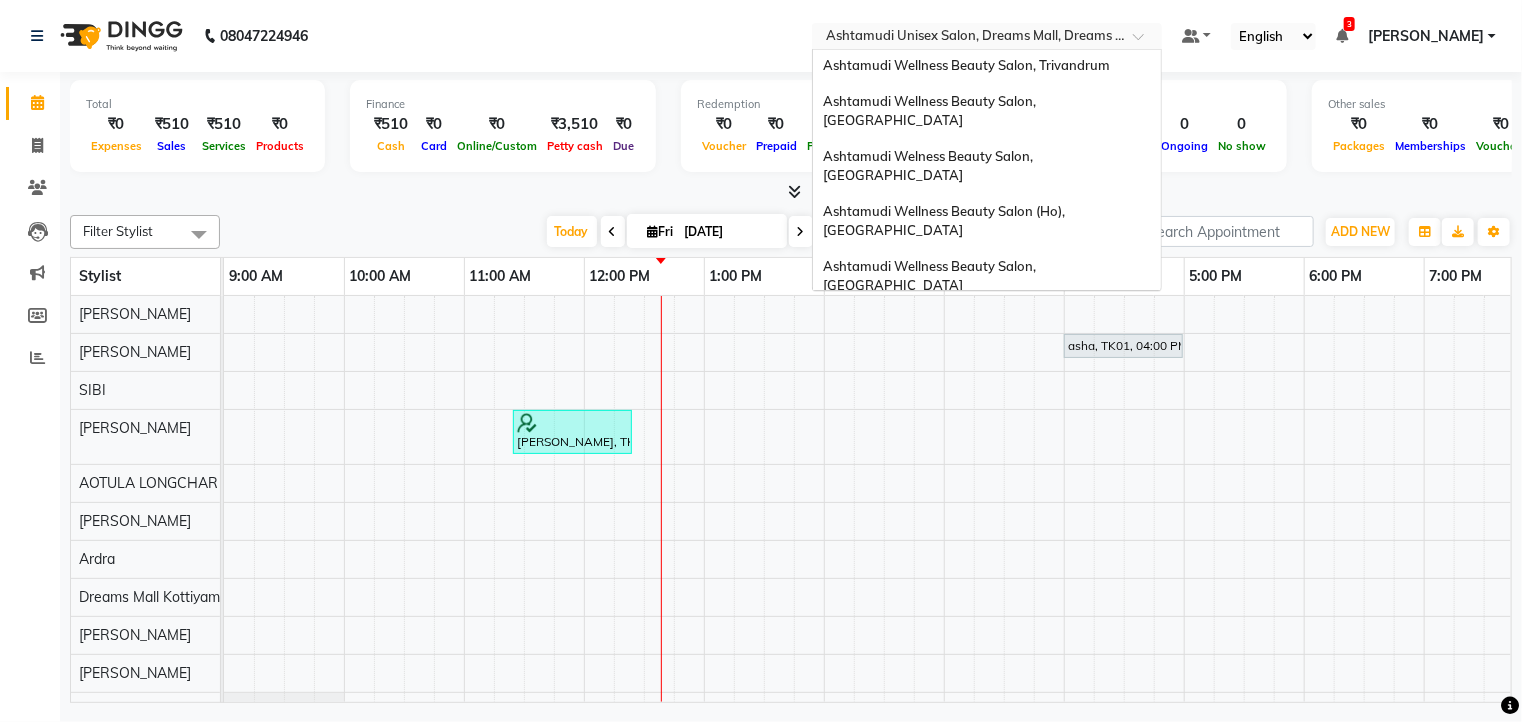 click at bounding box center [987, 38] 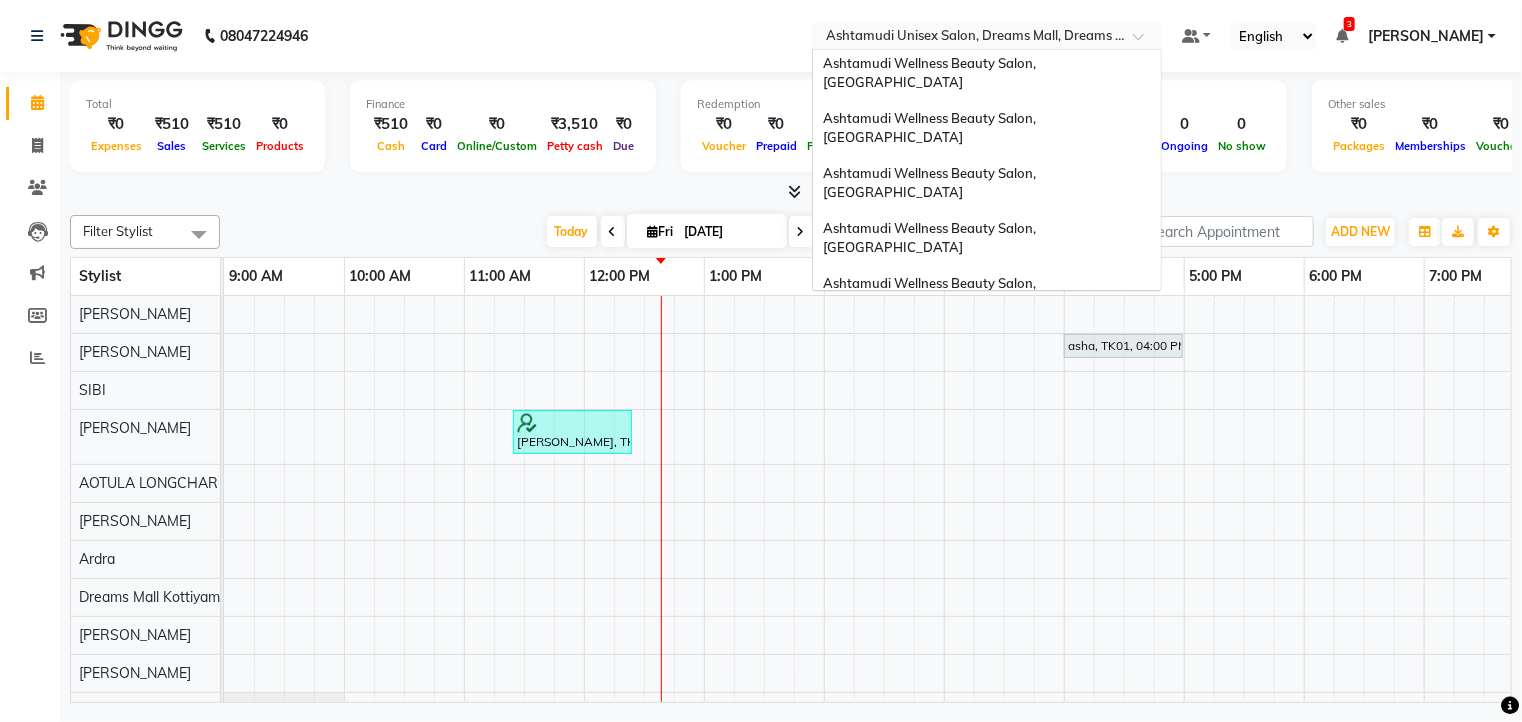 scroll, scrollTop: 1, scrollLeft: 0, axis: vertical 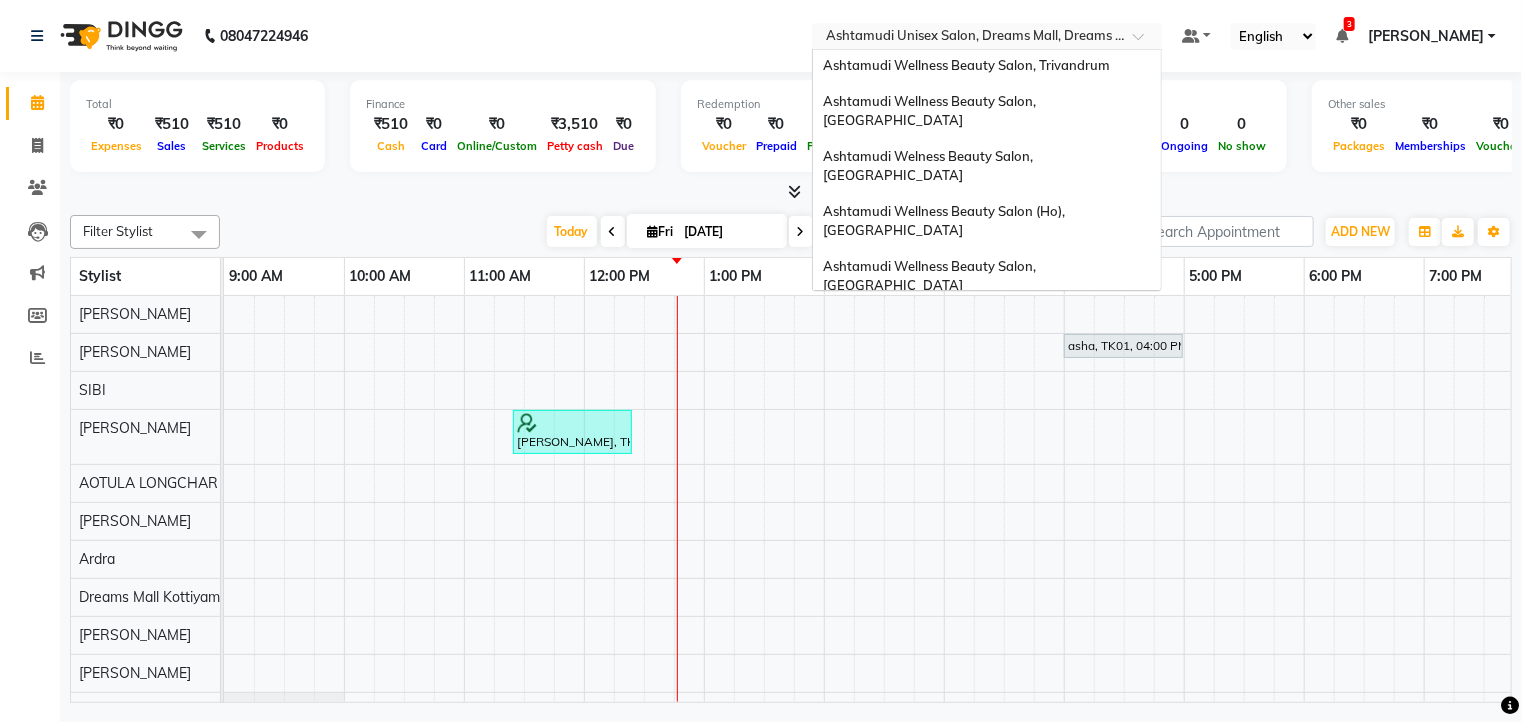 click on "Ashtamudi Beauty Lounge, [GEOGRAPHIC_DATA]" at bounding box center [987, 377] 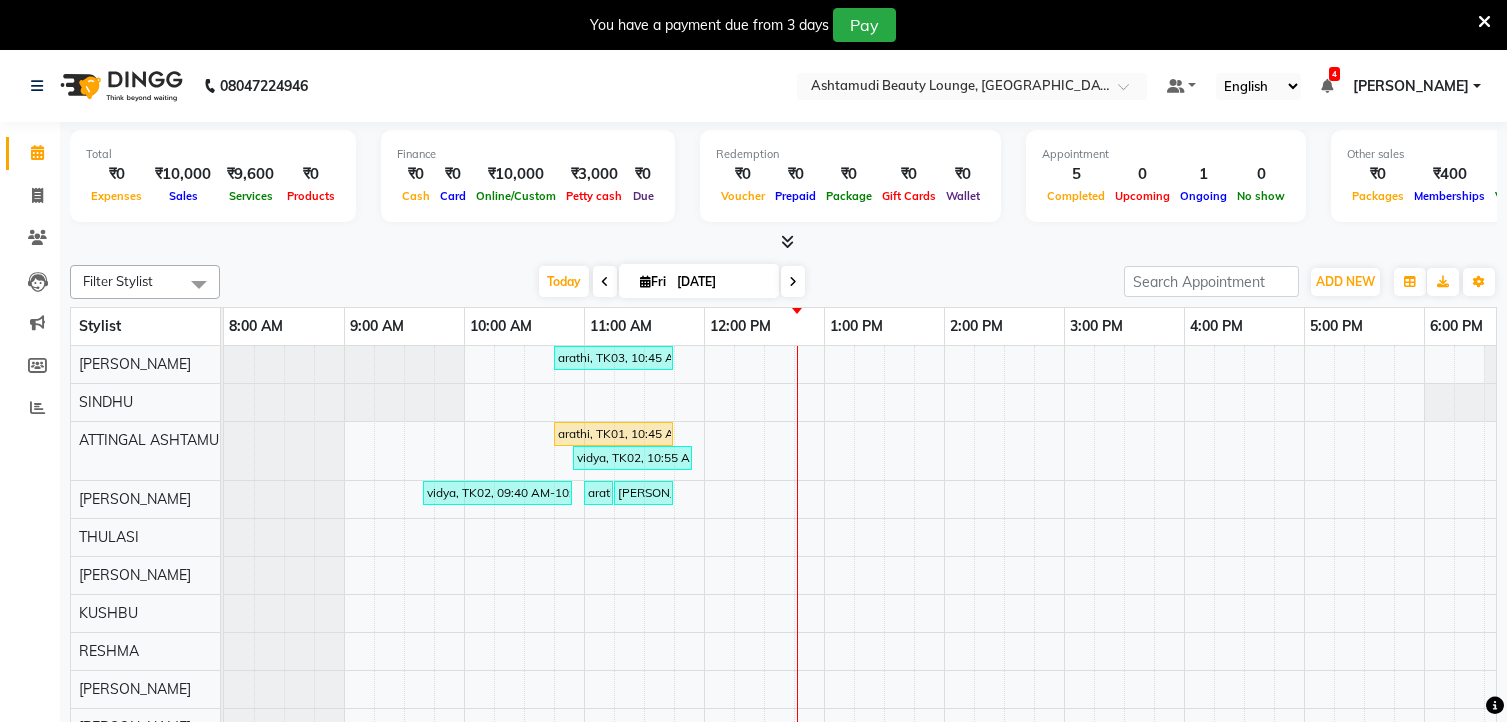 scroll, scrollTop: 0, scrollLeft: 0, axis: both 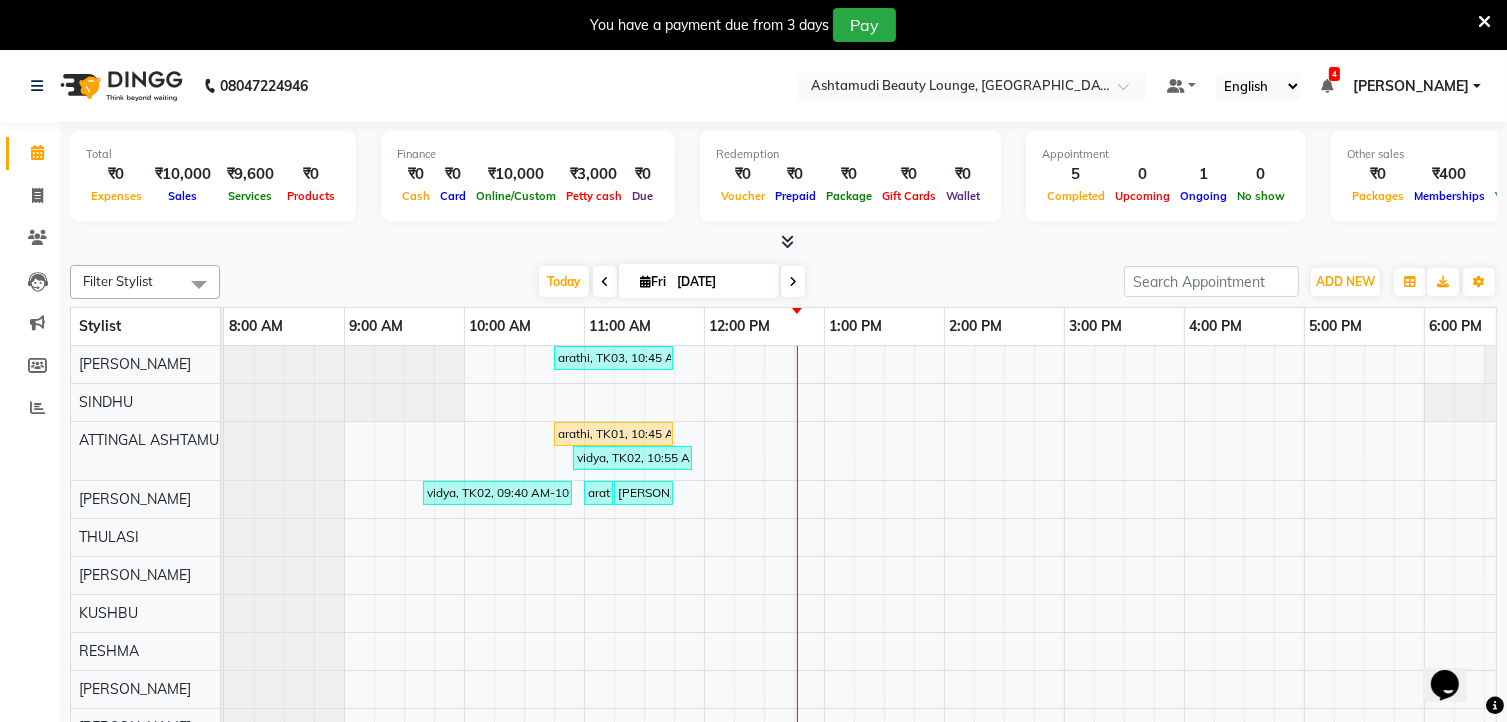 click at bounding box center (1484, 22) 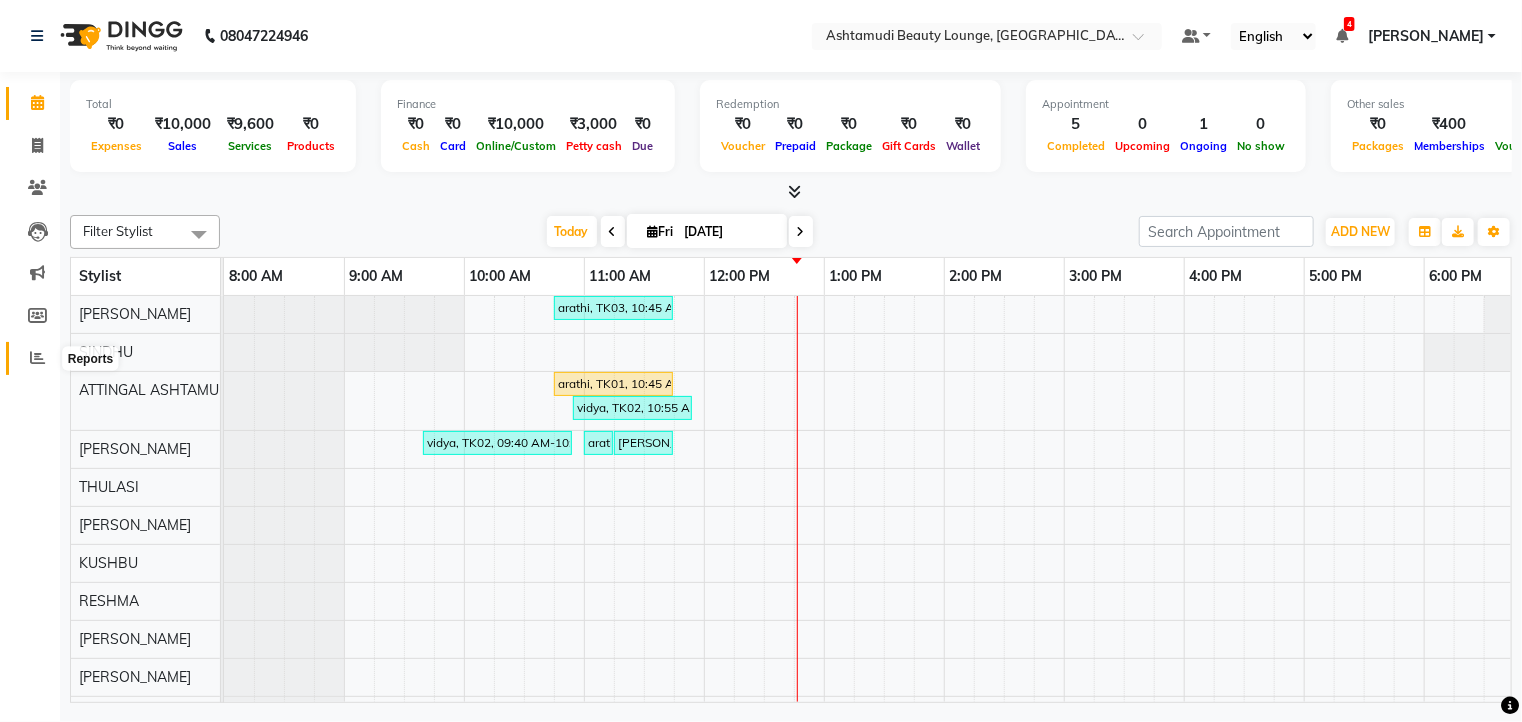 click 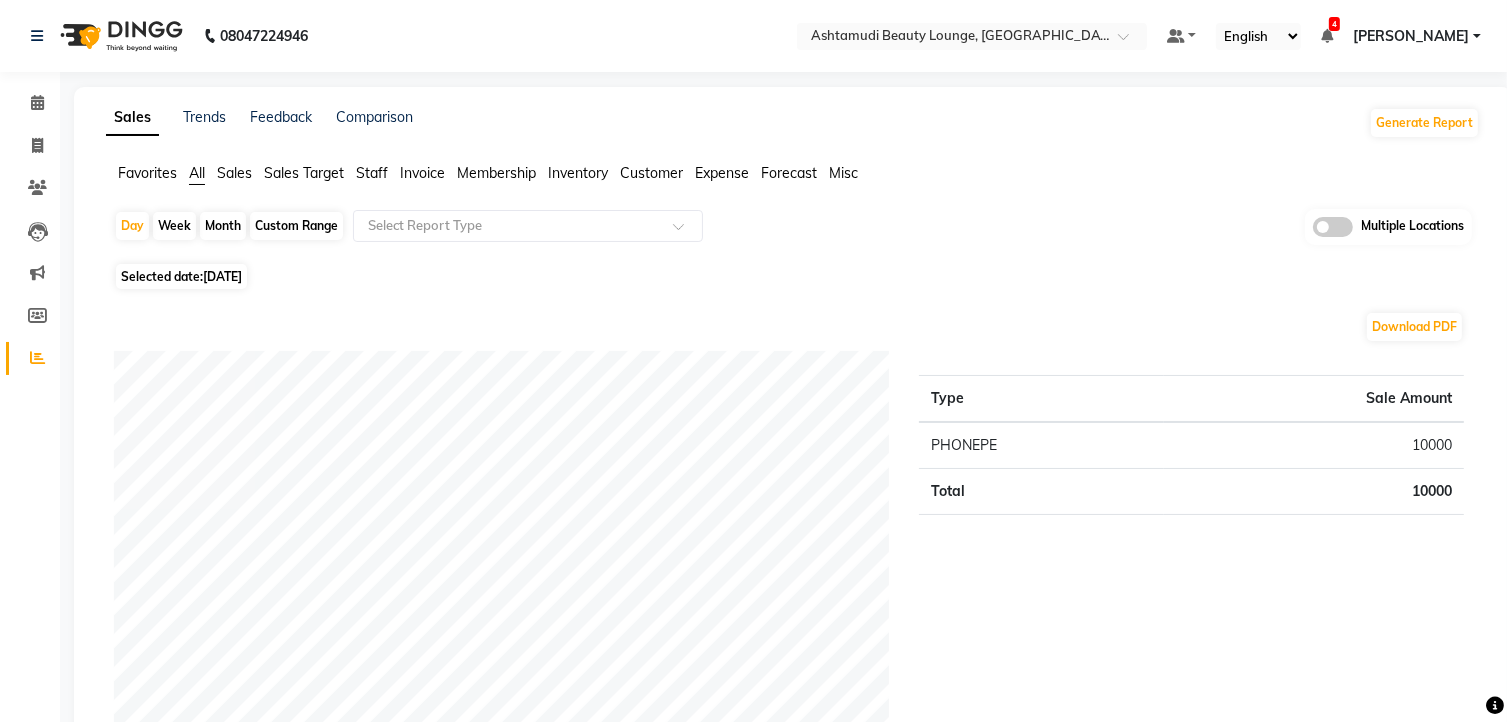 click on "Staff" 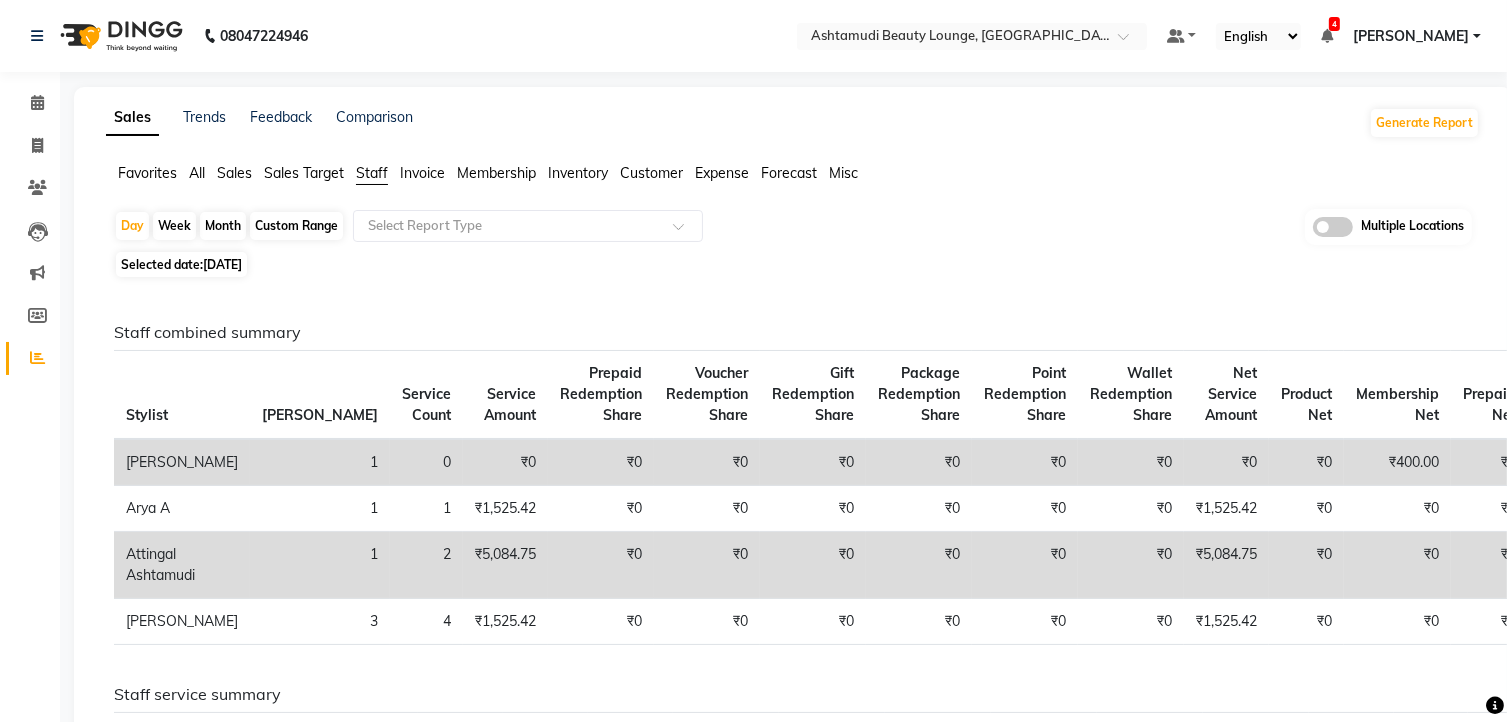 click on "Custom Range" 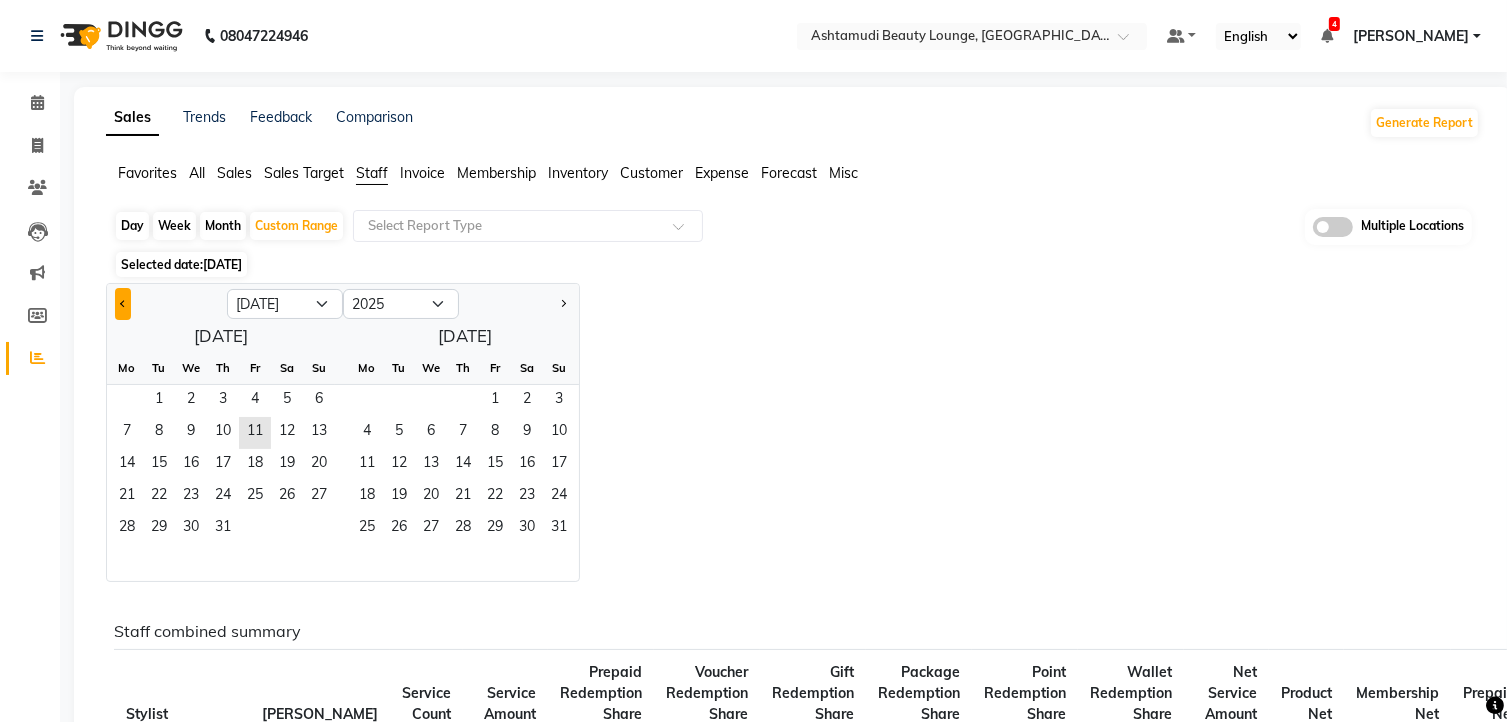 click 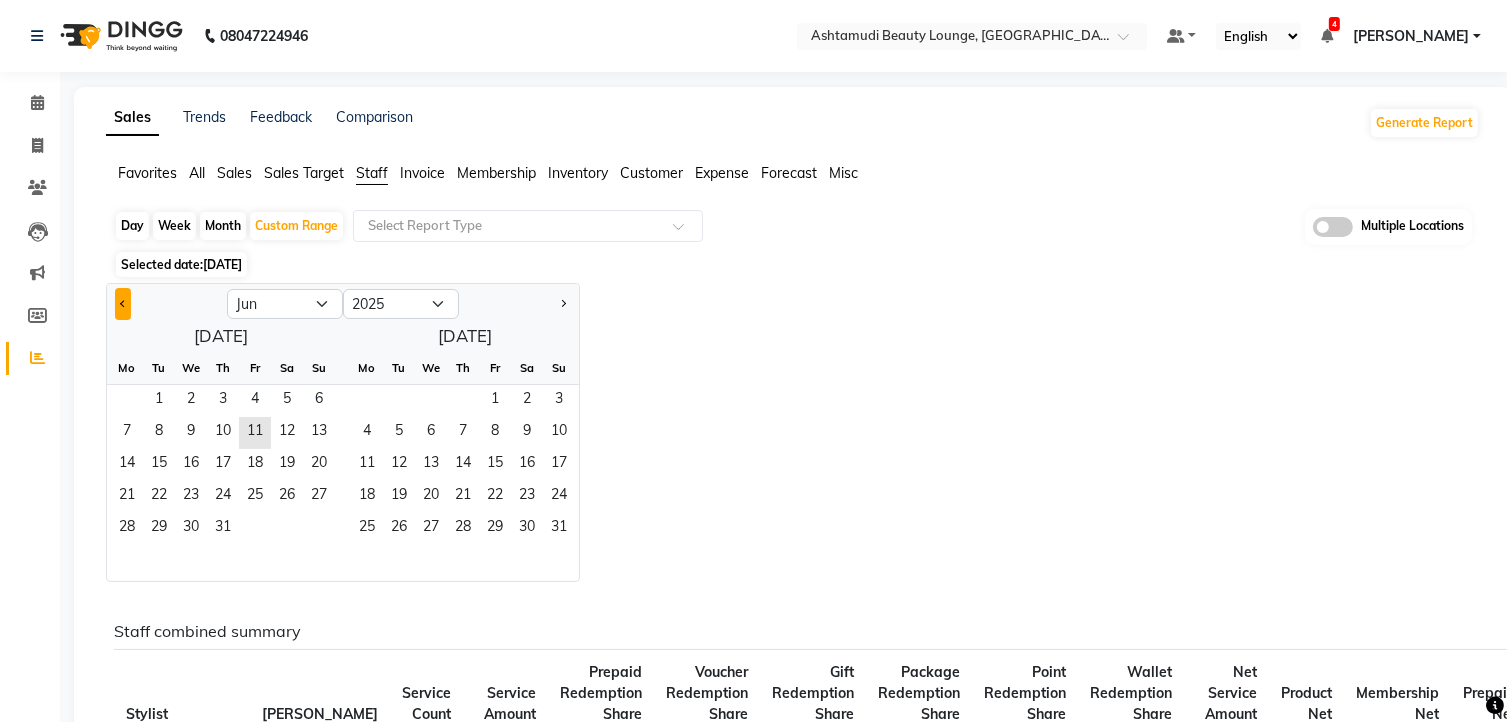 click 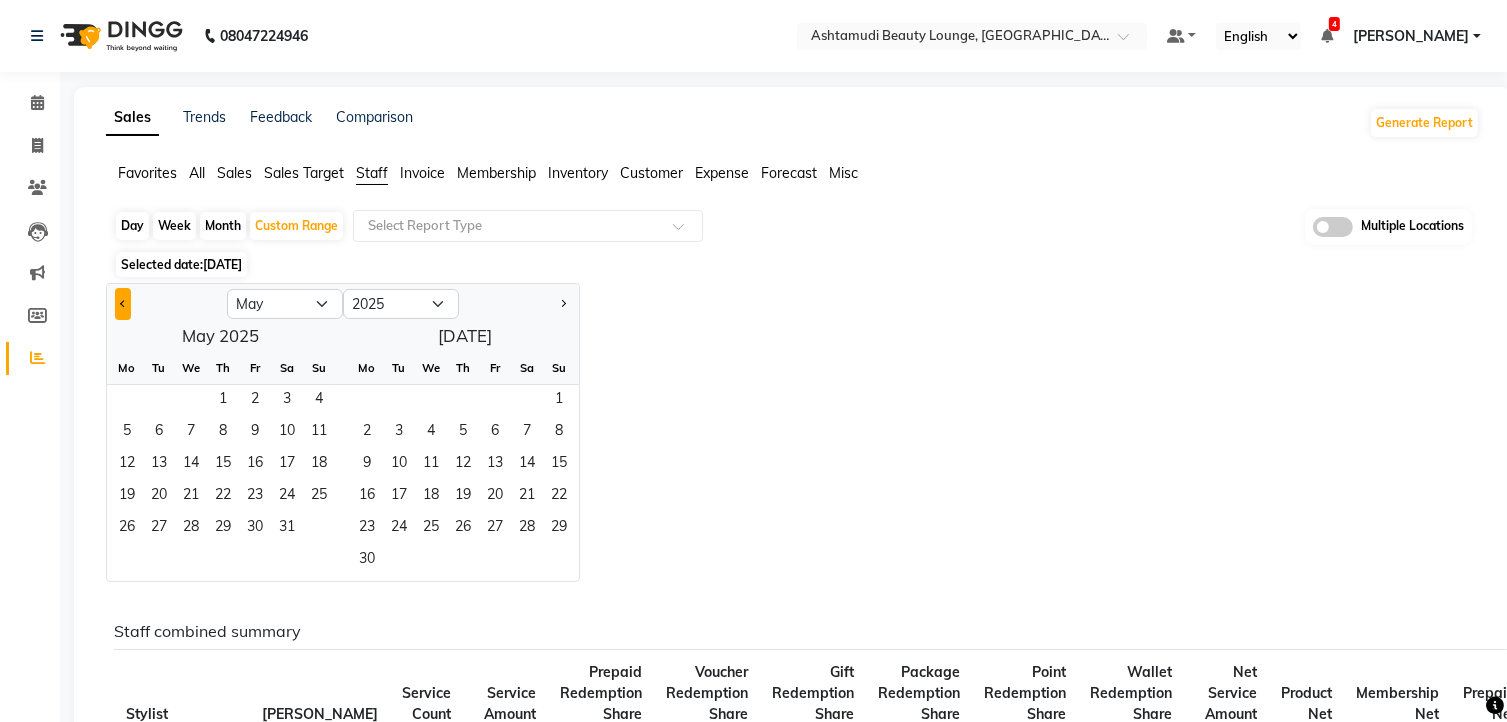 click 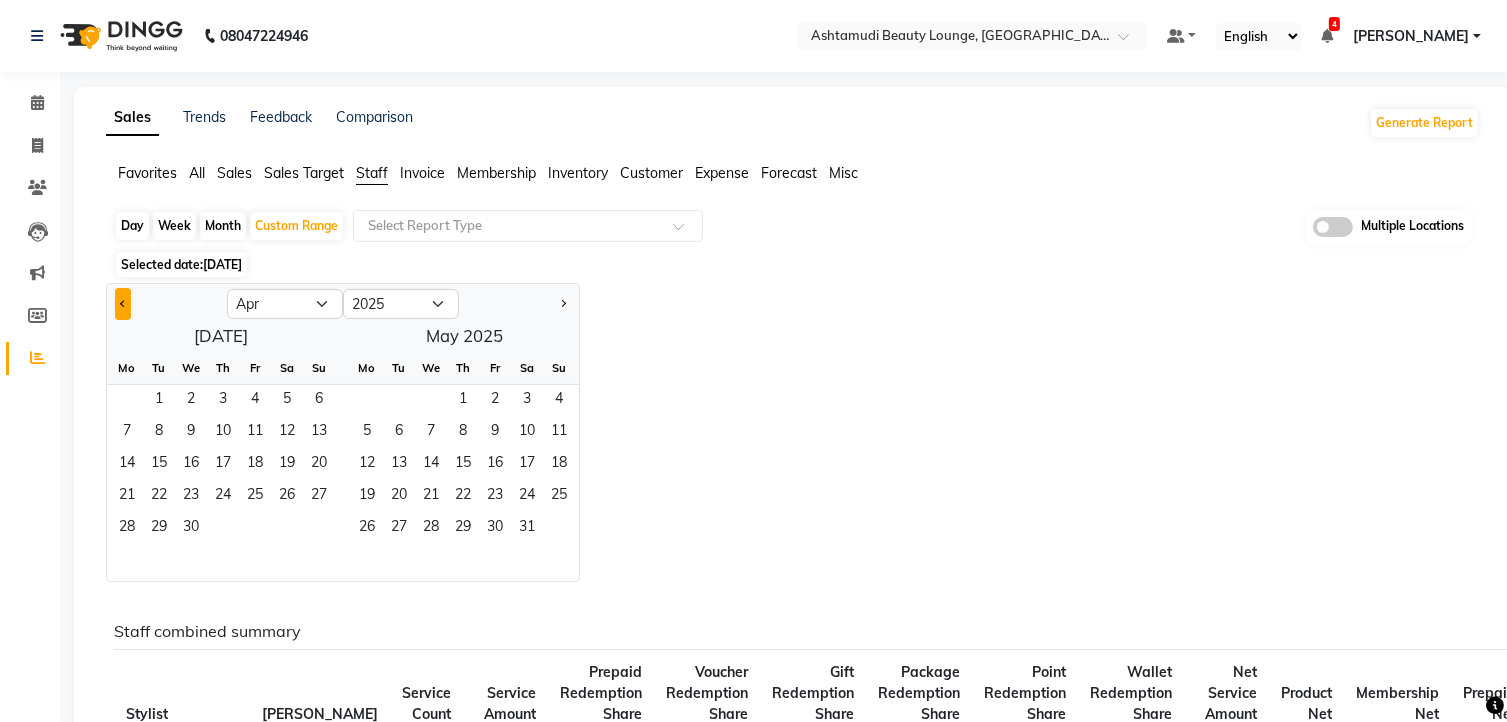 click 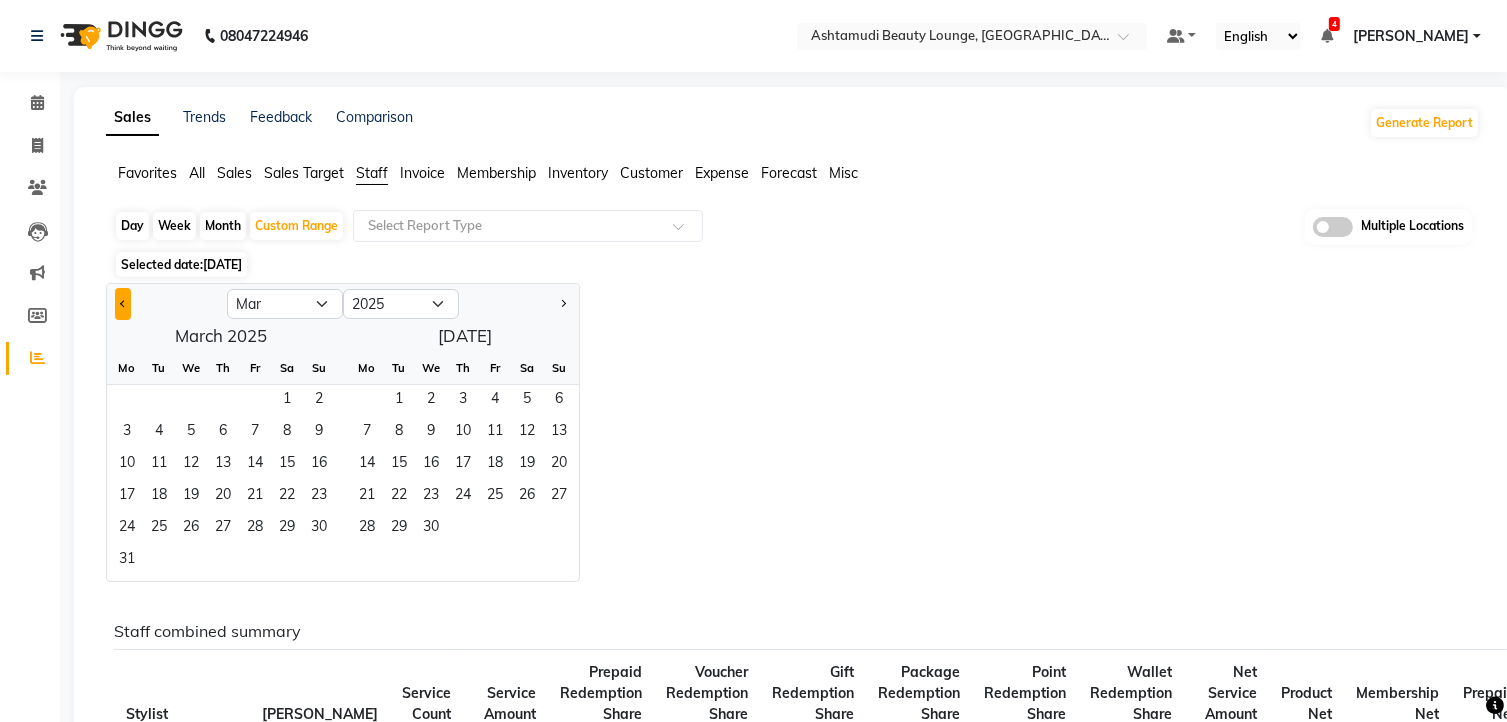 click 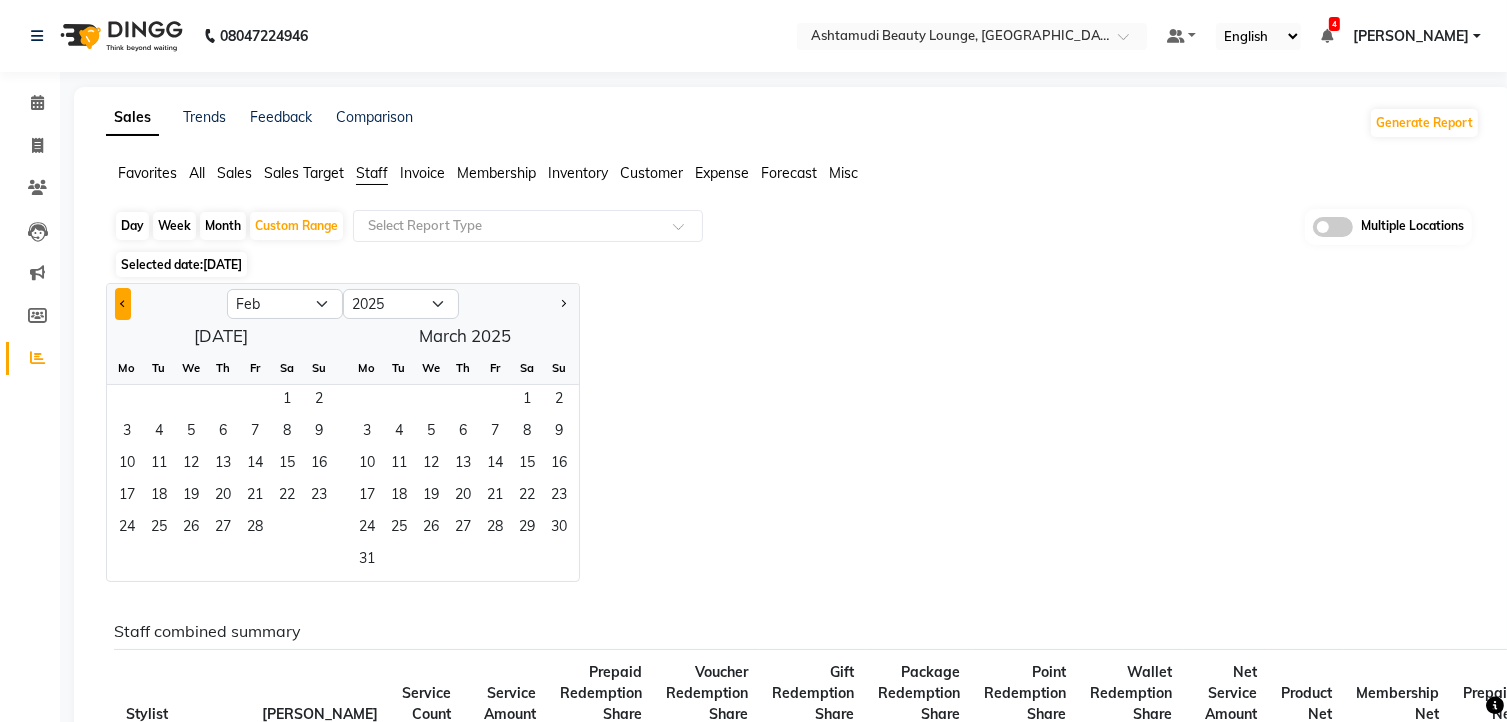 click 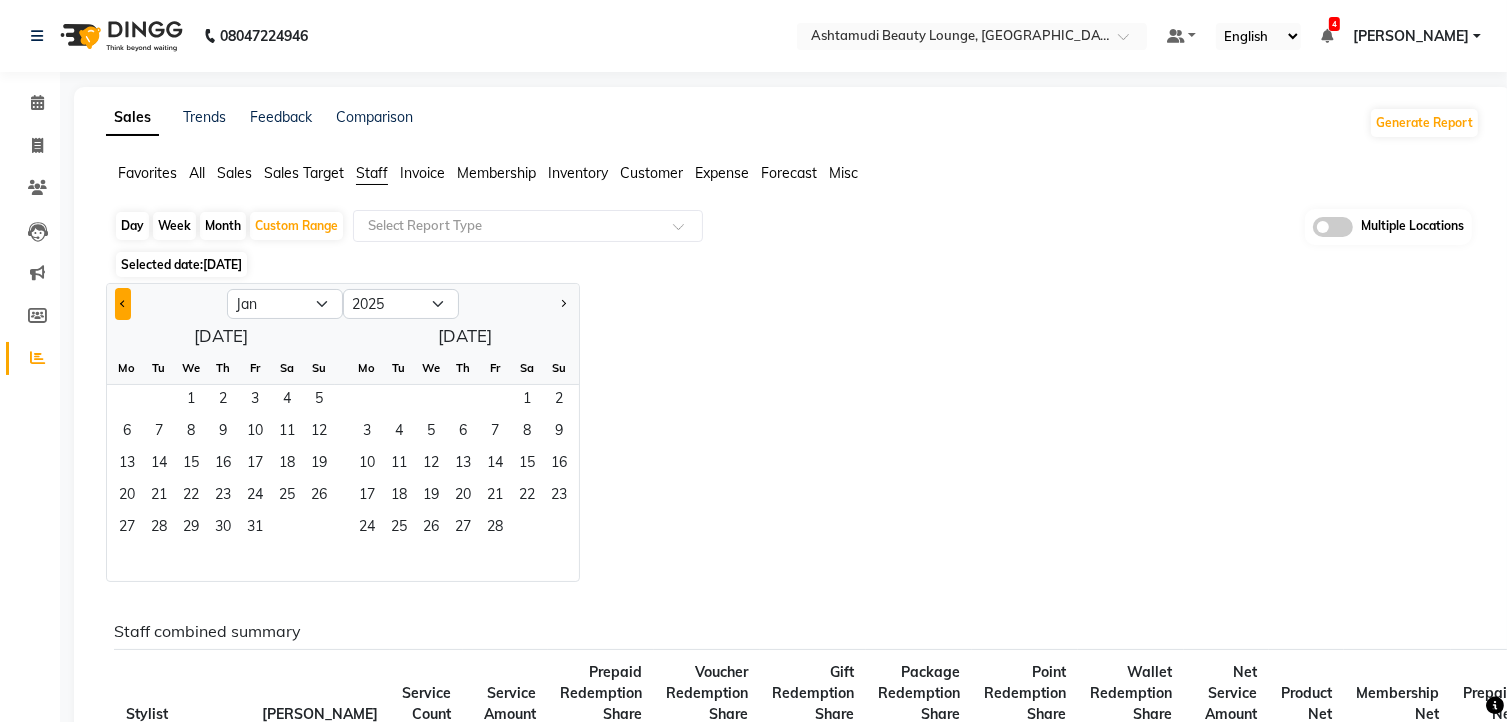 click 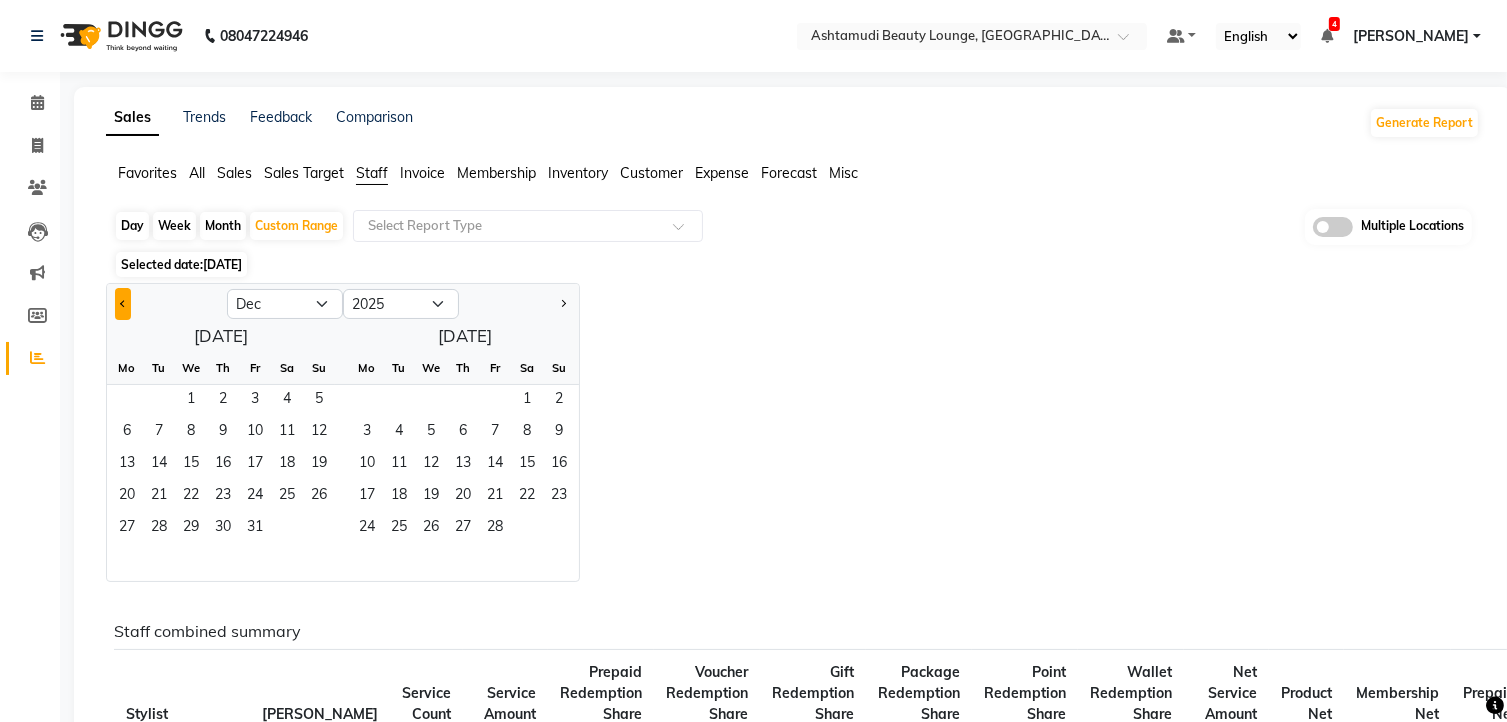 select on "2024" 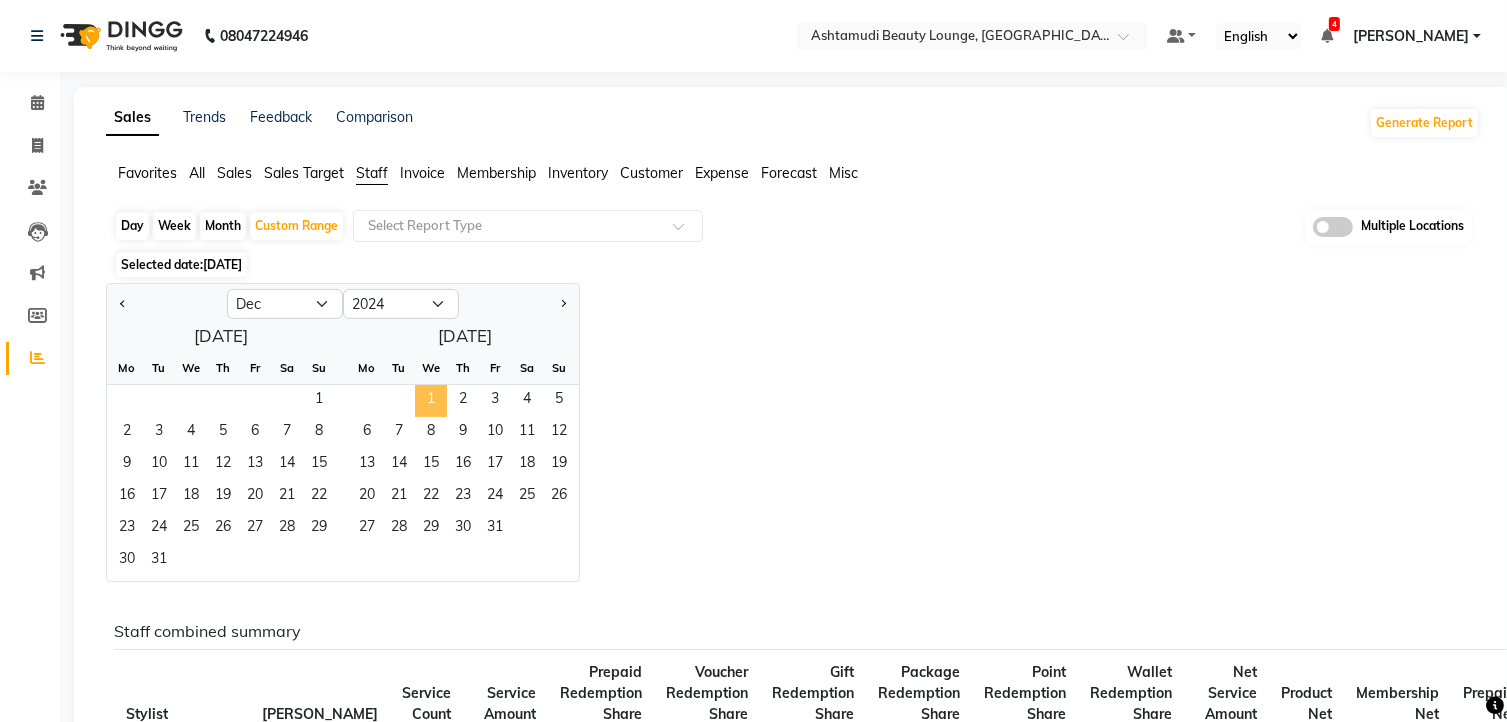 click on "1" 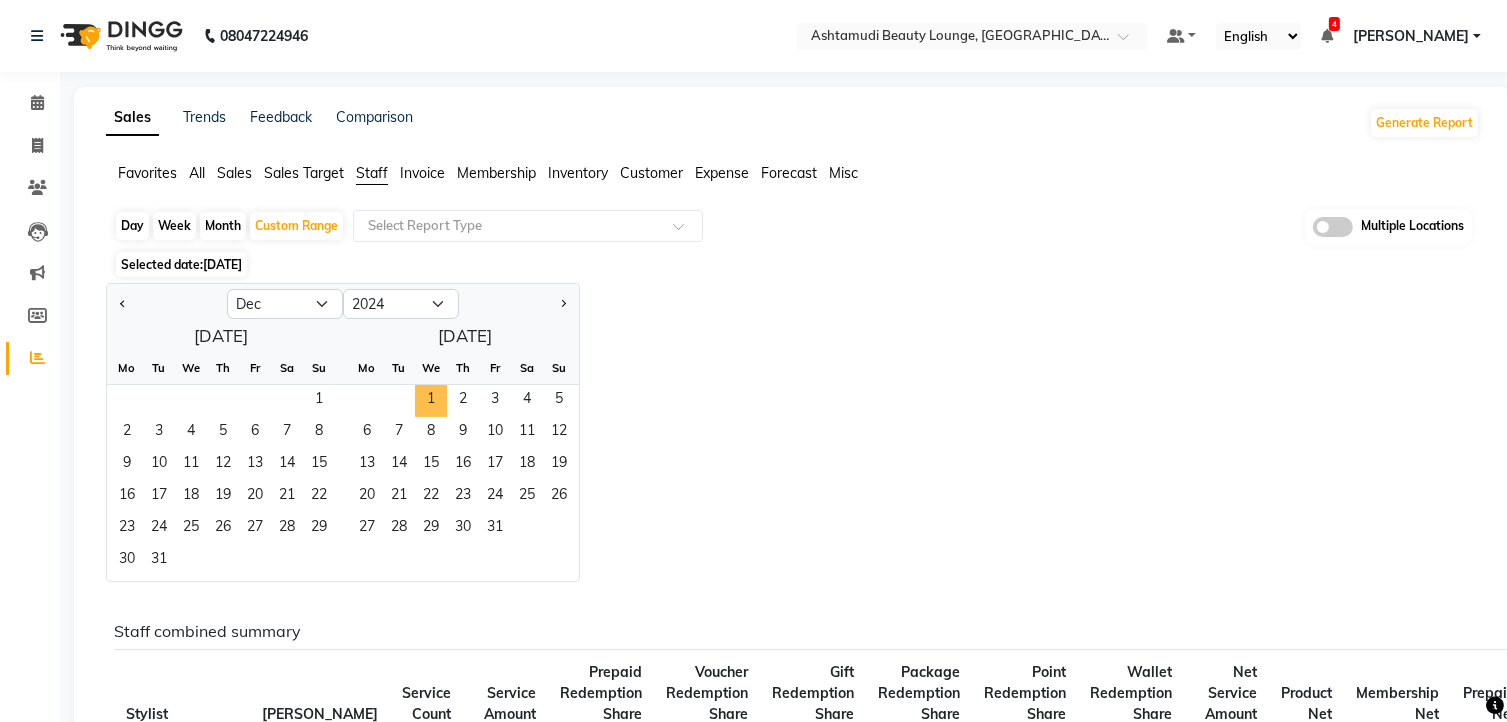select on "1" 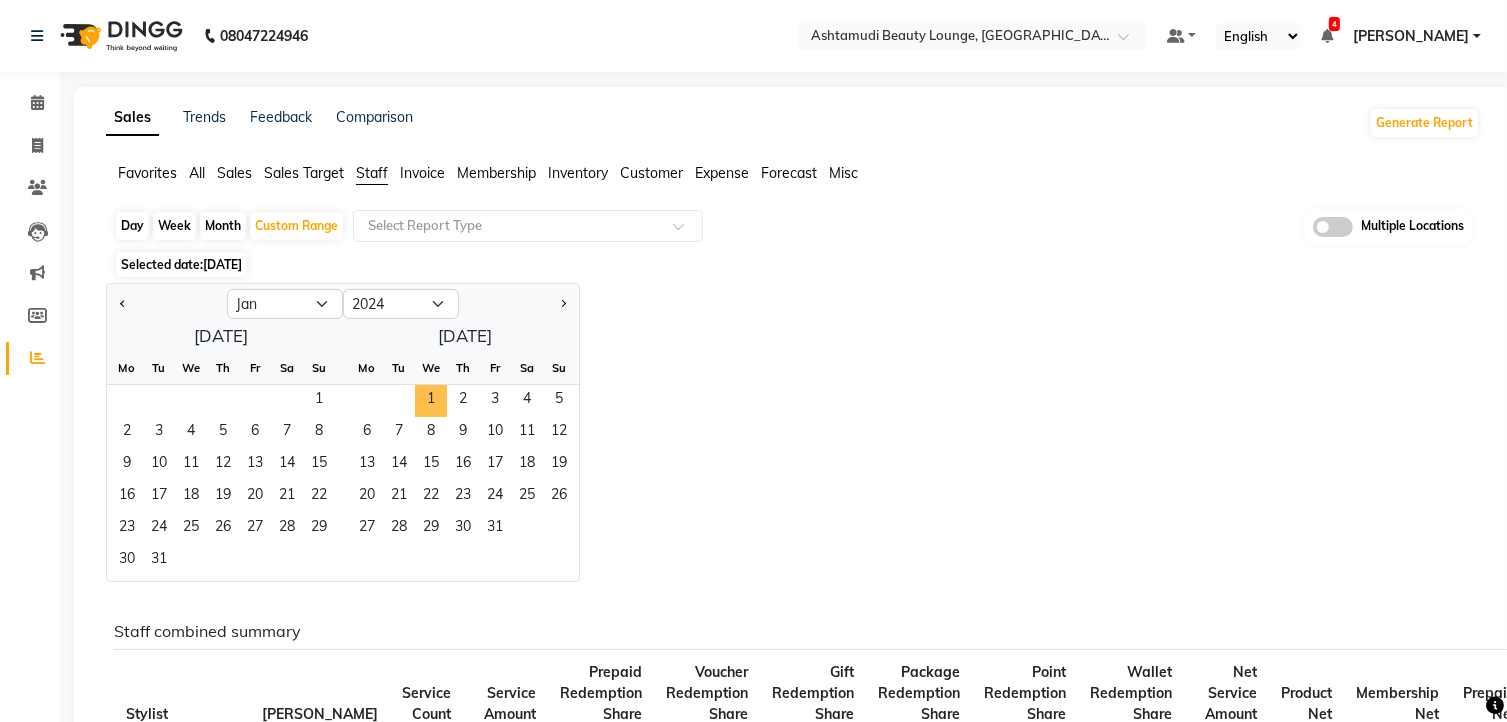 select on "2025" 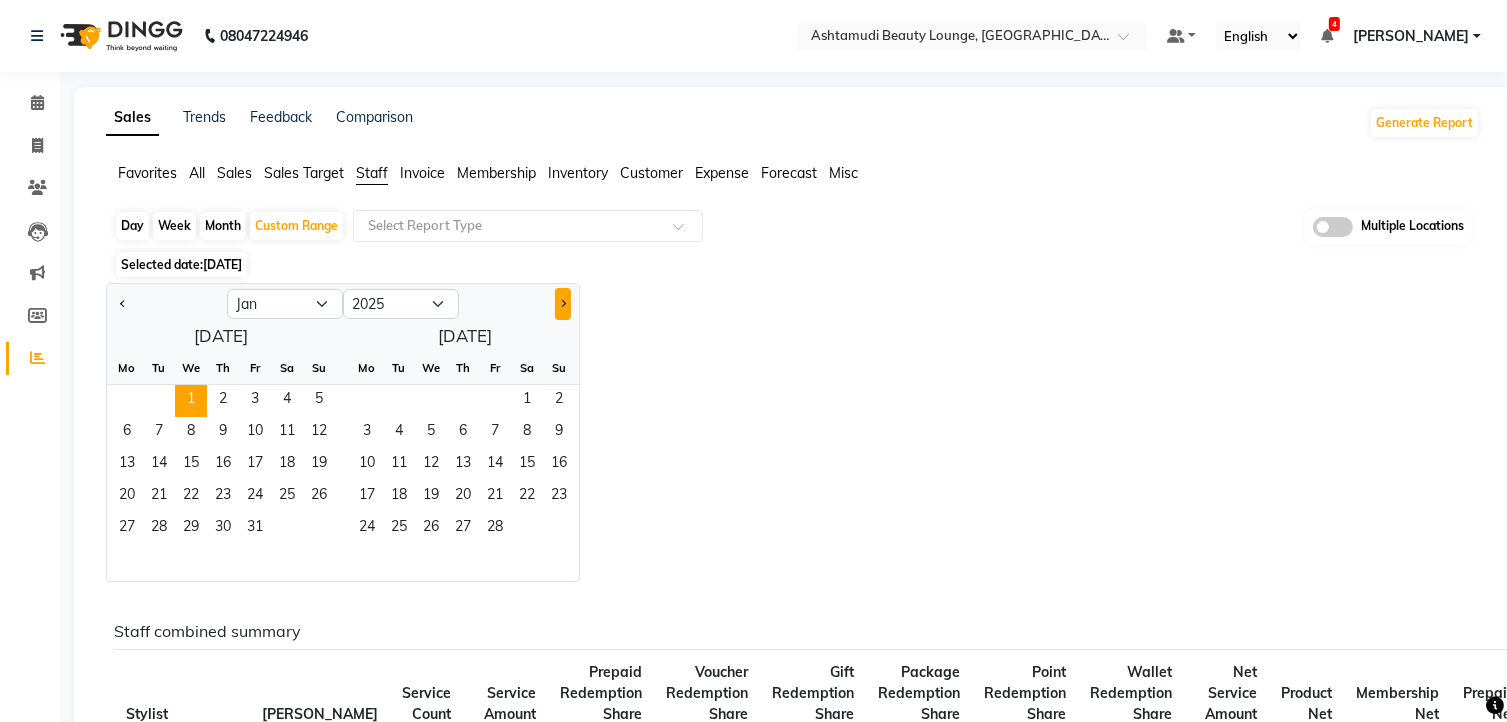 click 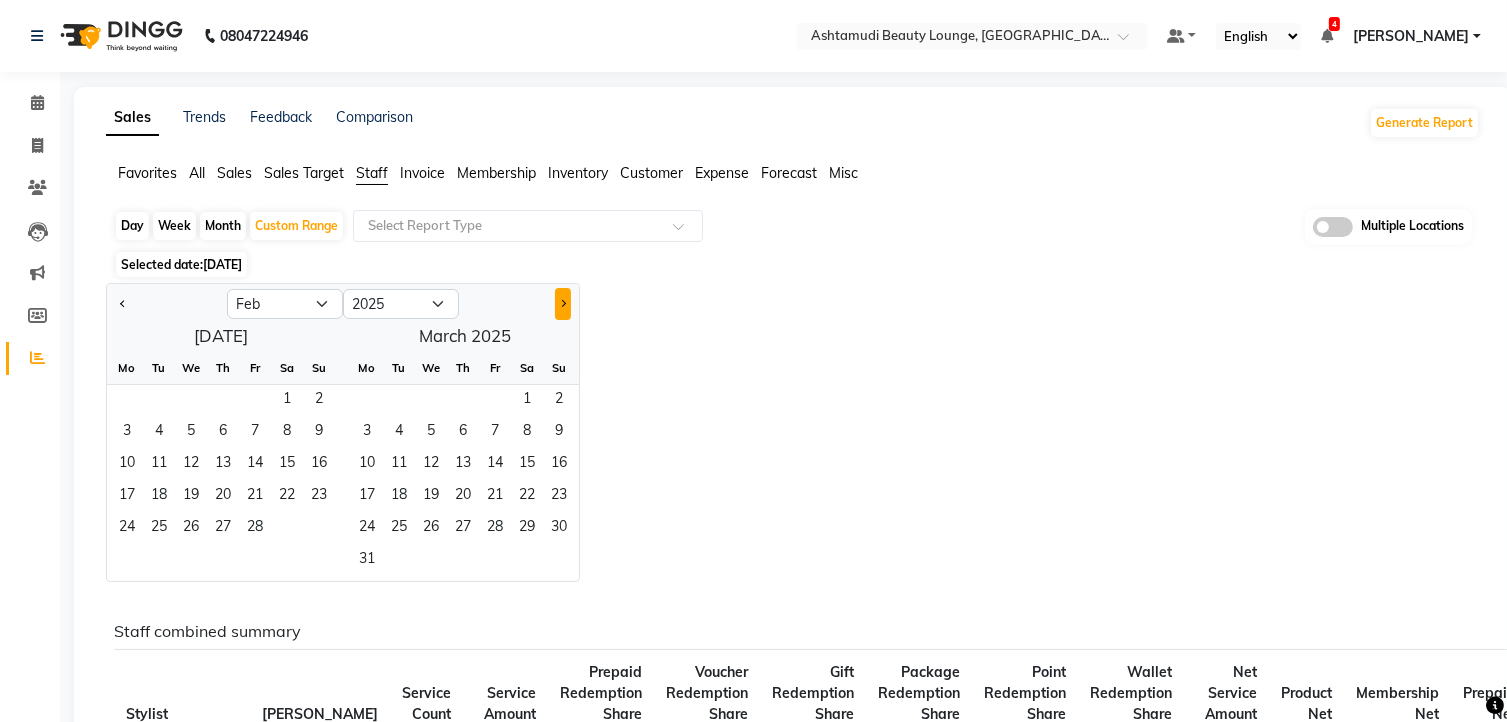 click 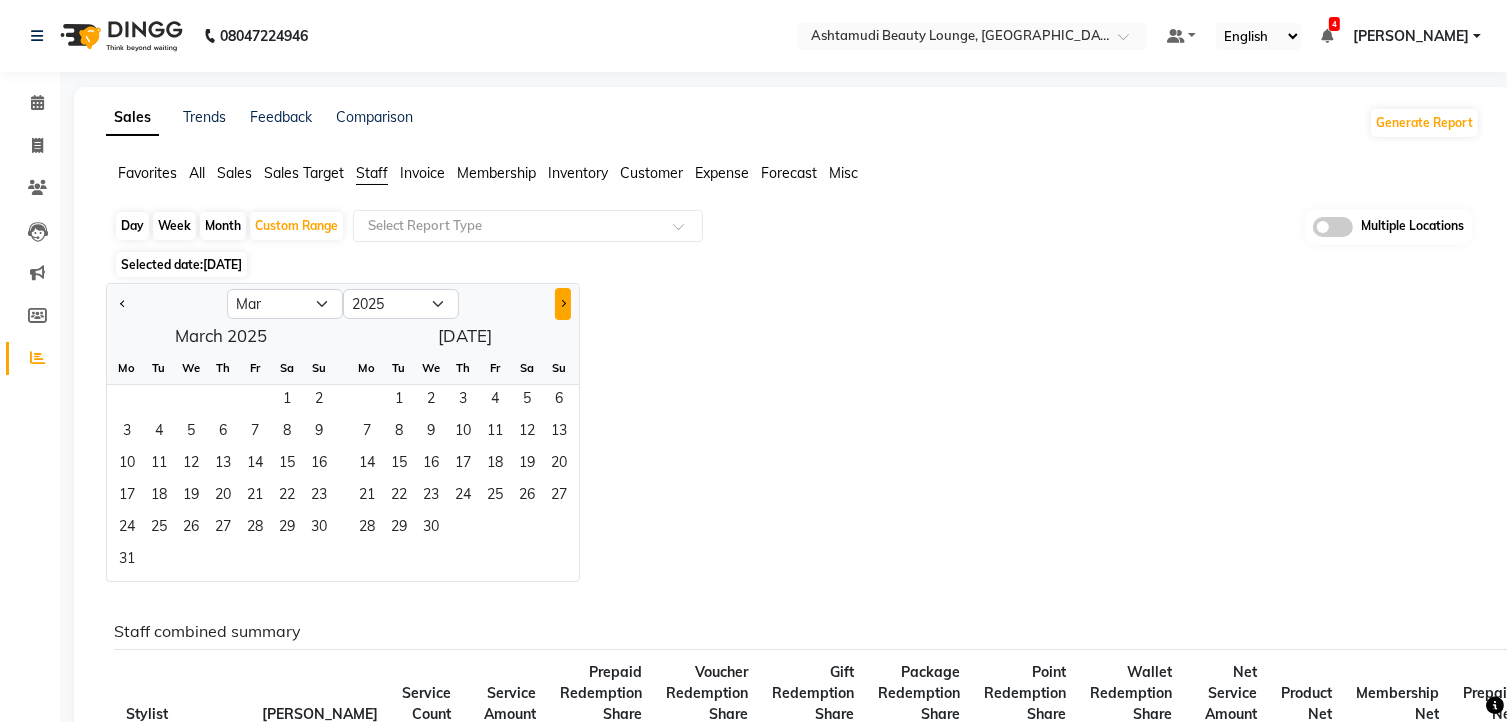 click 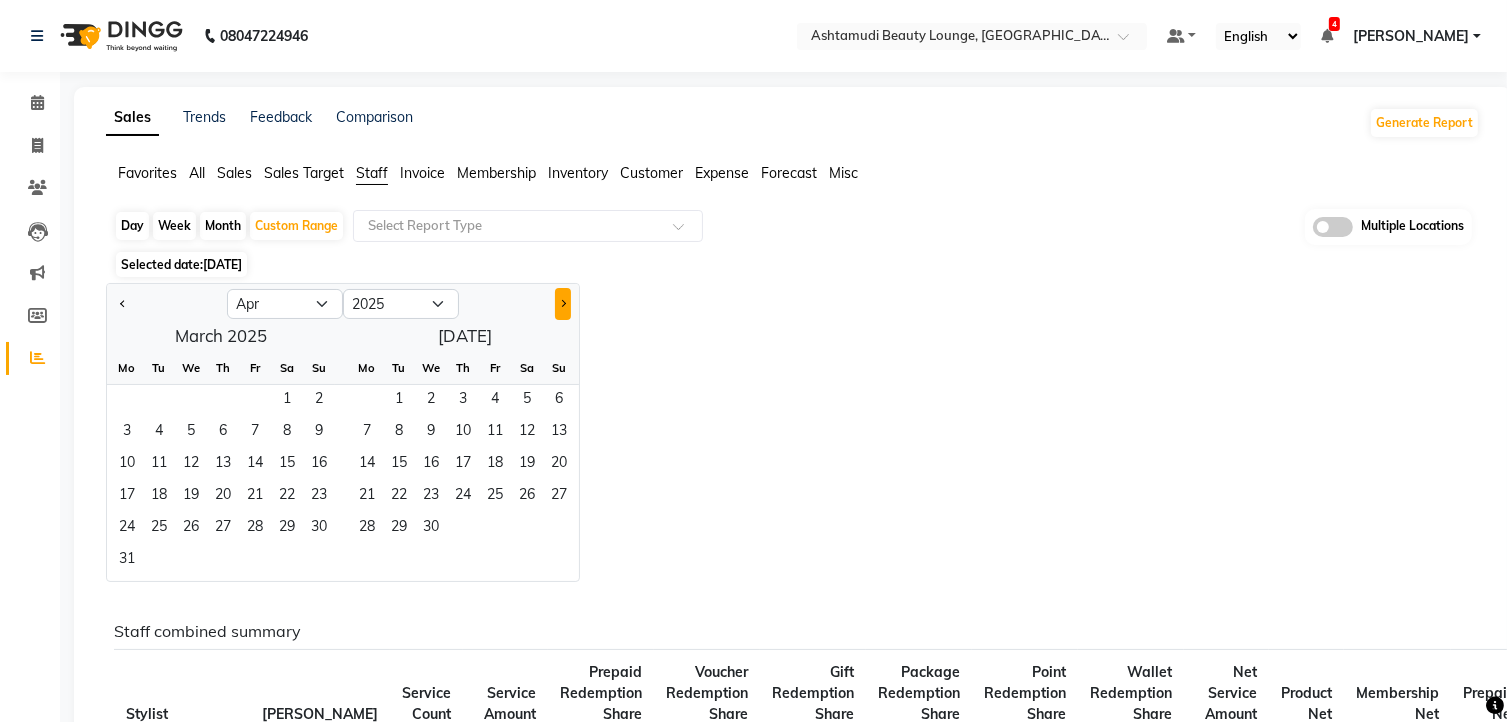 click 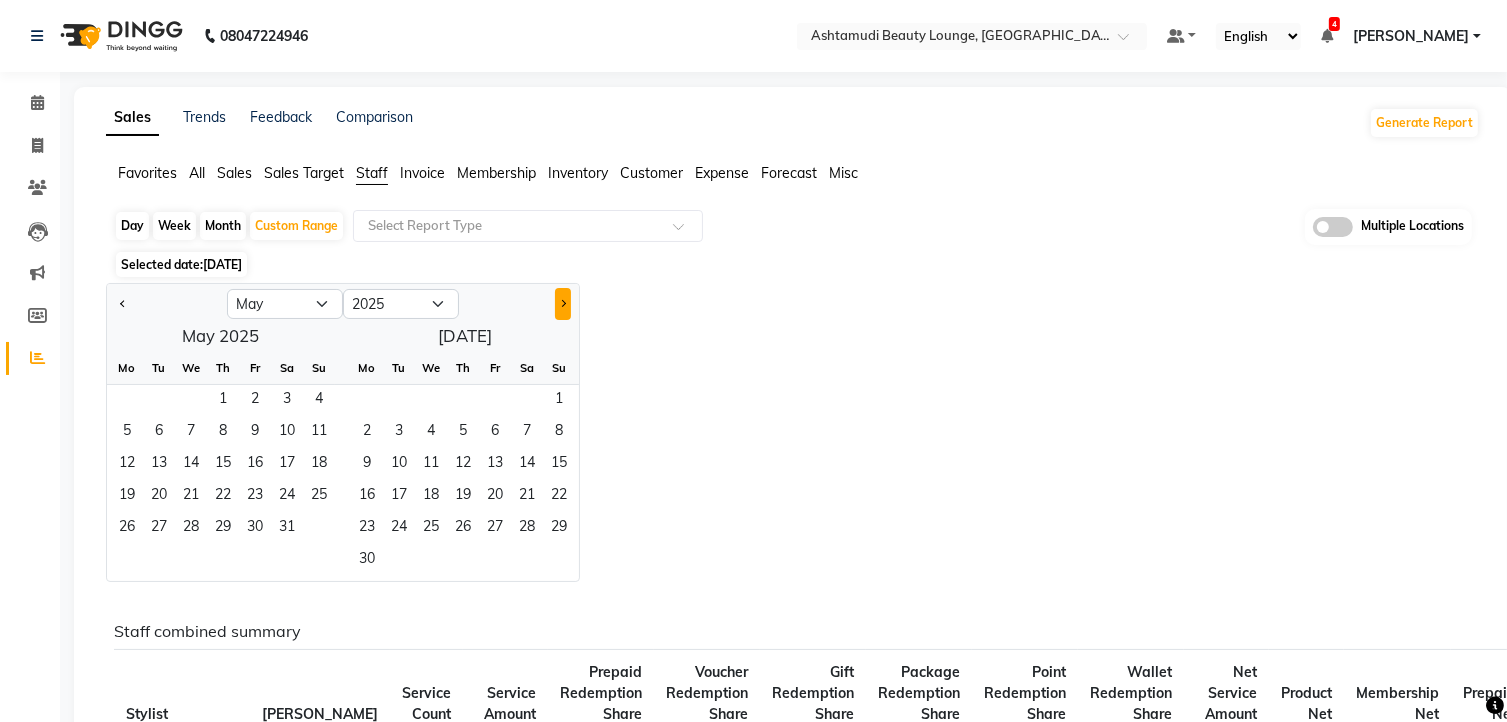 click 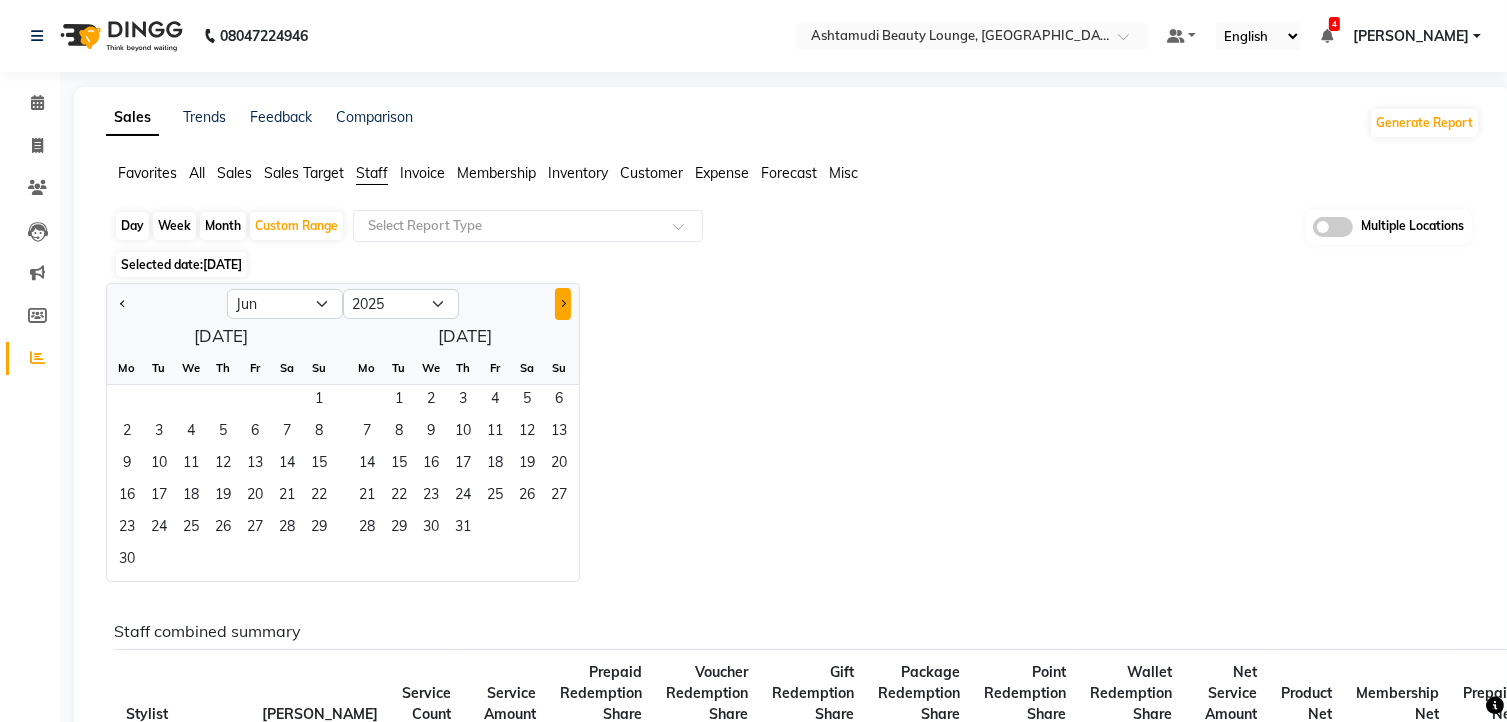 click 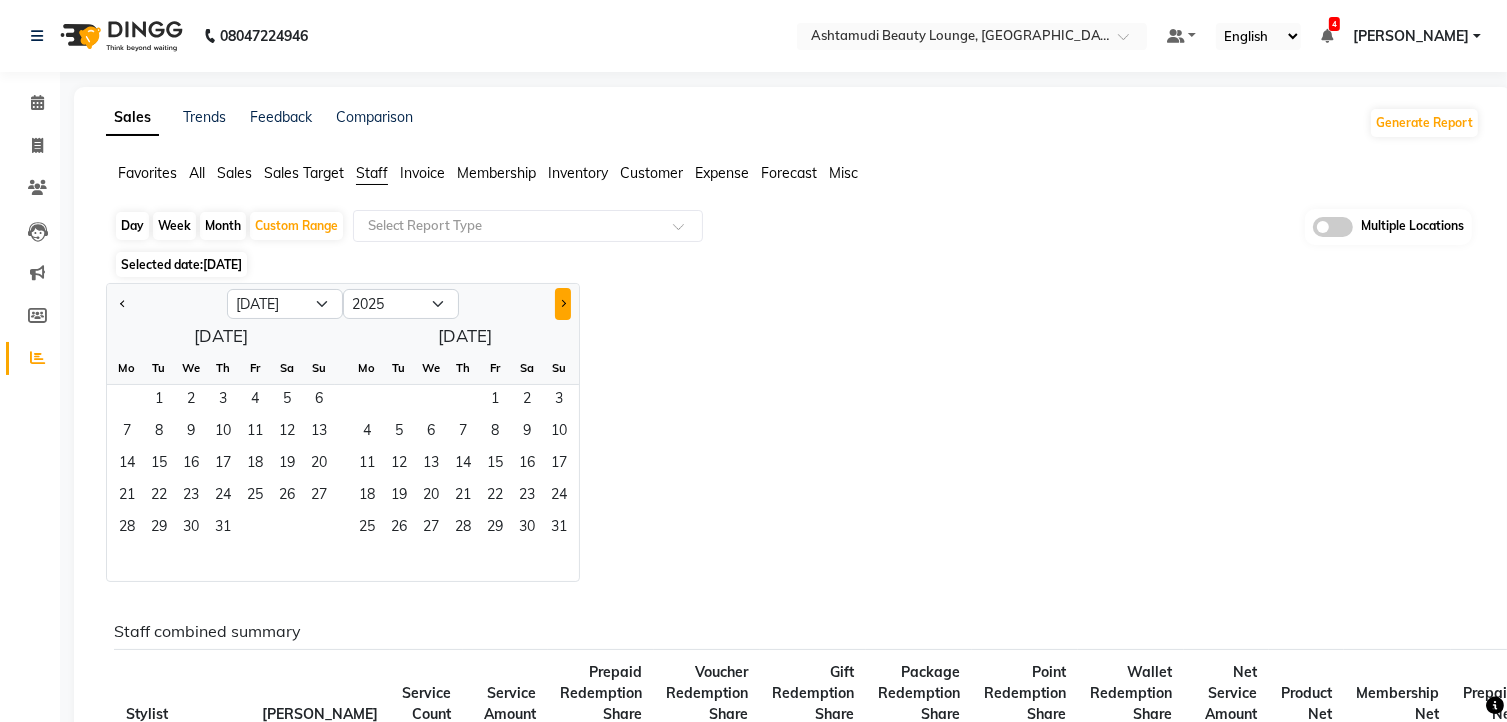 click 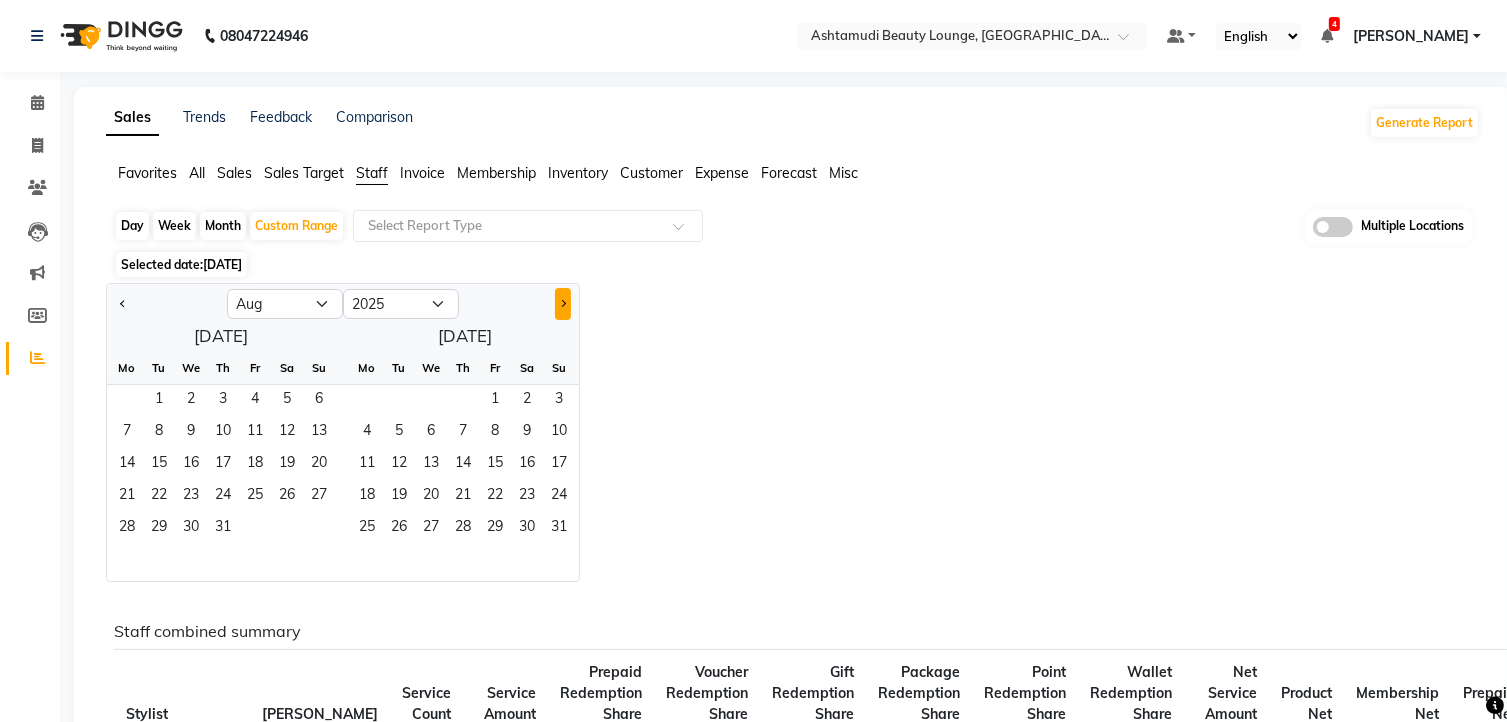 click 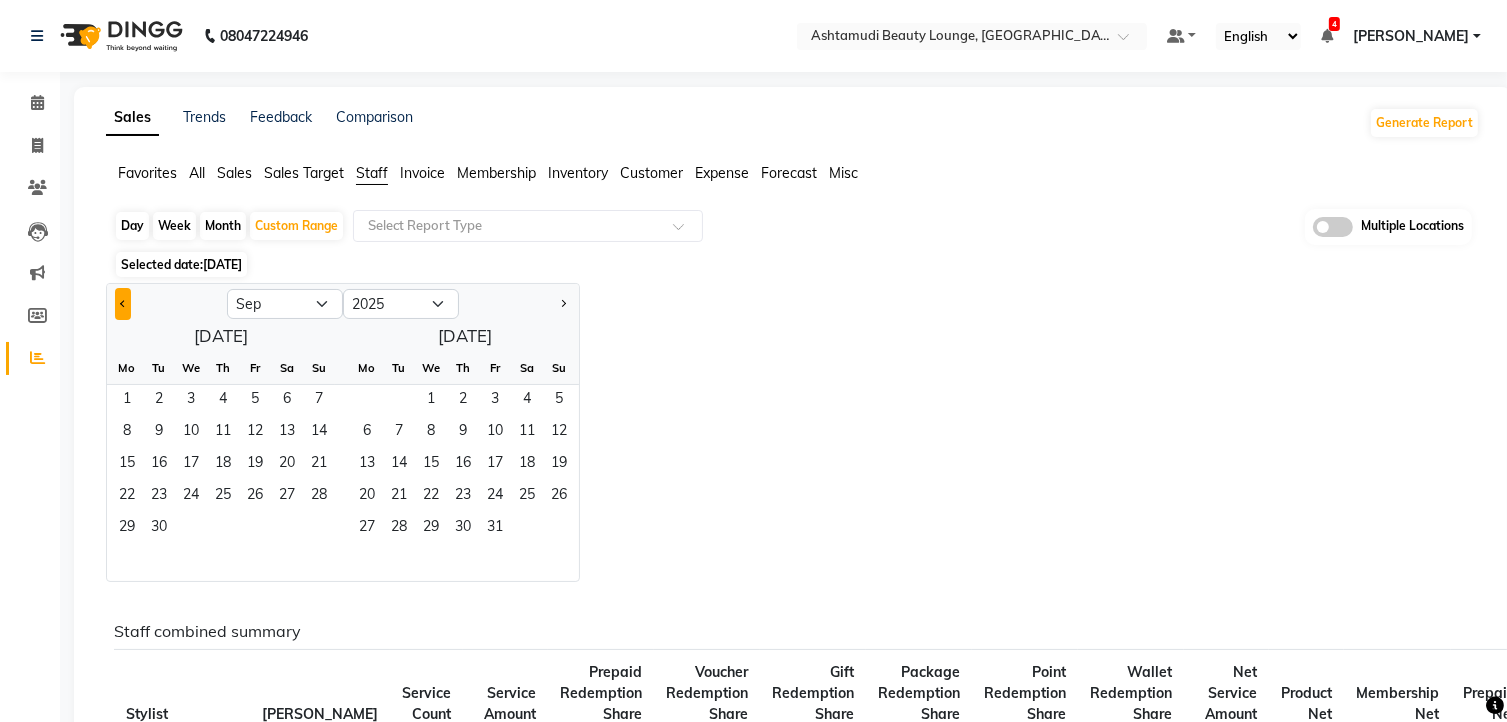 click 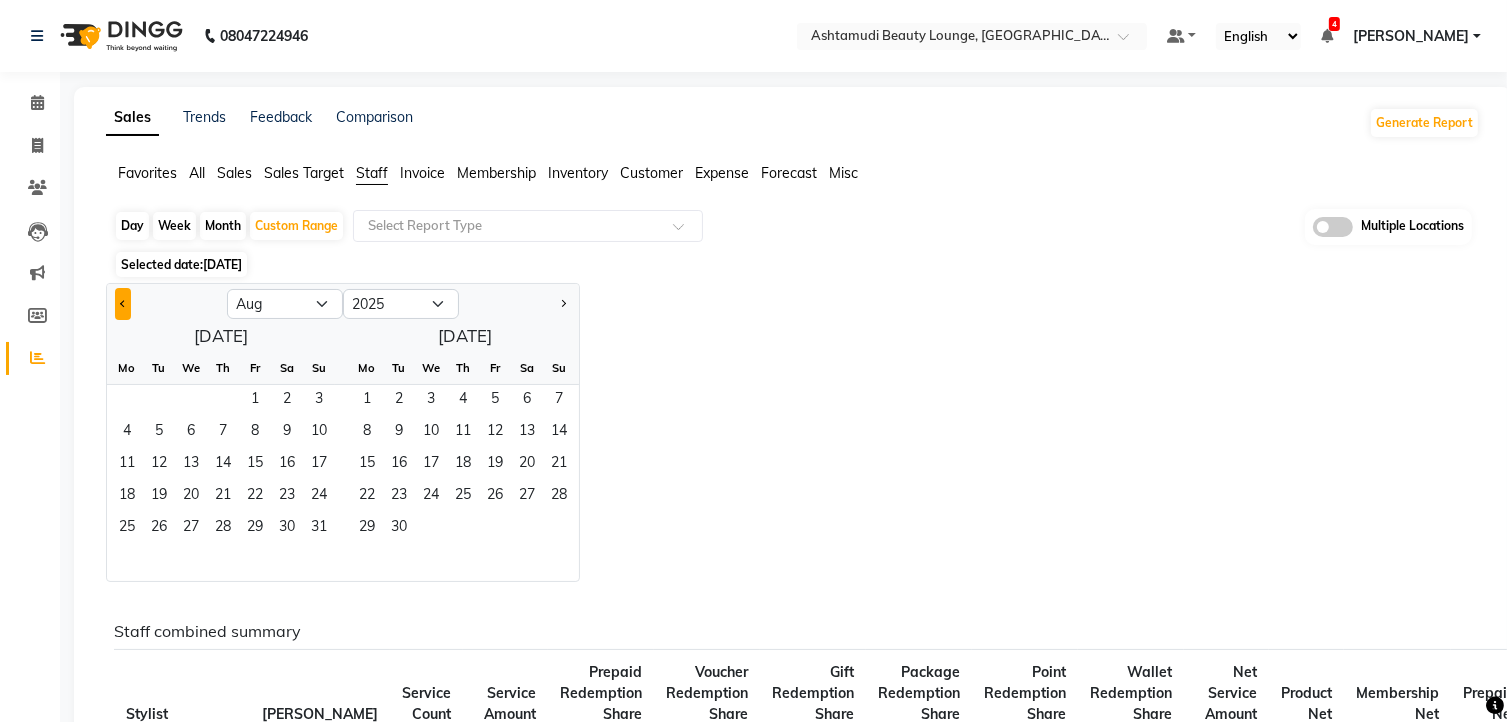 click 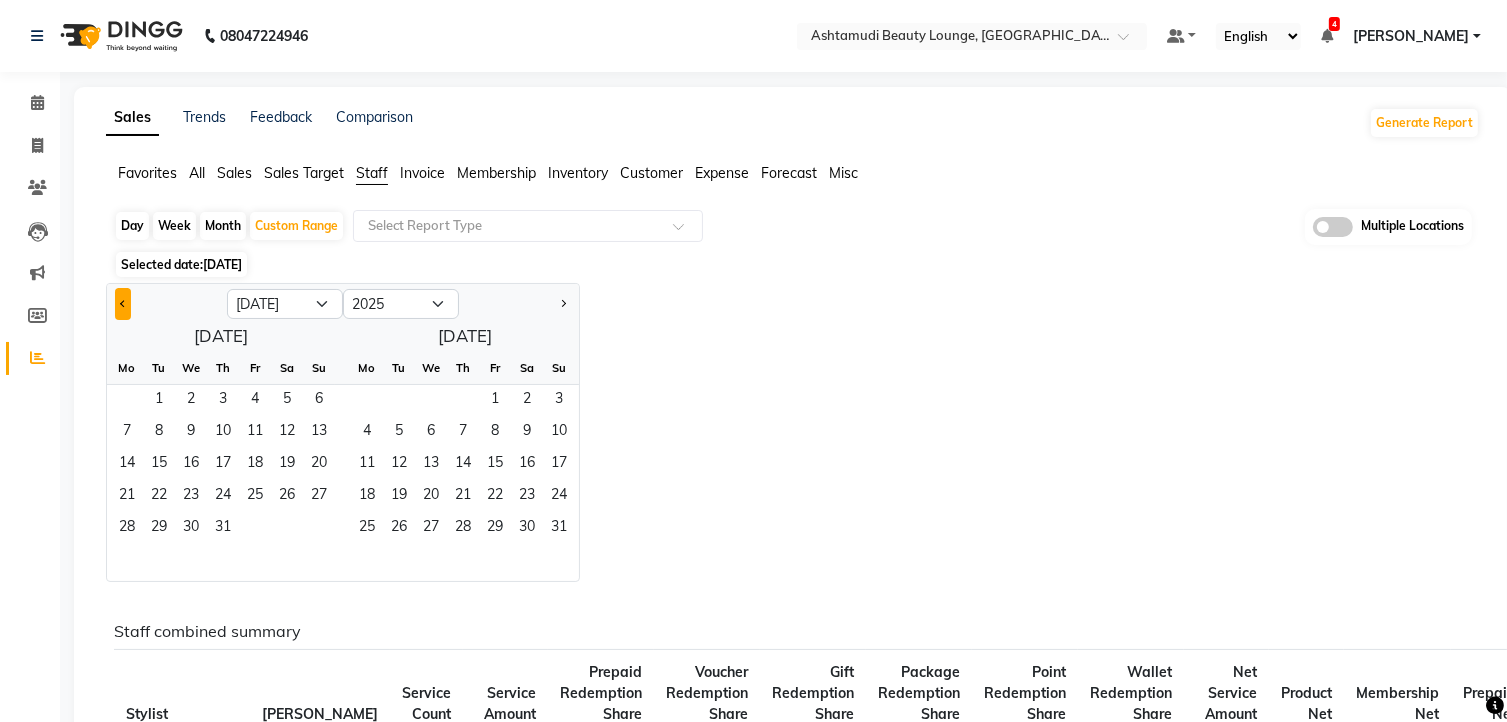 click 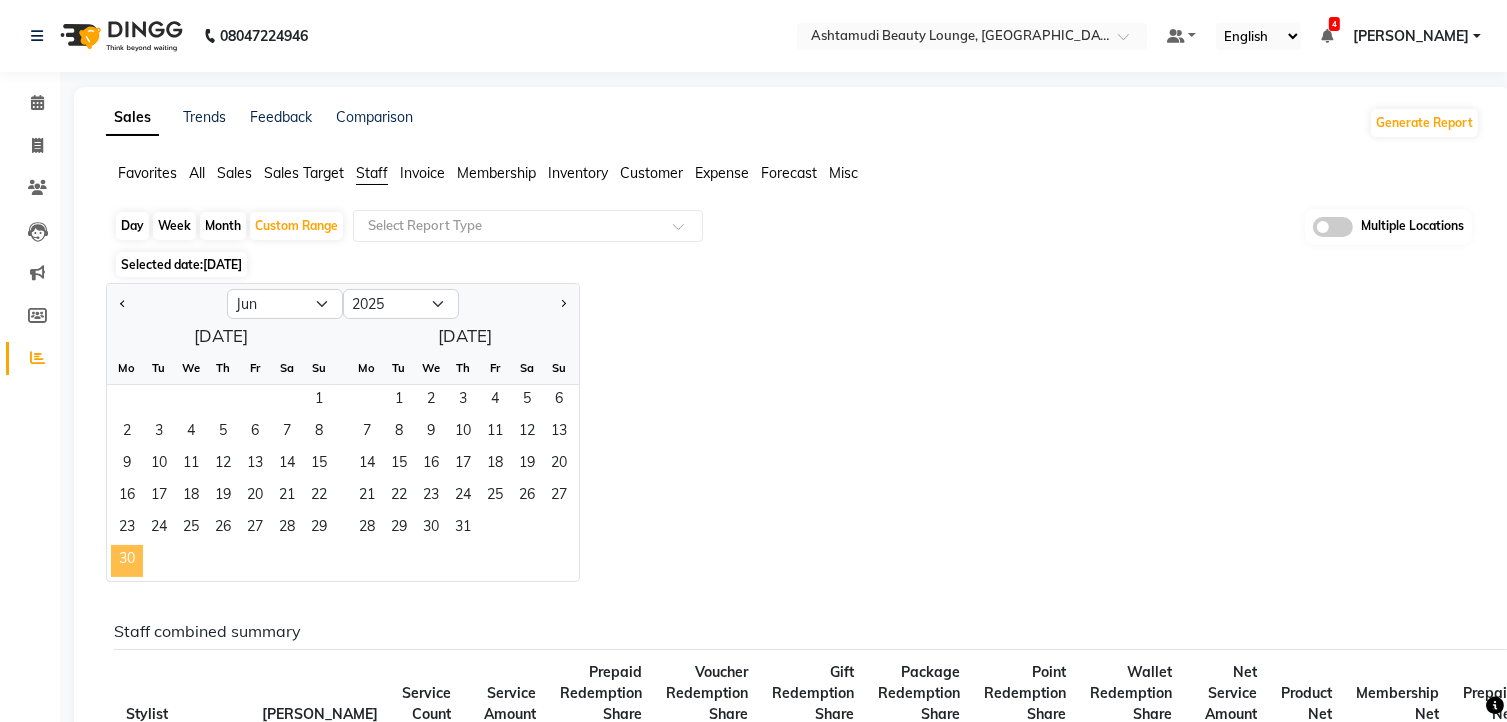 click on "30" 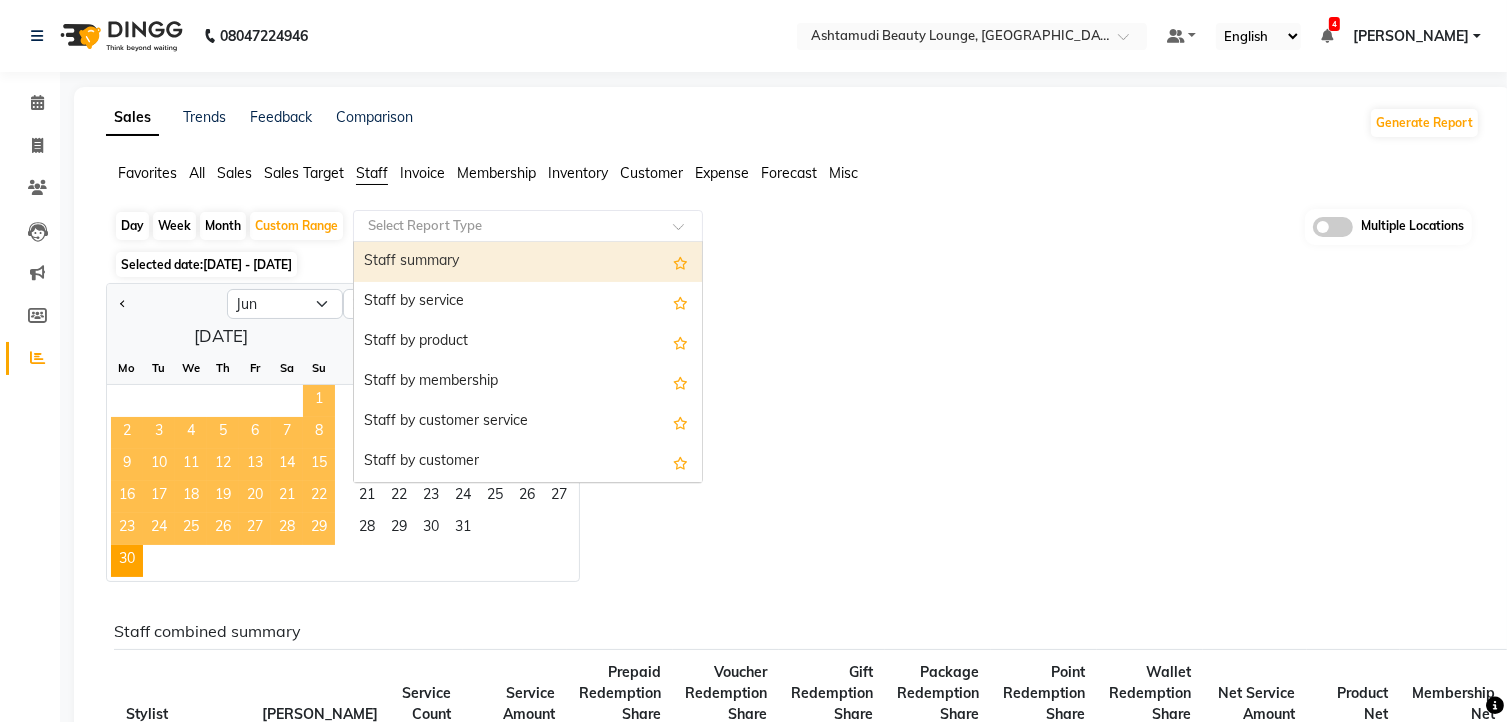 click 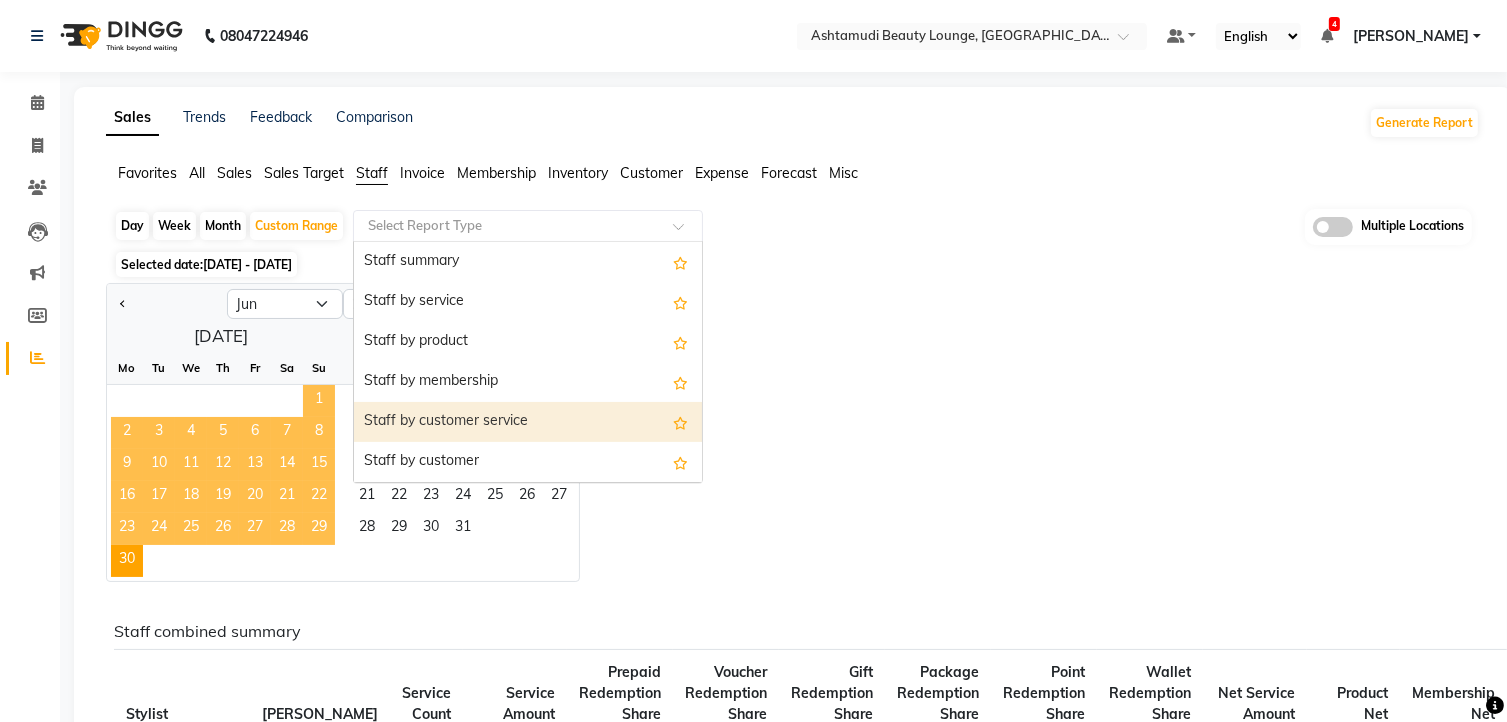 click on "Staff by customer service" at bounding box center (528, 422) 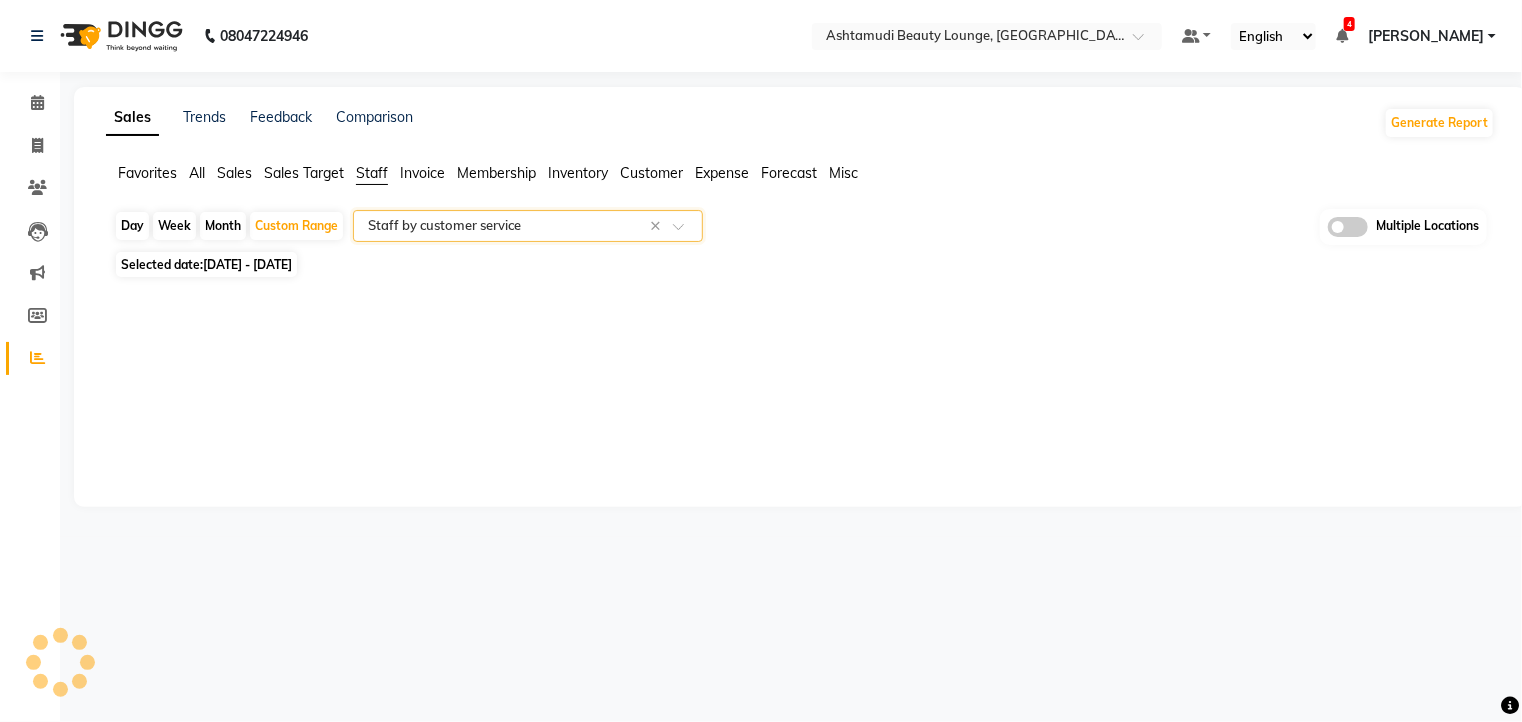 select on "full_report" 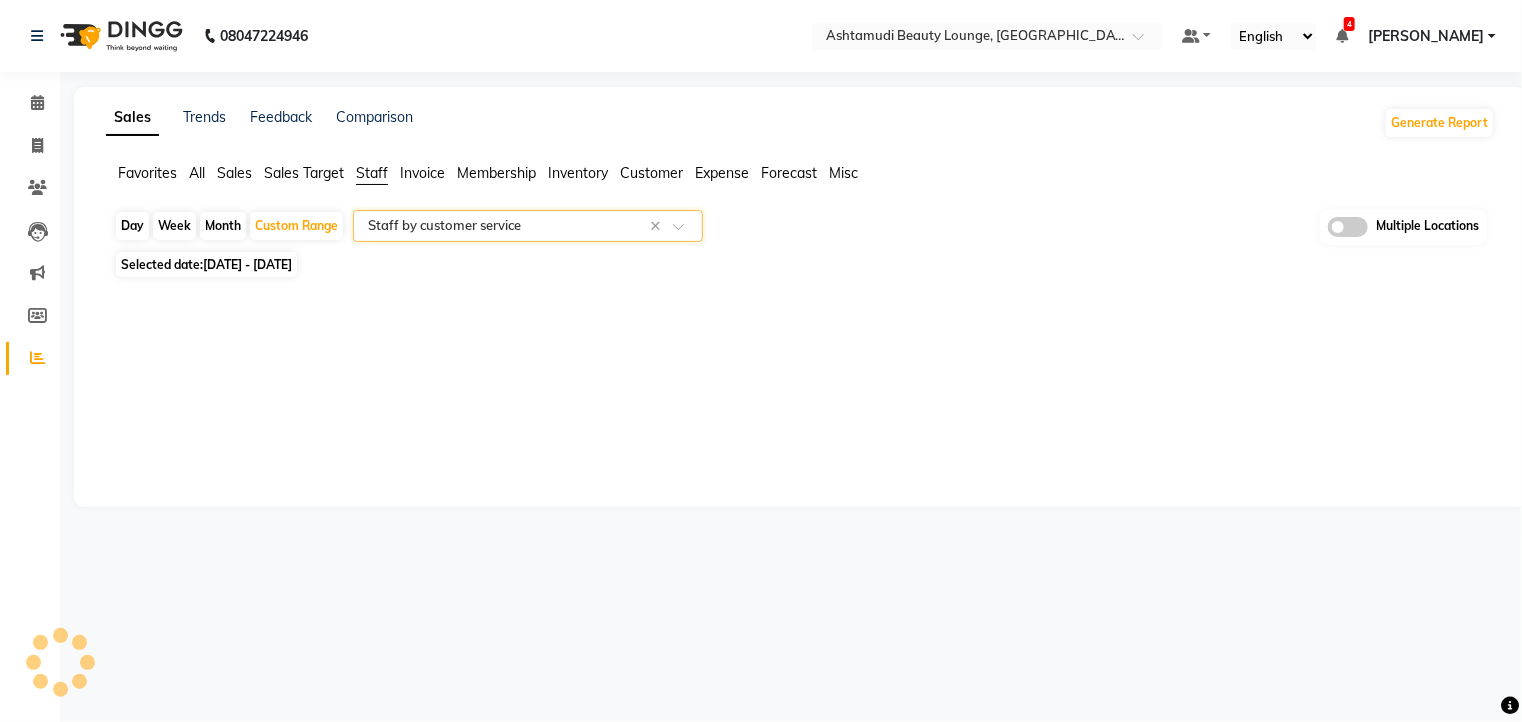 select on "csv" 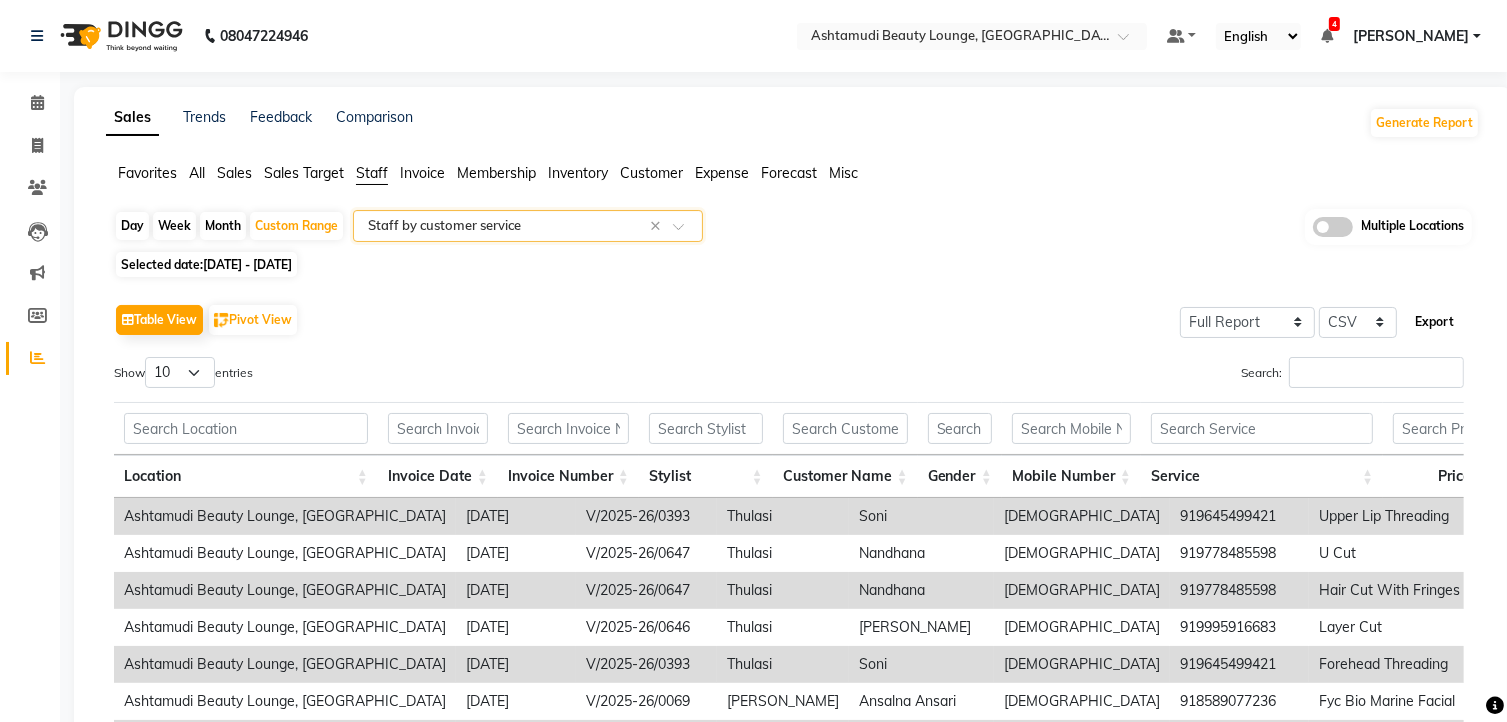 click on "Export" 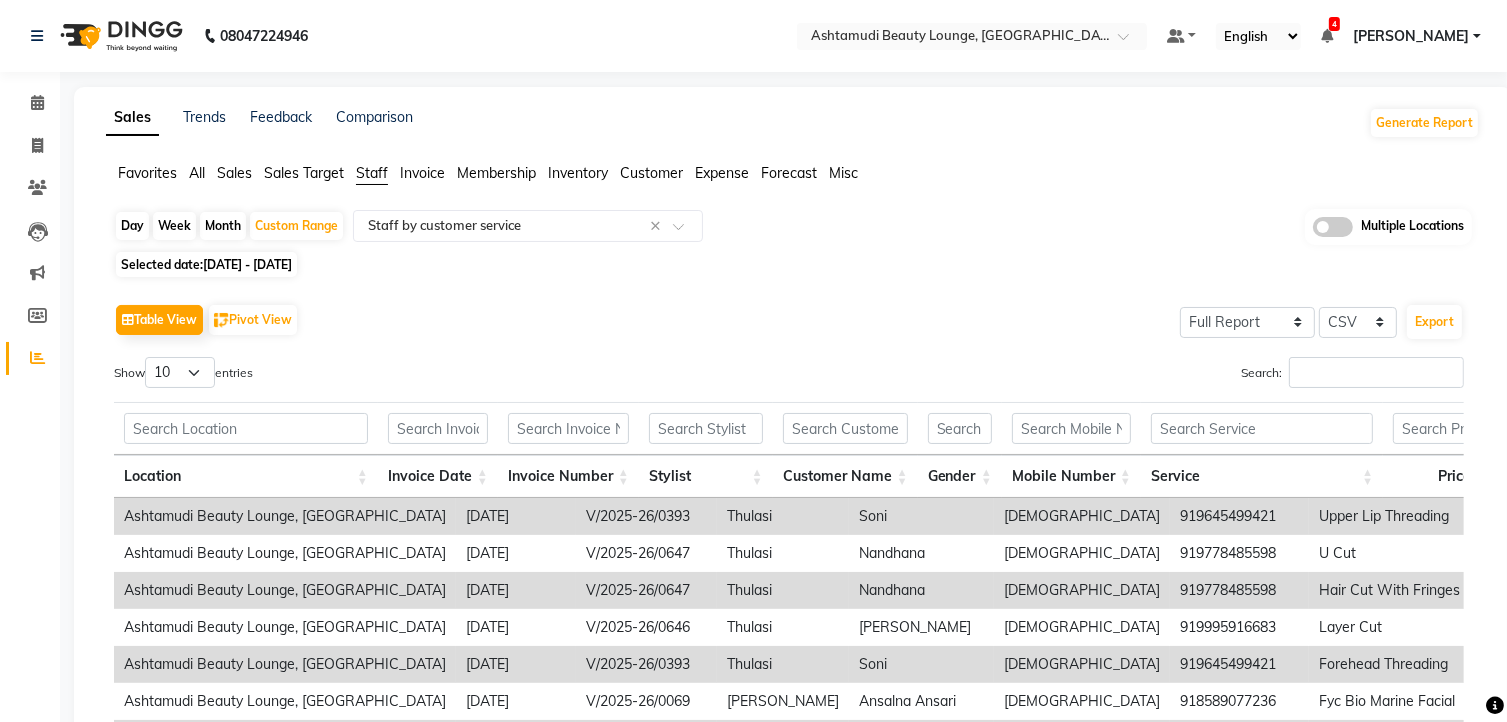 click 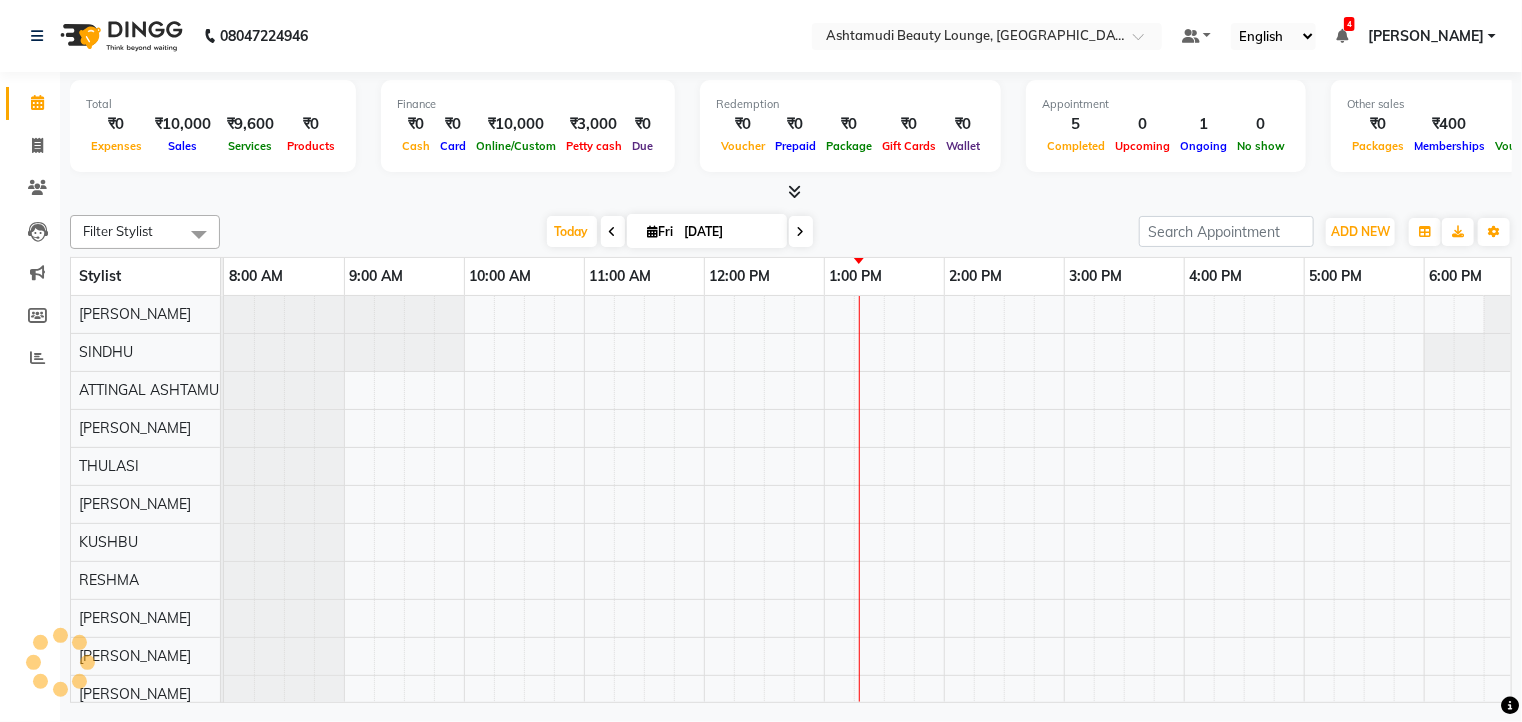 scroll, scrollTop: 0, scrollLeft: 0, axis: both 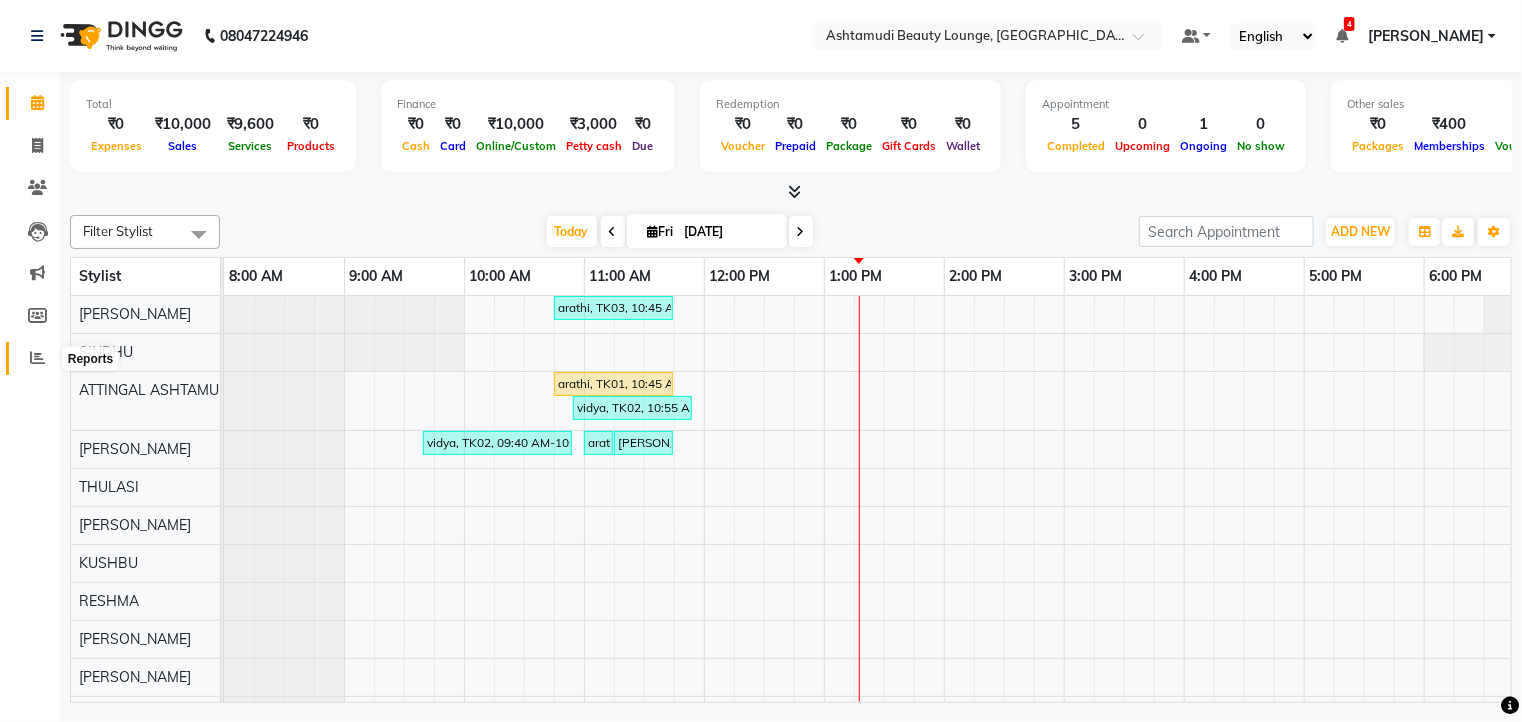 click 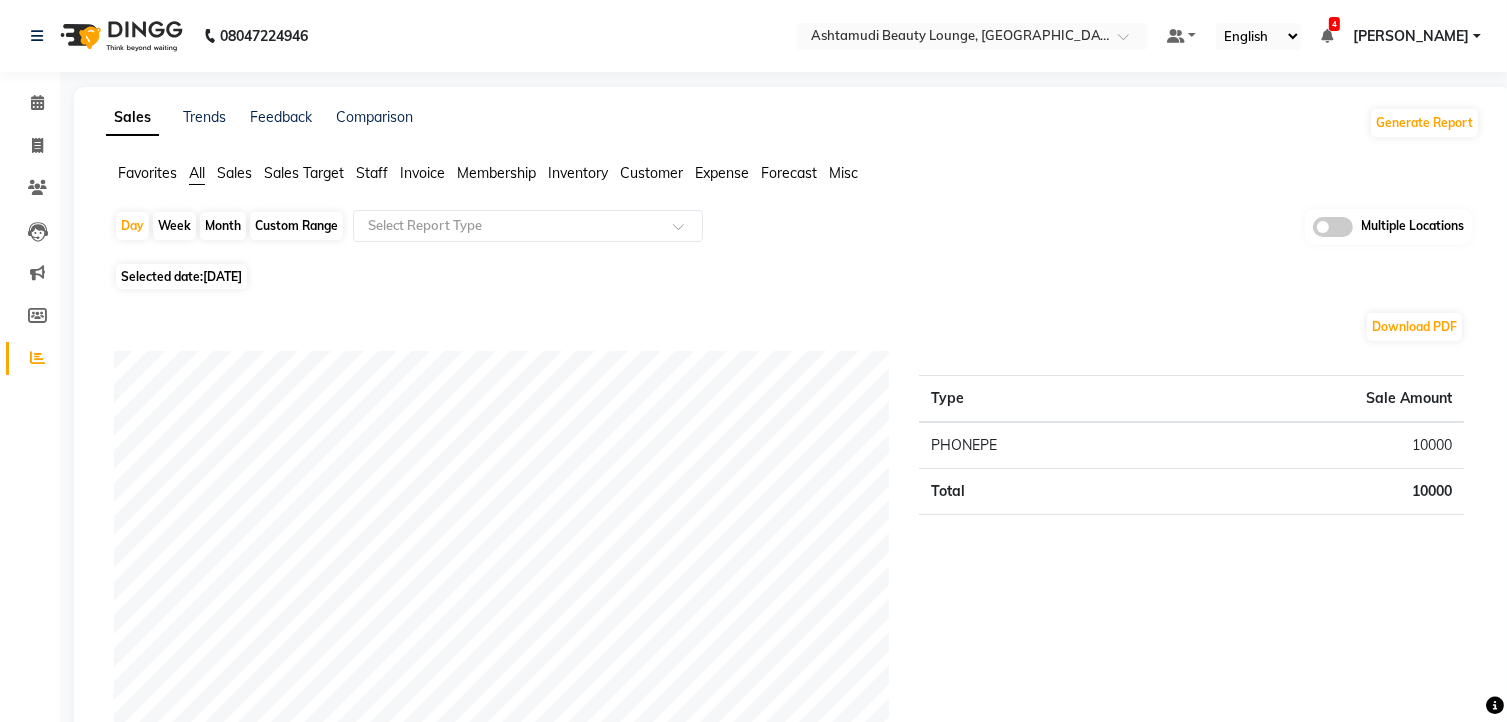 click 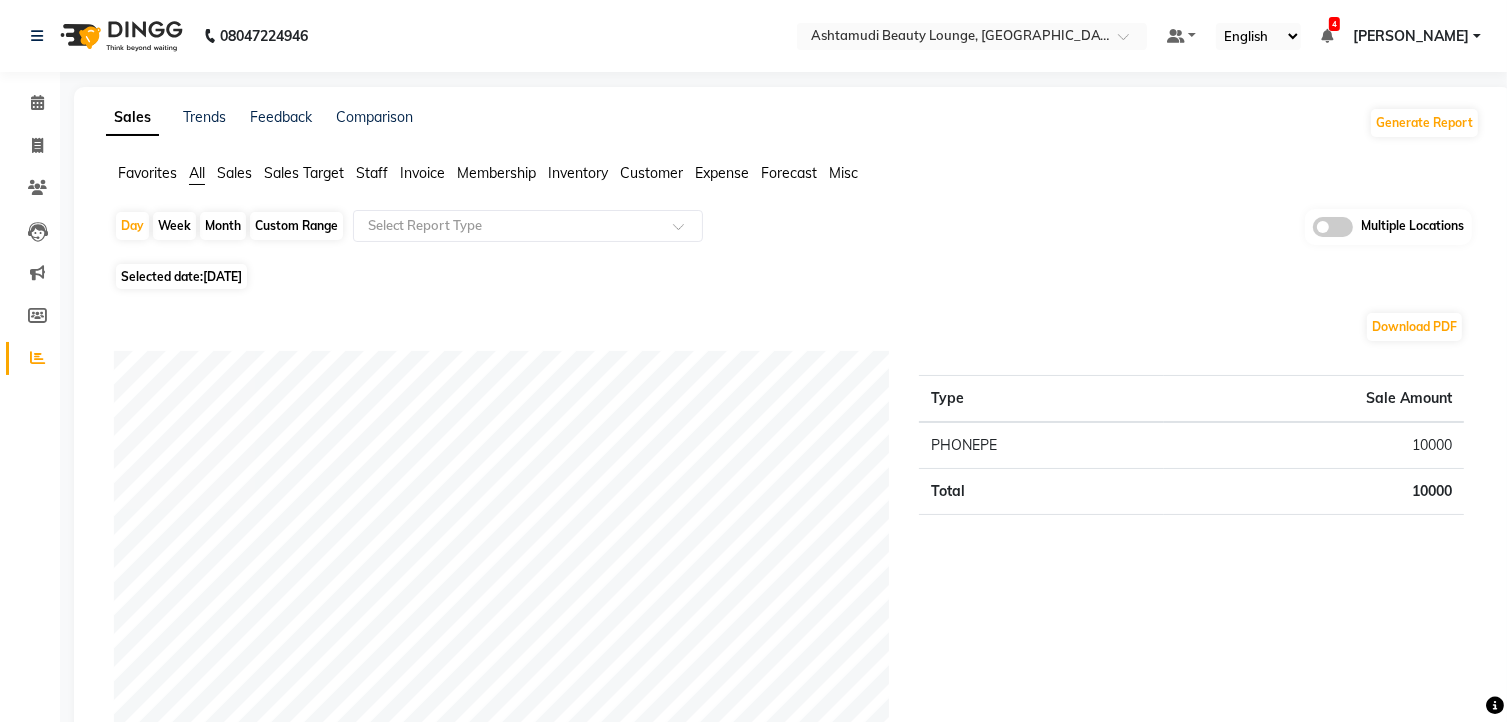 click 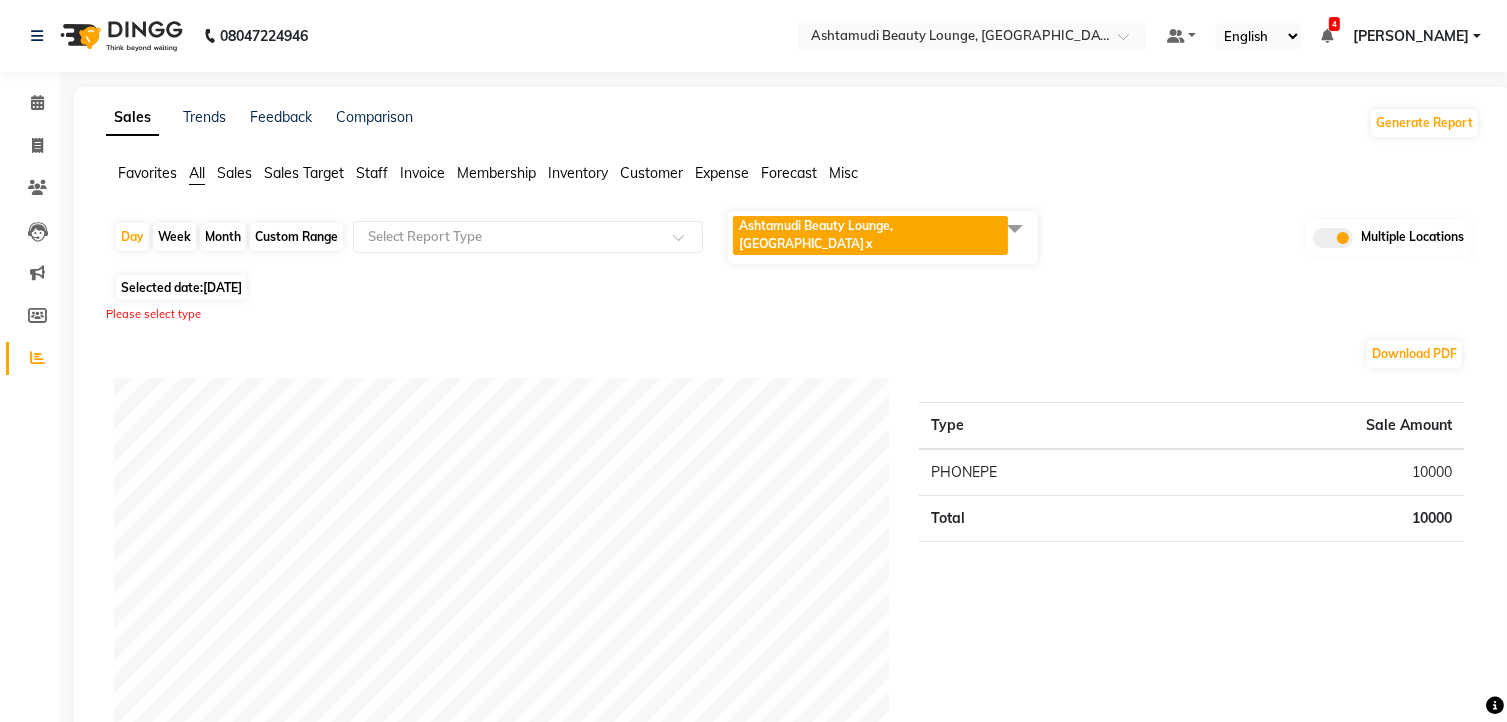 click 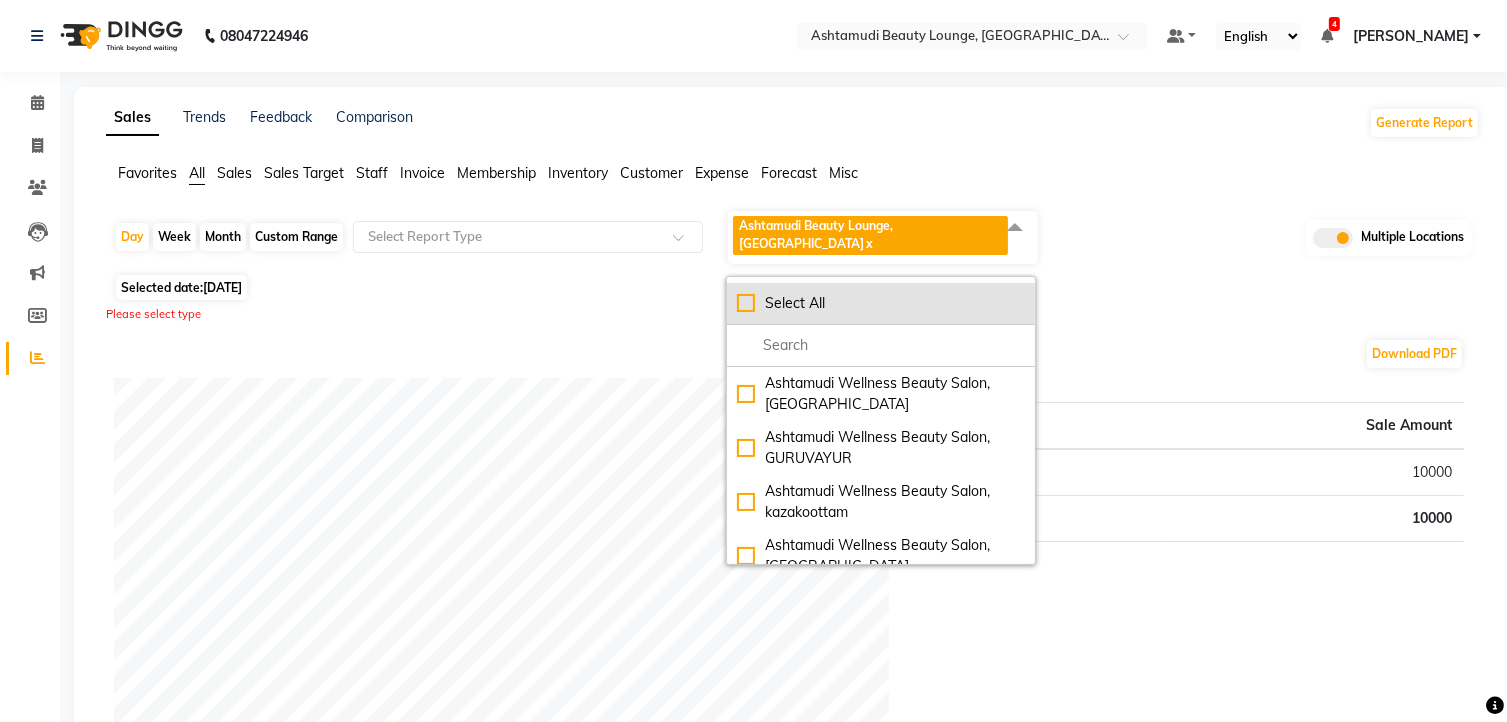 click on "Select All" 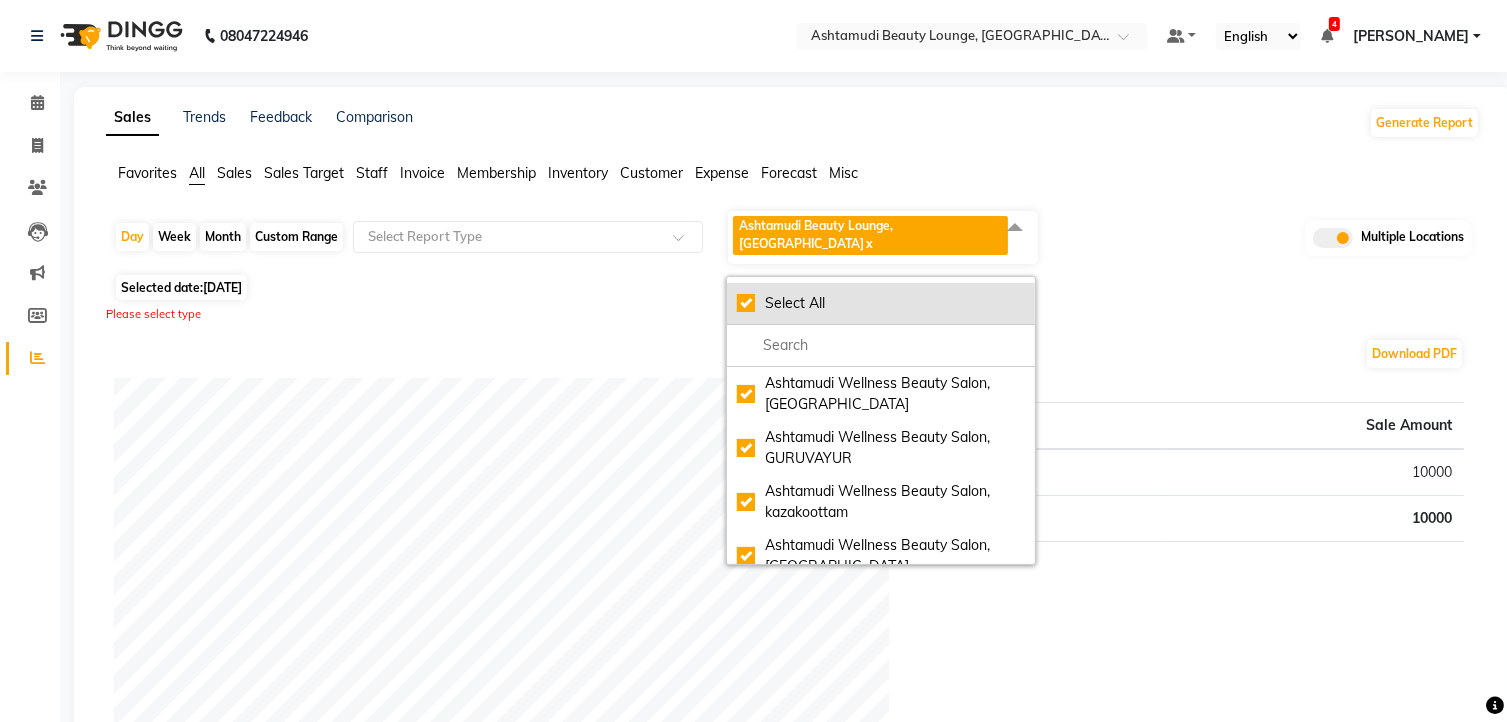 checkbox on "true" 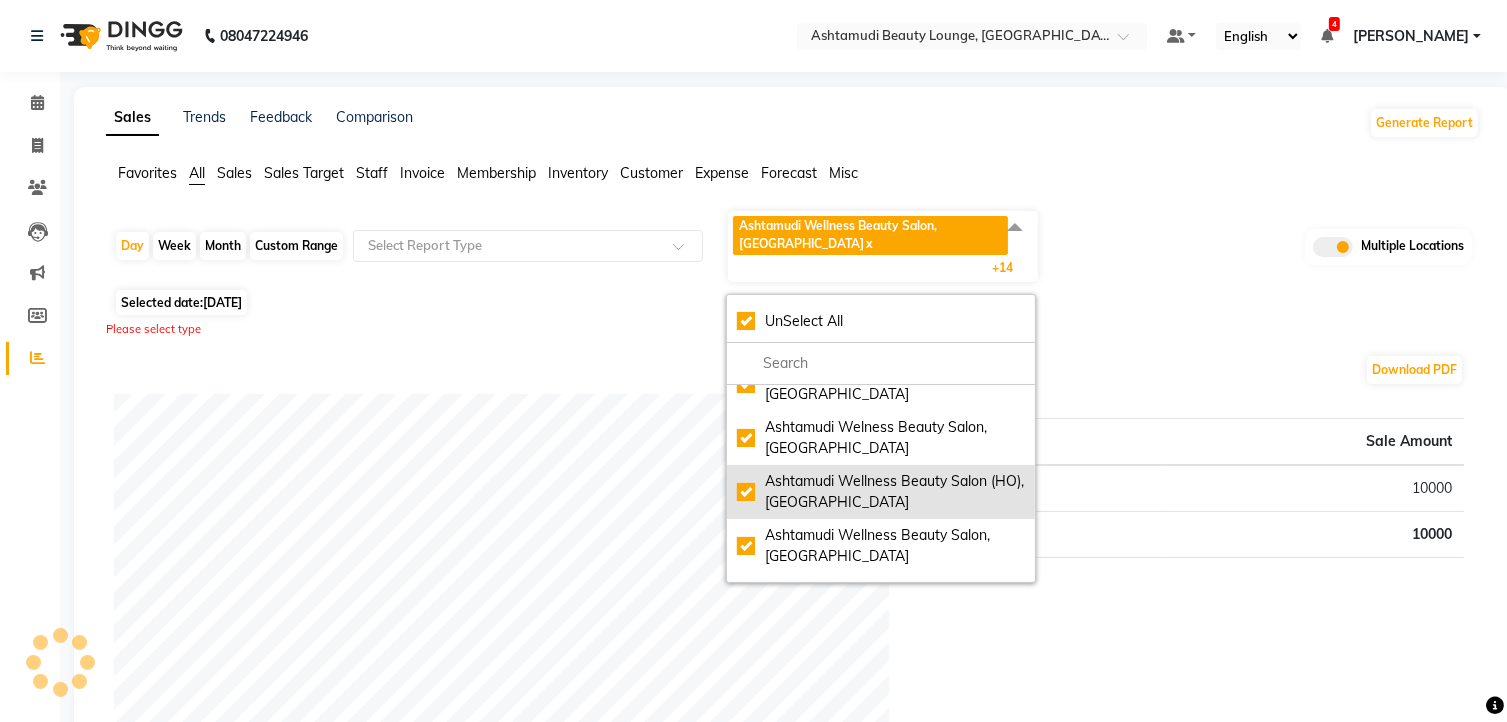 scroll, scrollTop: 400, scrollLeft: 0, axis: vertical 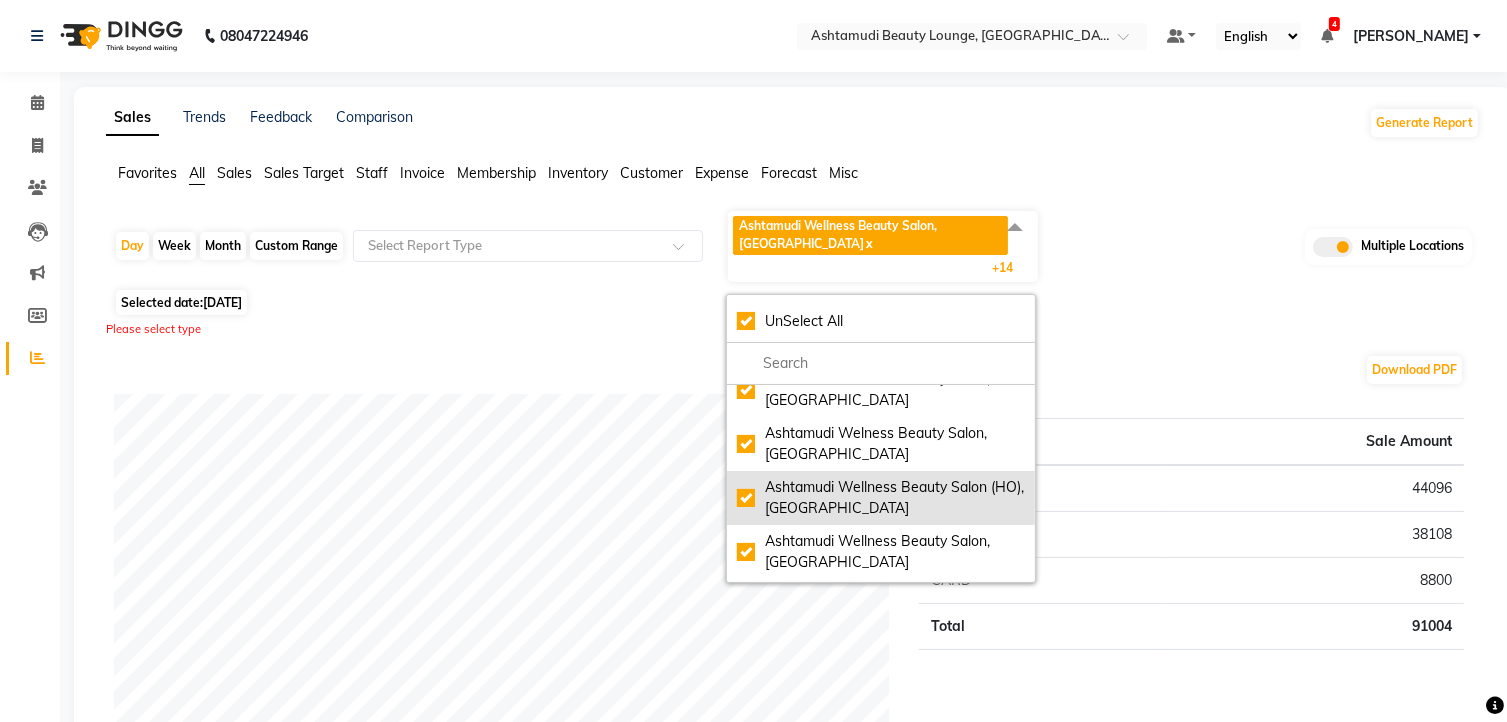 click on "Ashtamudi Wellness Beauty Salon (HO), [GEOGRAPHIC_DATA]" 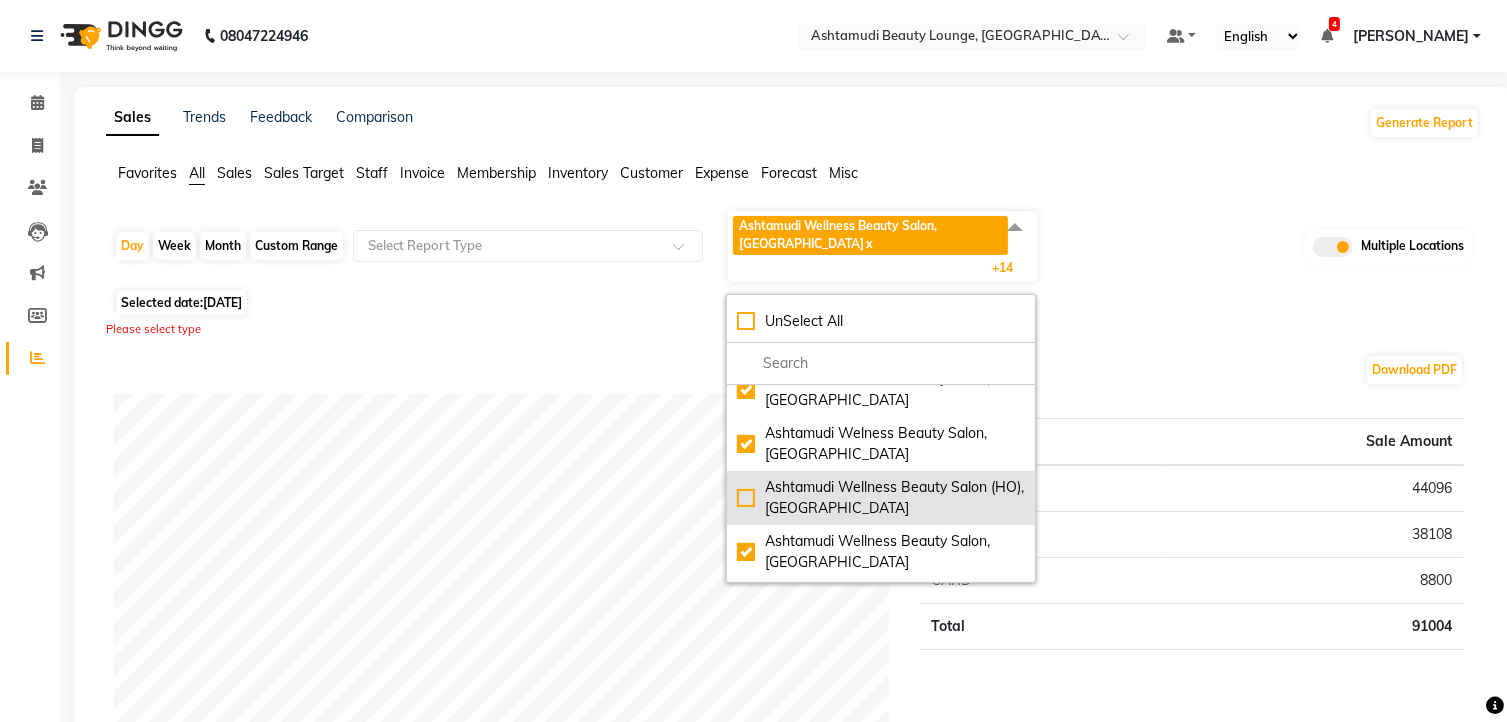 checkbox on "false" 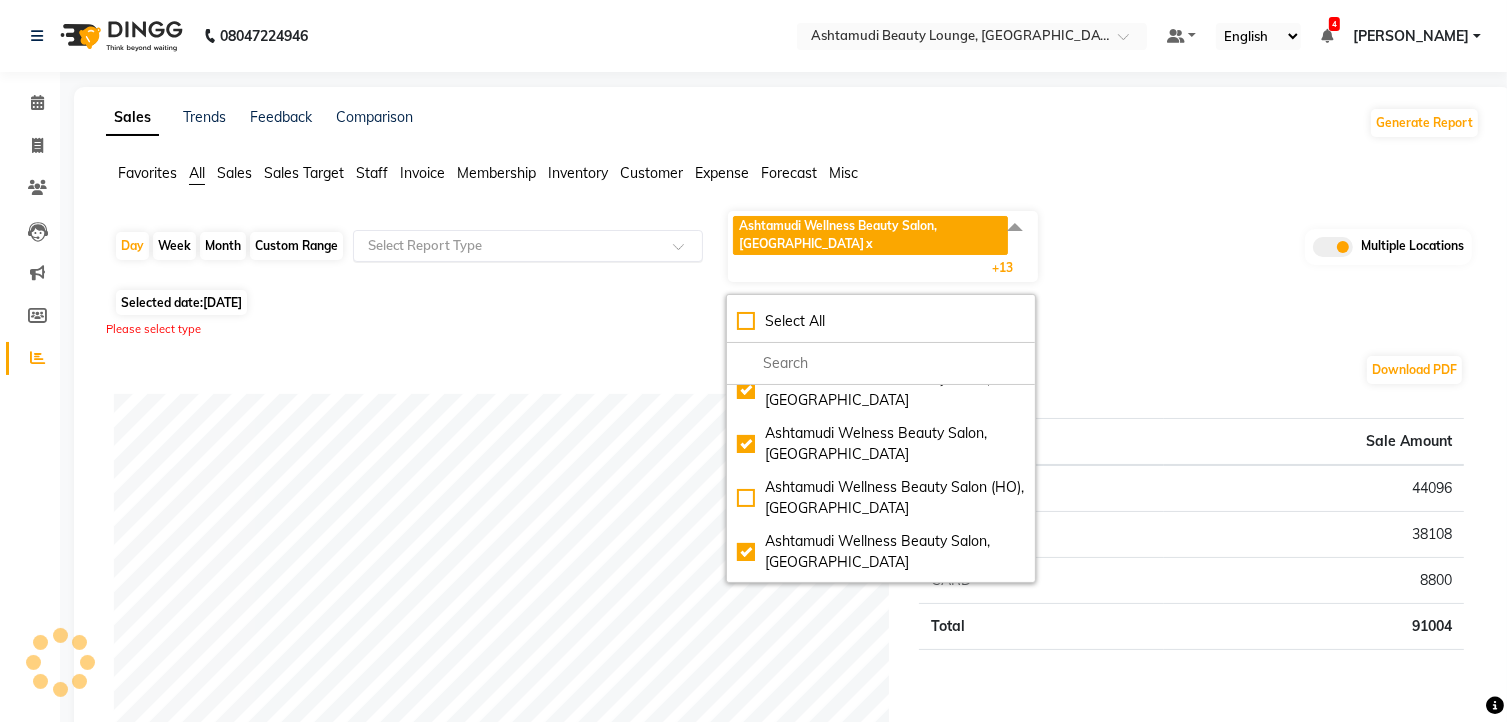 click 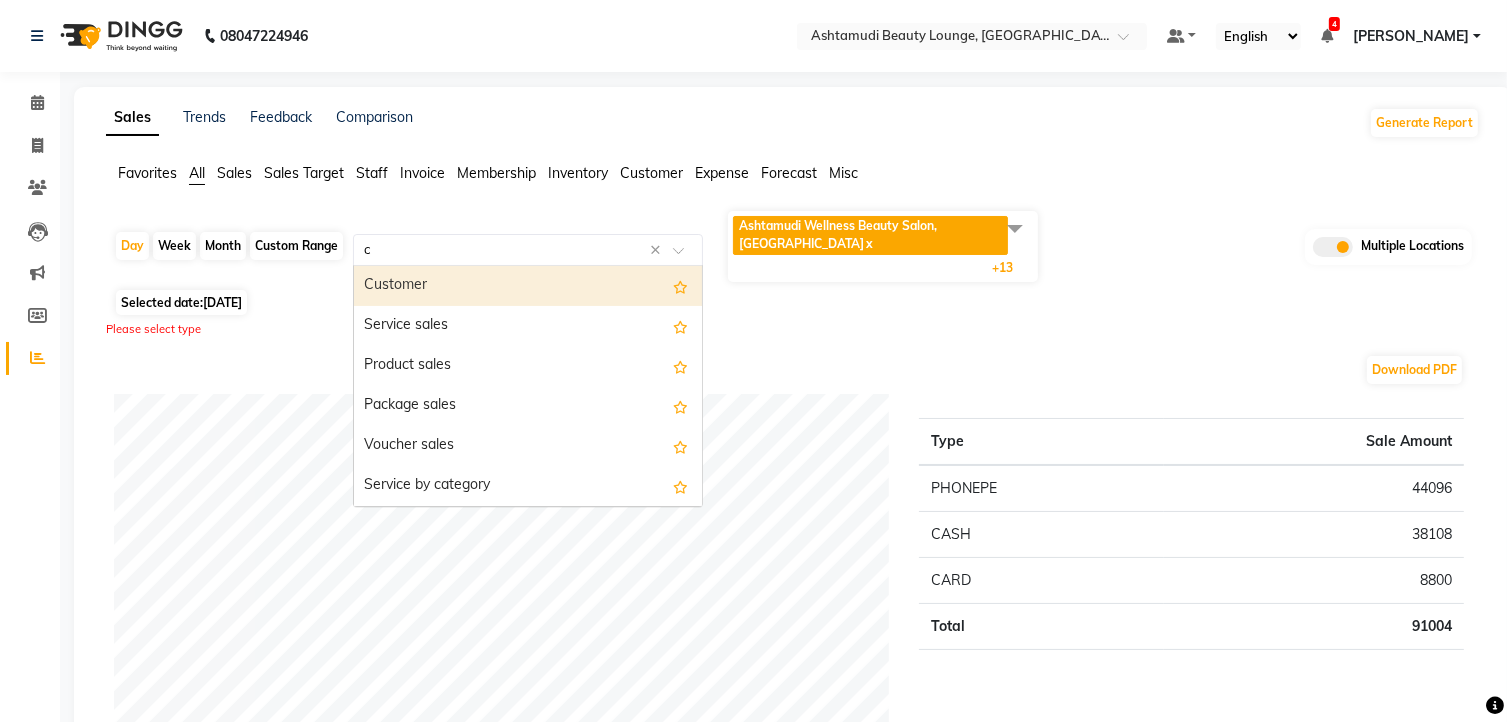 type on "ce" 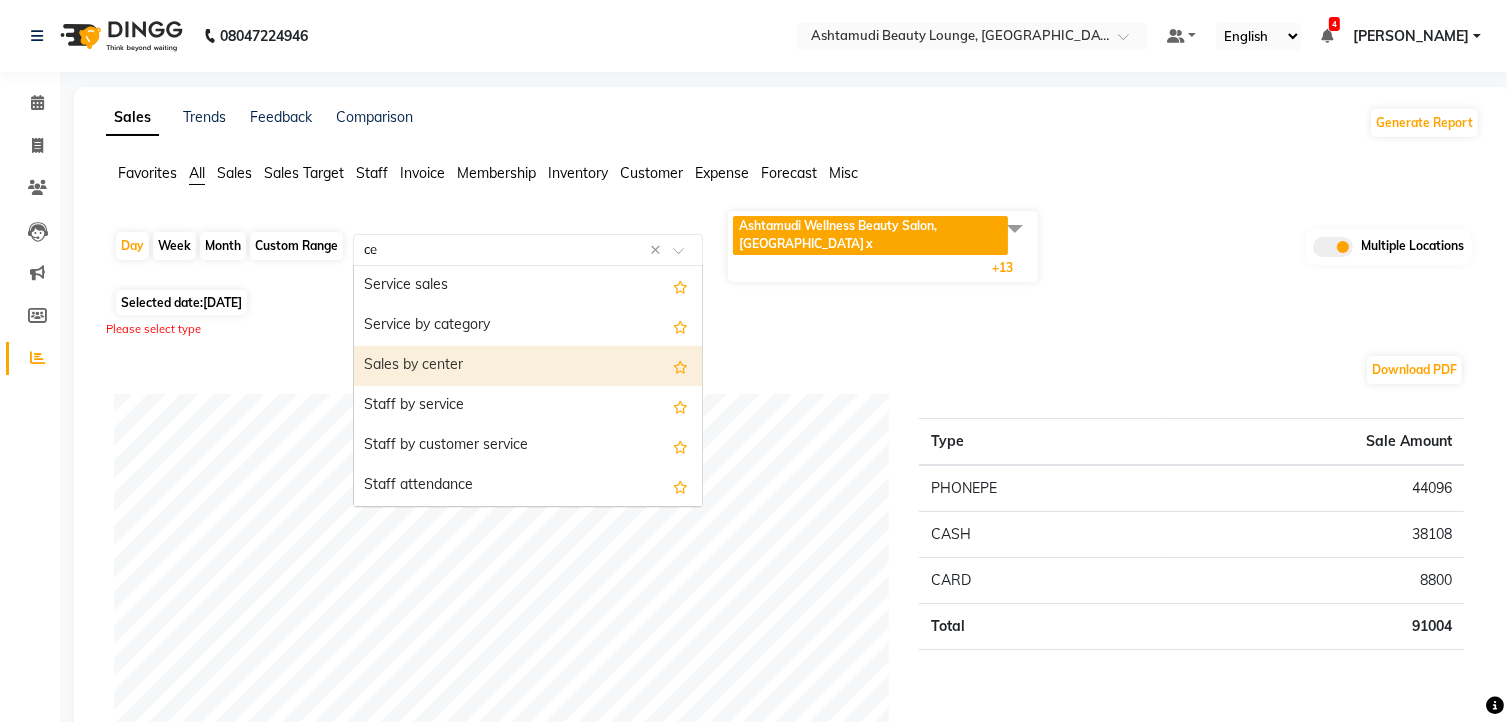 click on "Sales by center" at bounding box center [528, 366] 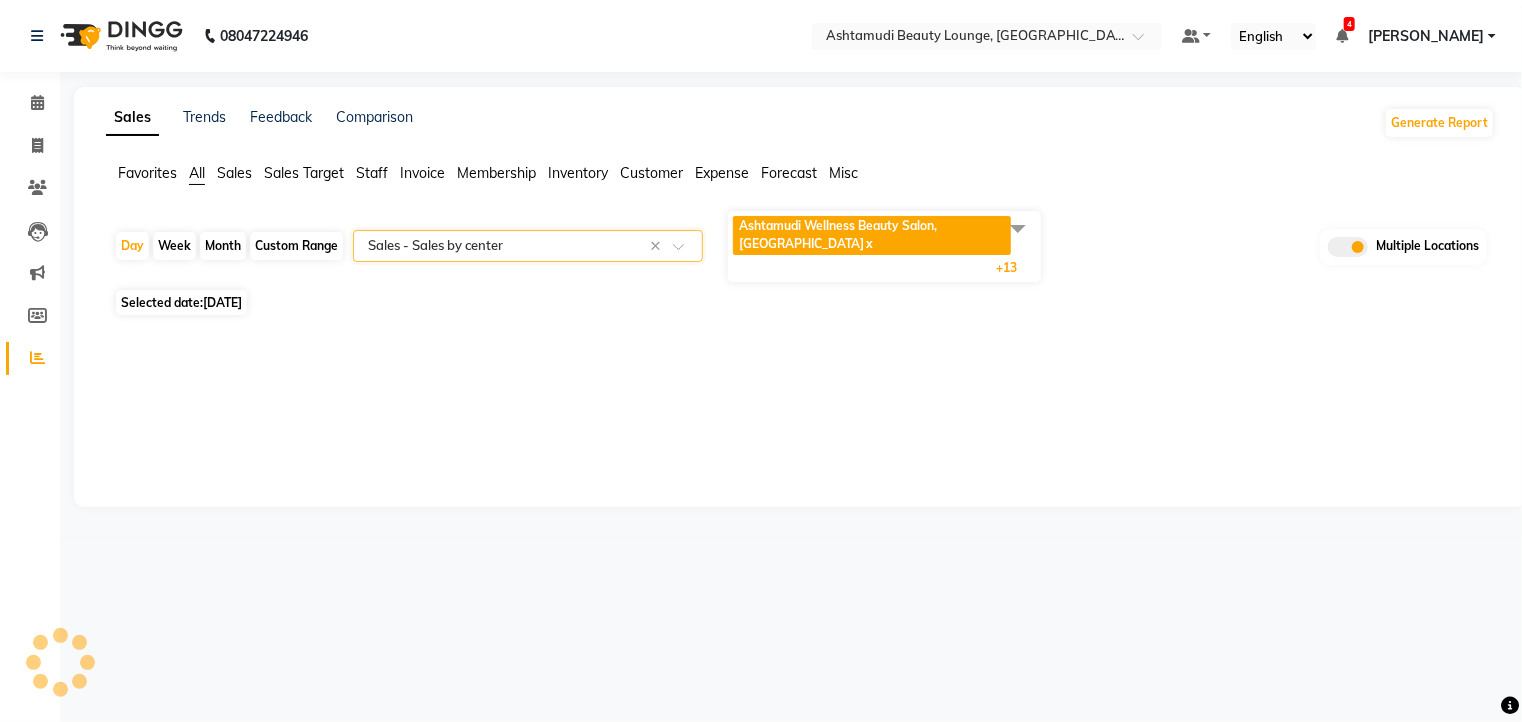 select on "full_report" 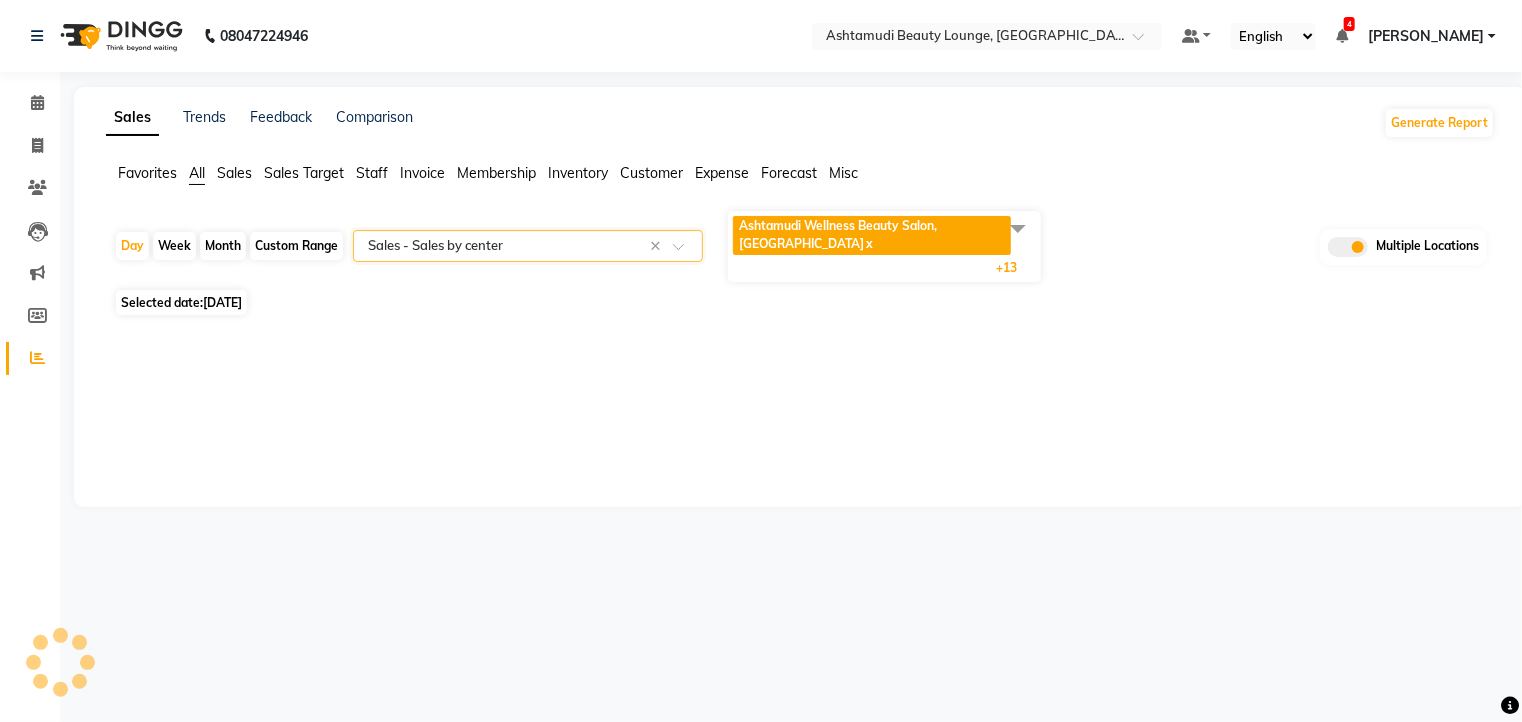 select on "csv" 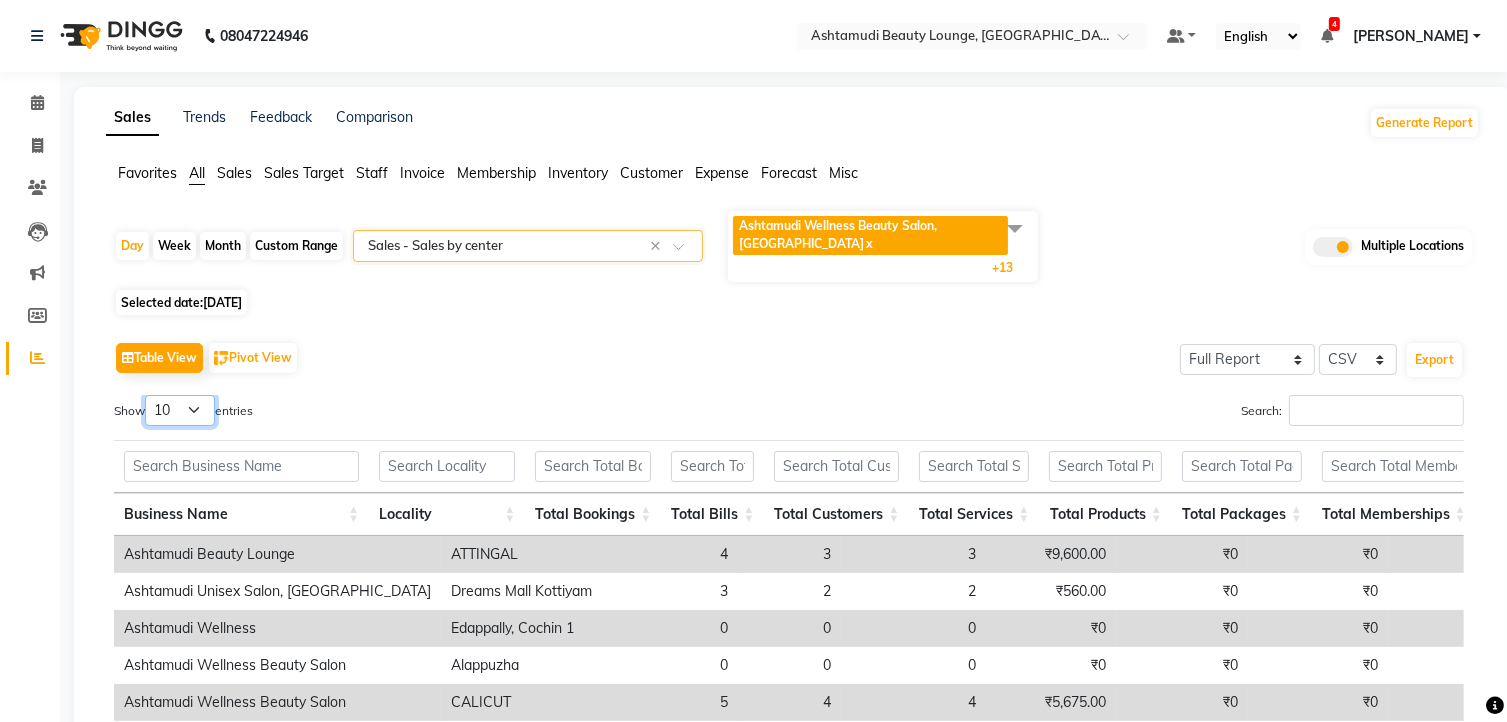 click on "10 25 50 100" at bounding box center [180, 410] 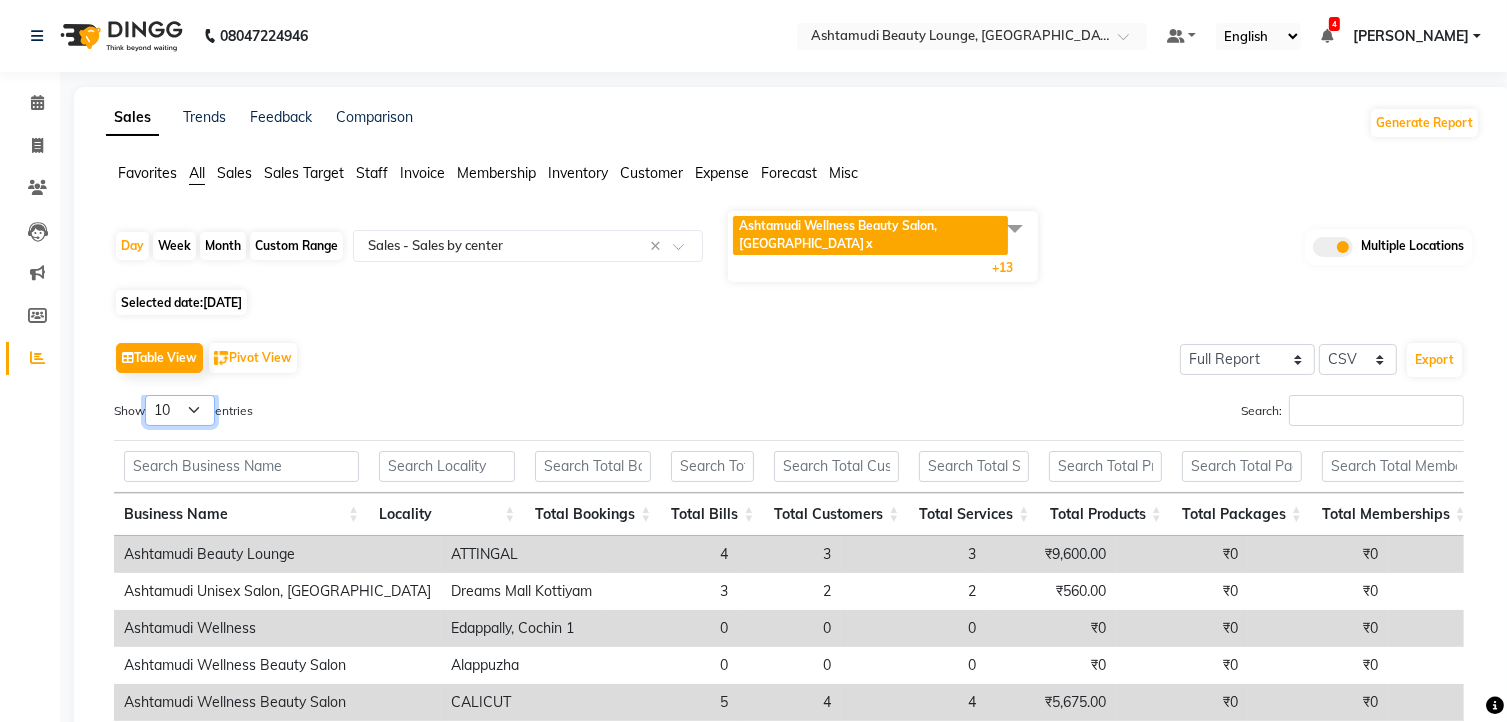 select on "25" 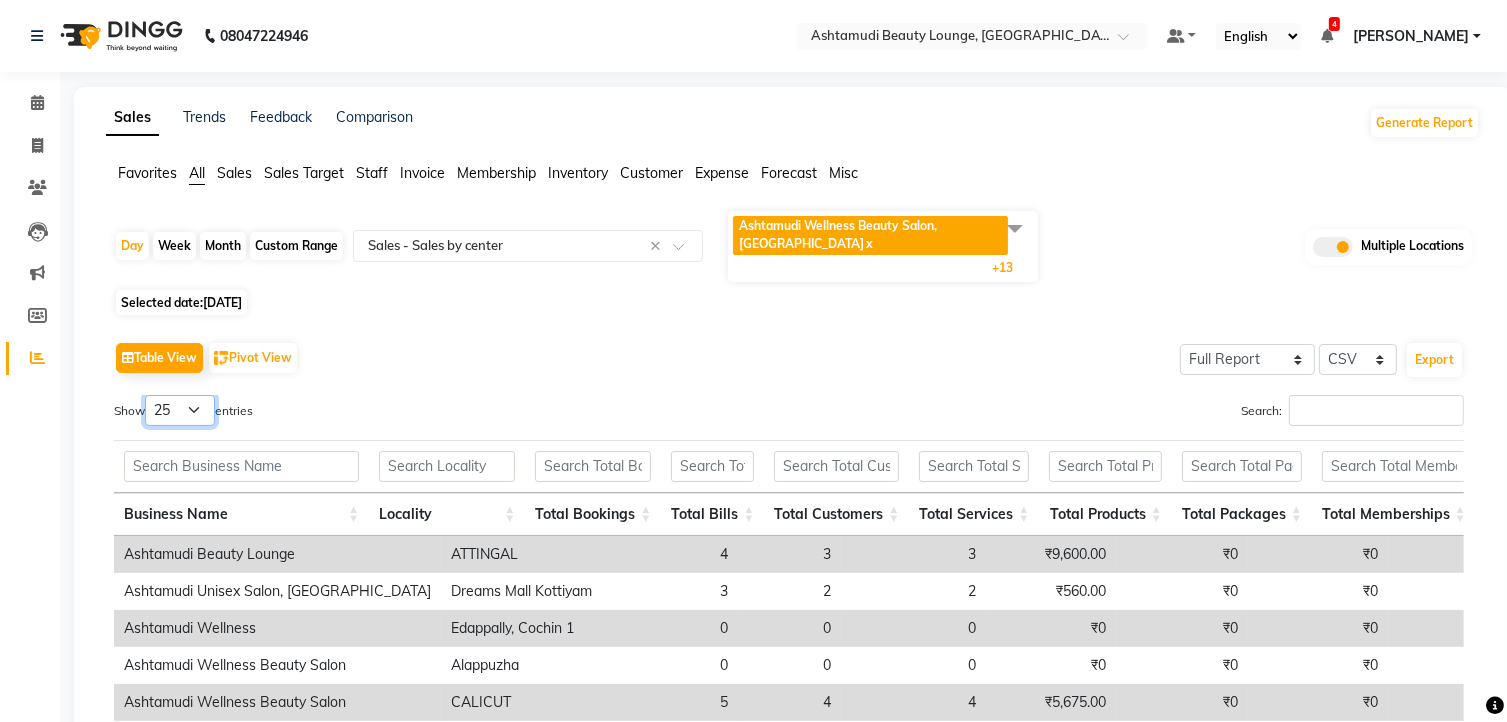click on "10 25 50 100" at bounding box center [180, 410] 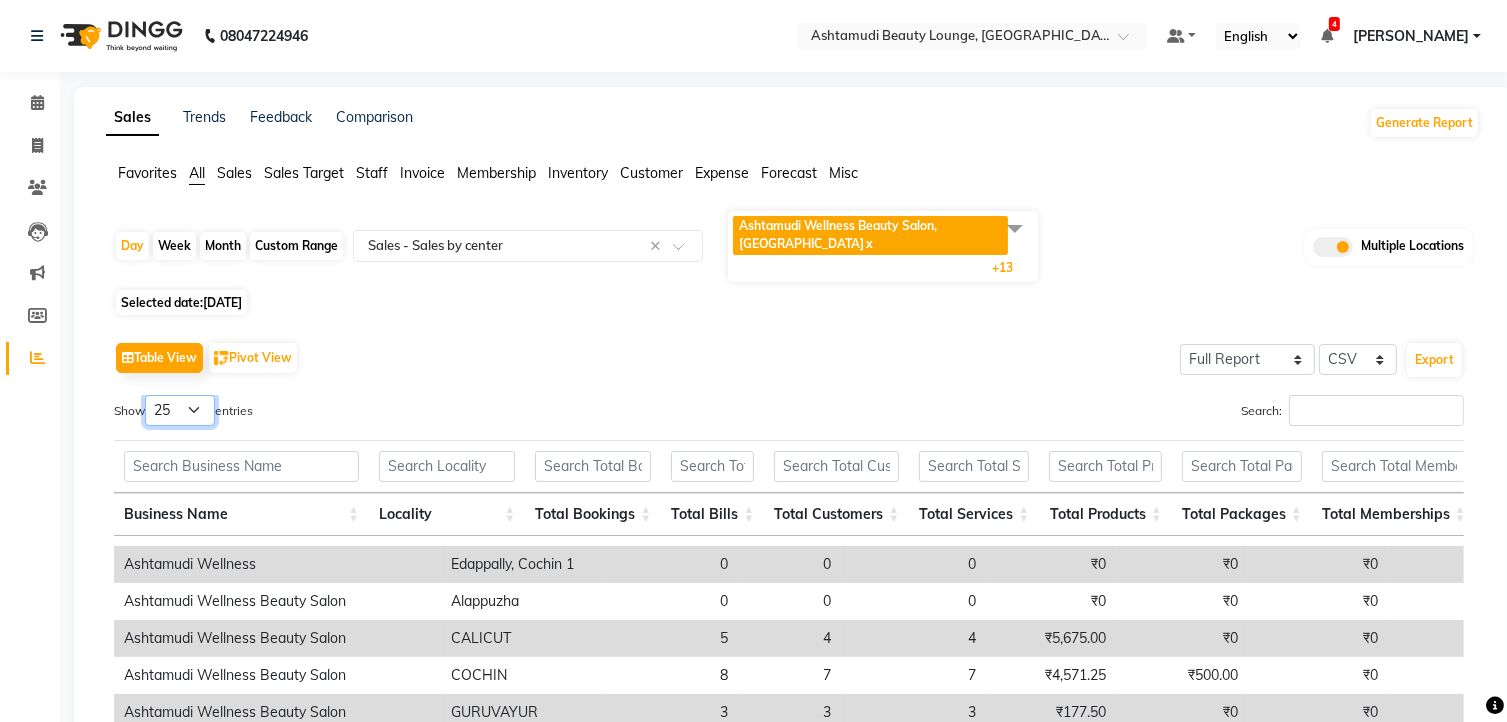 scroll, scrollTop: 132, scrollLeft: 0, axis: vertical 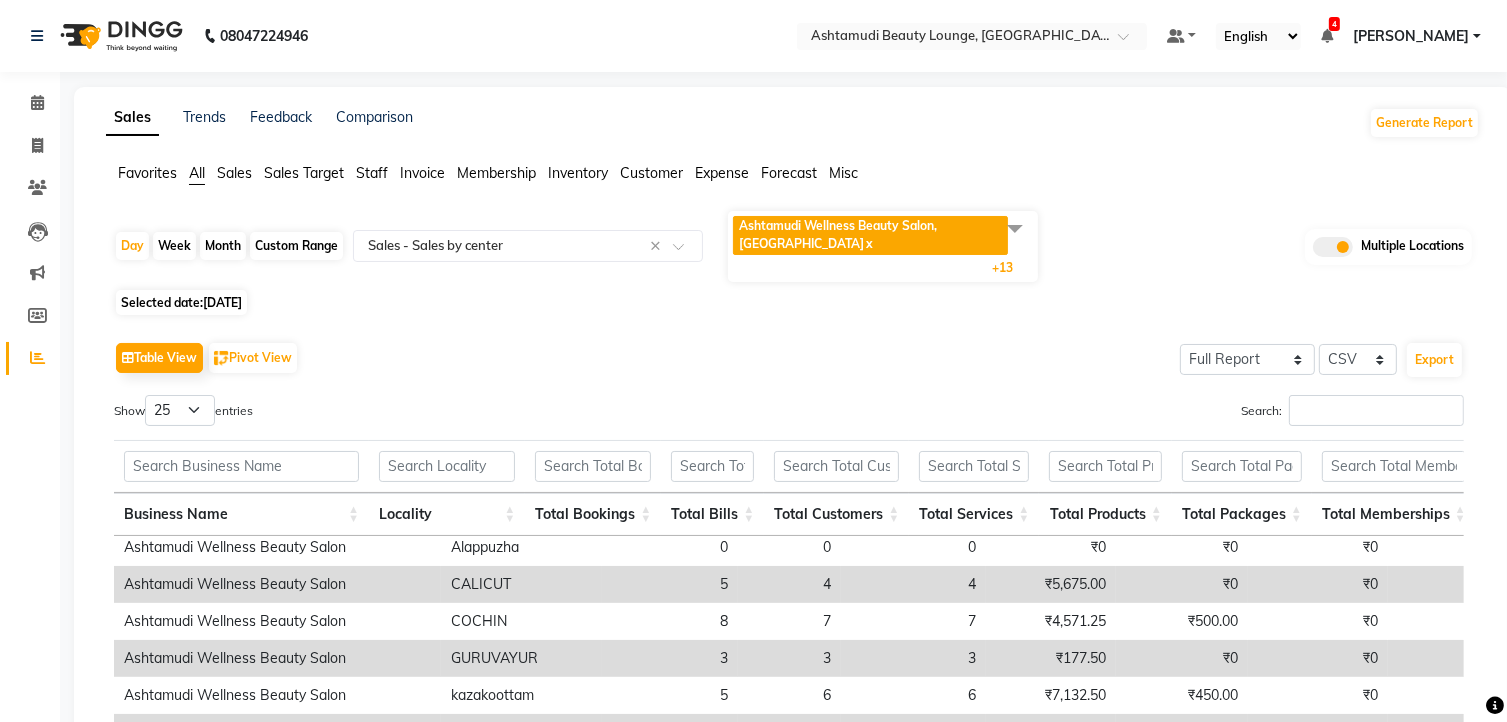 click 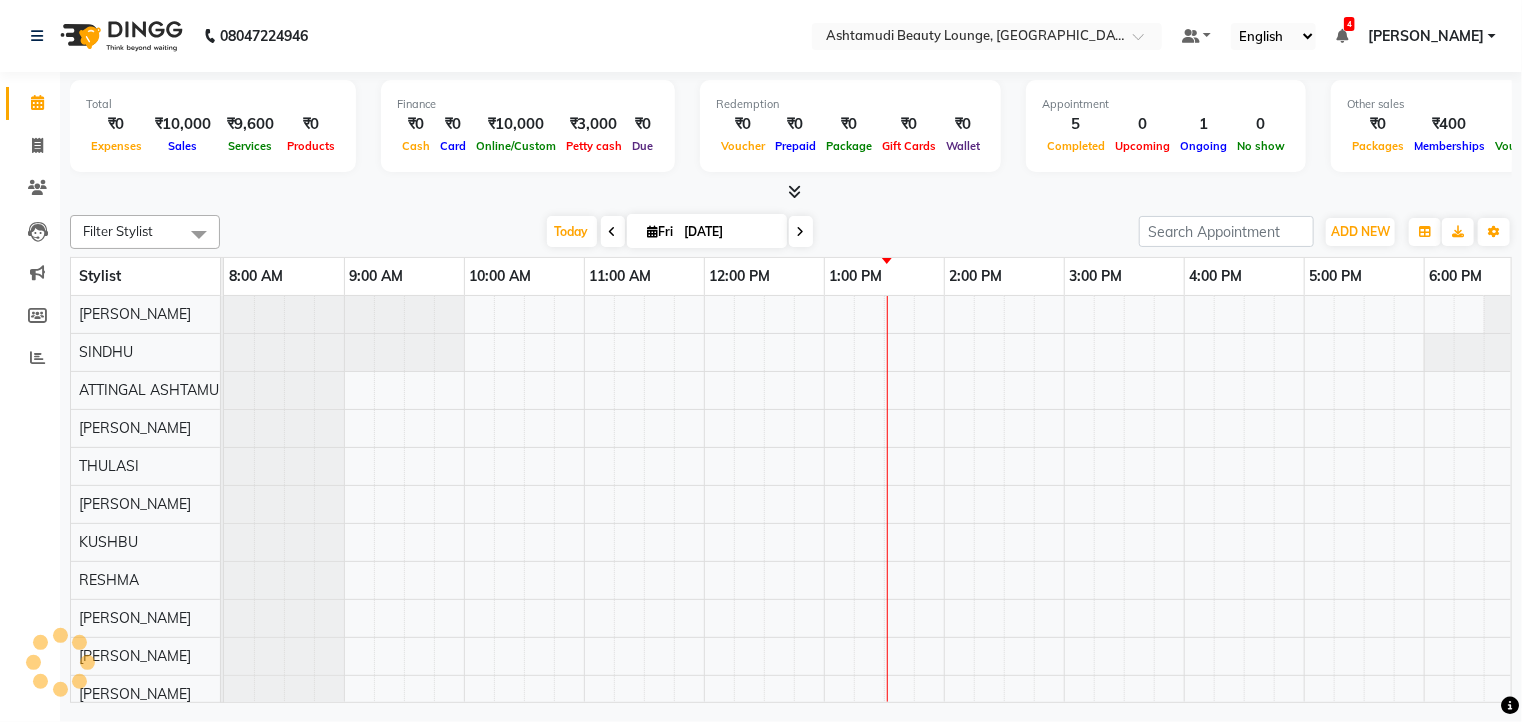 scroll, scrollTop: 0, scrollLeft: 0, axis: both 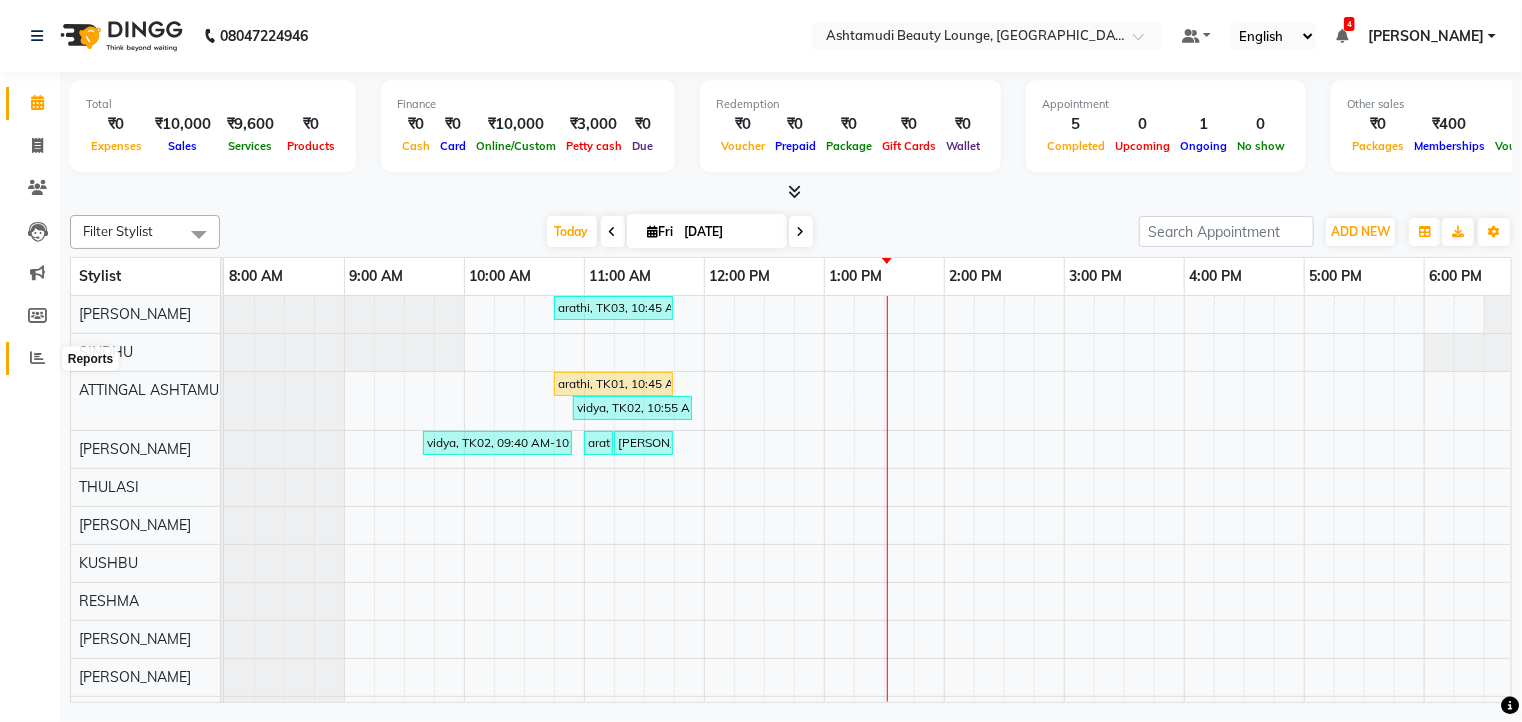 click 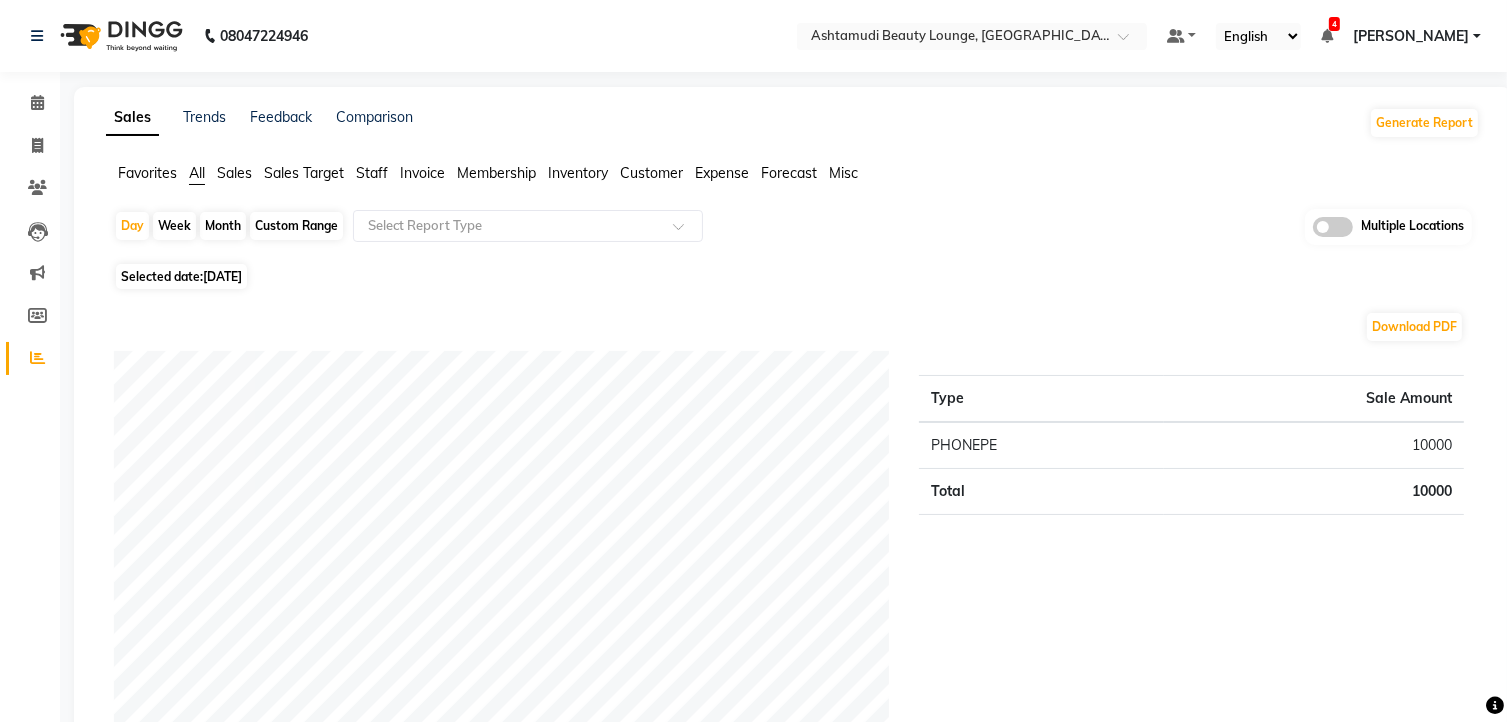 click 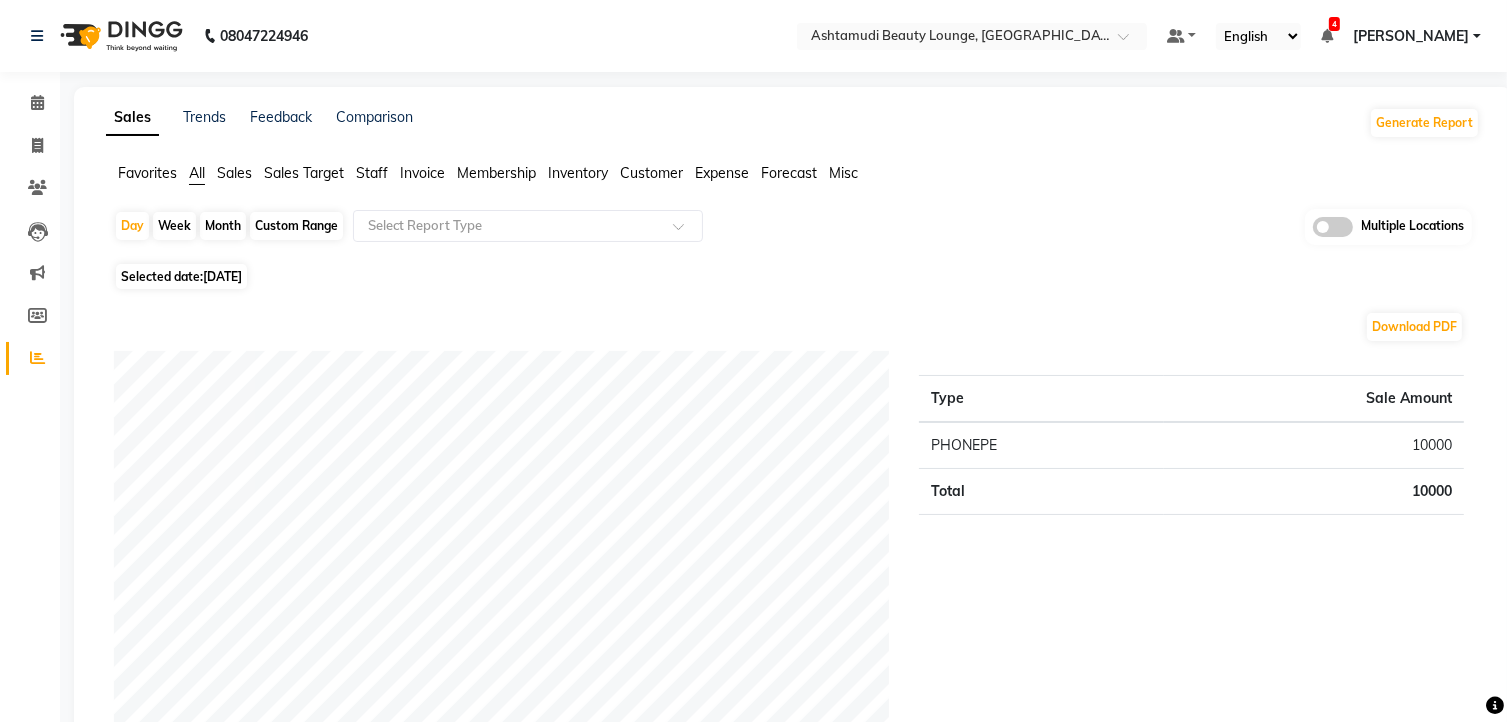 click 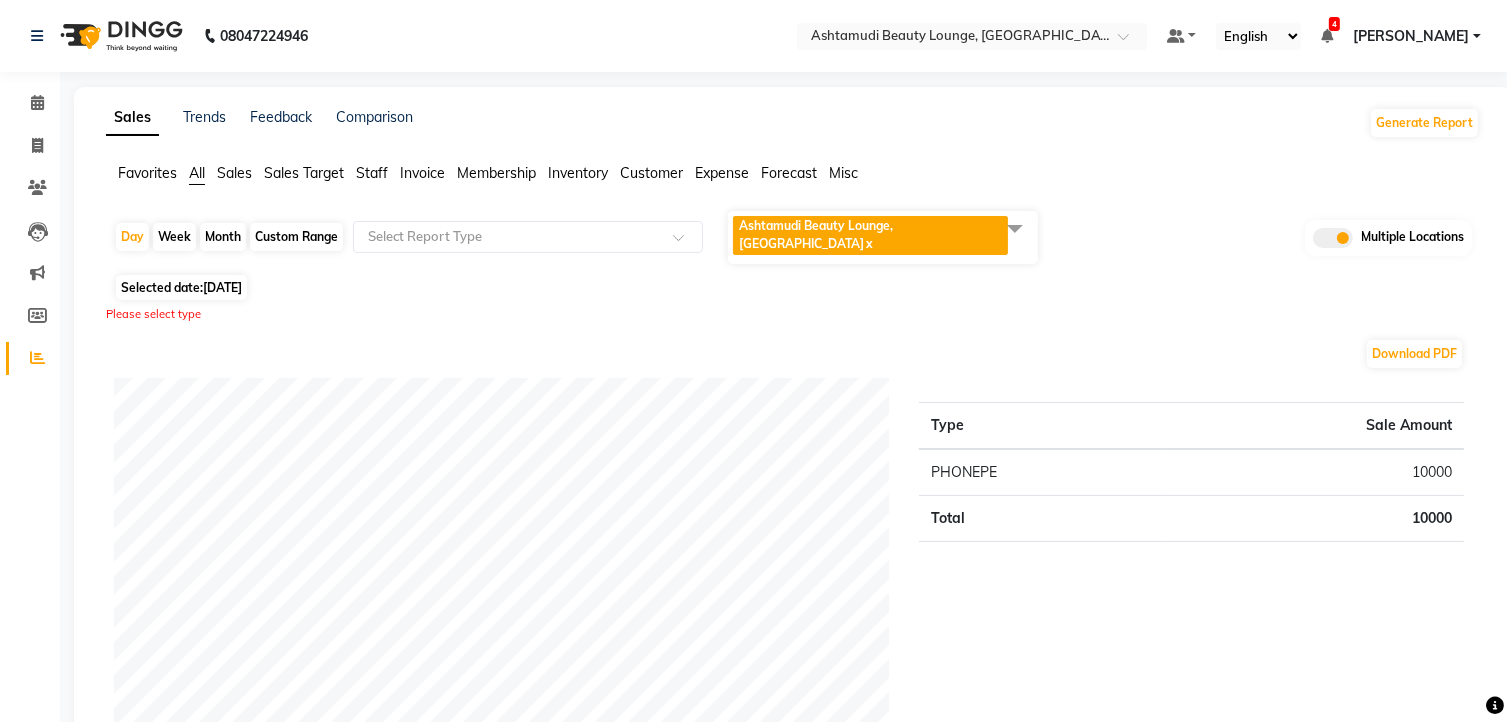 click 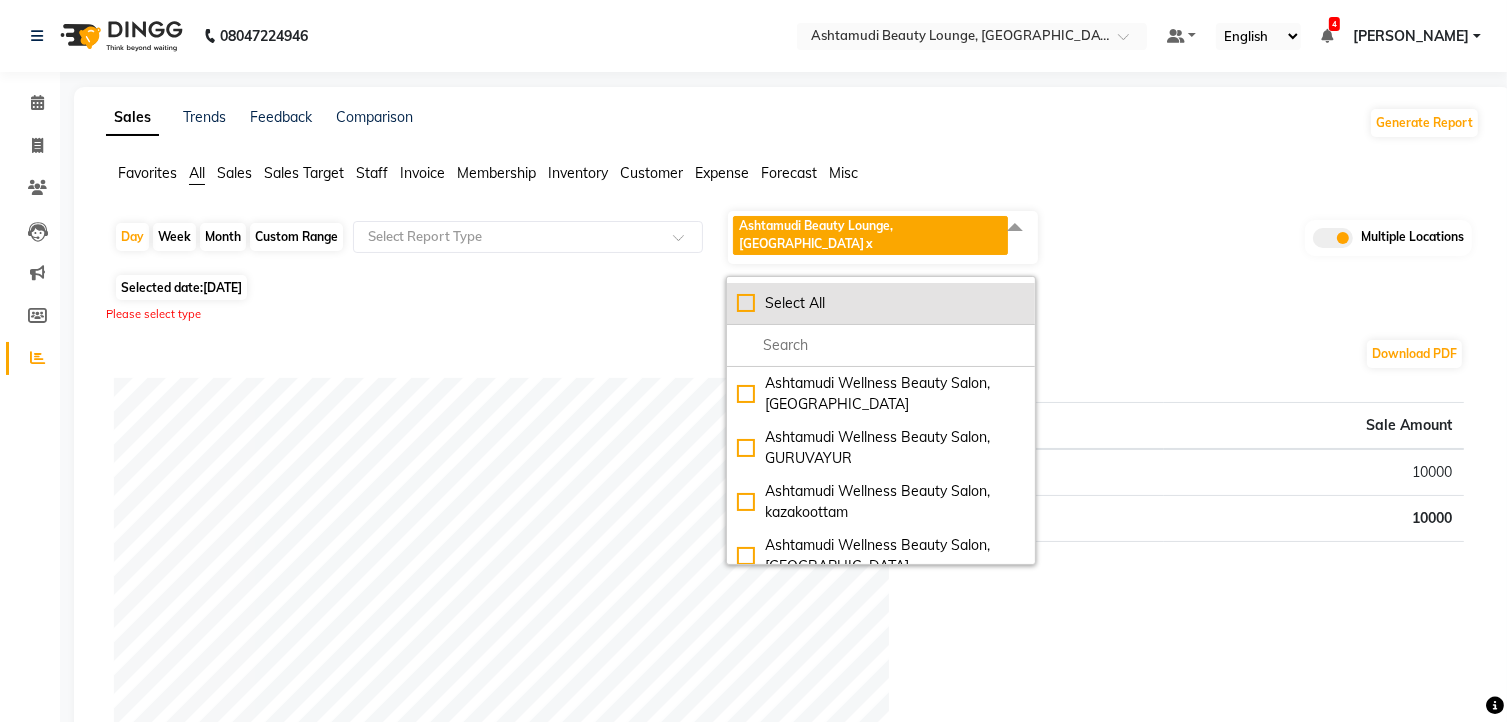 click on "Select All" 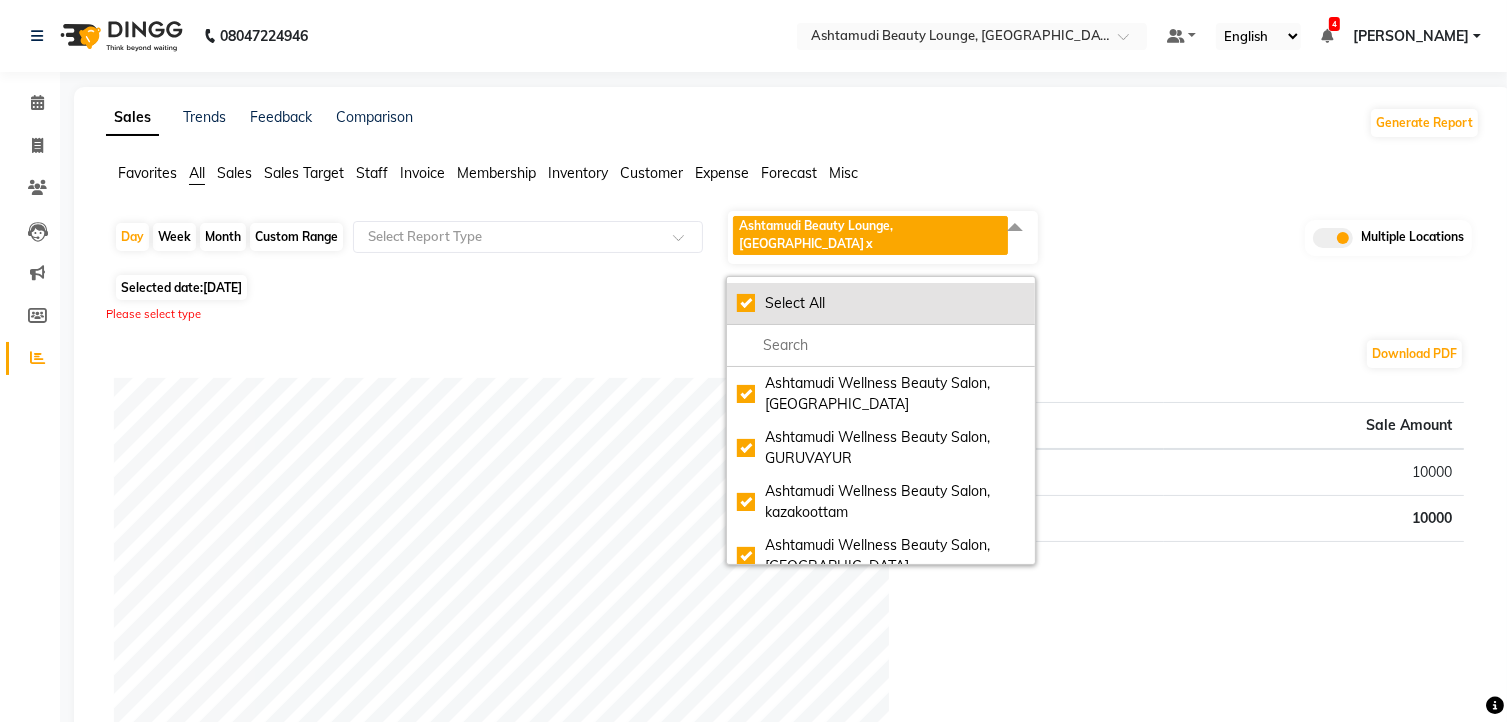 checkbox on "true" 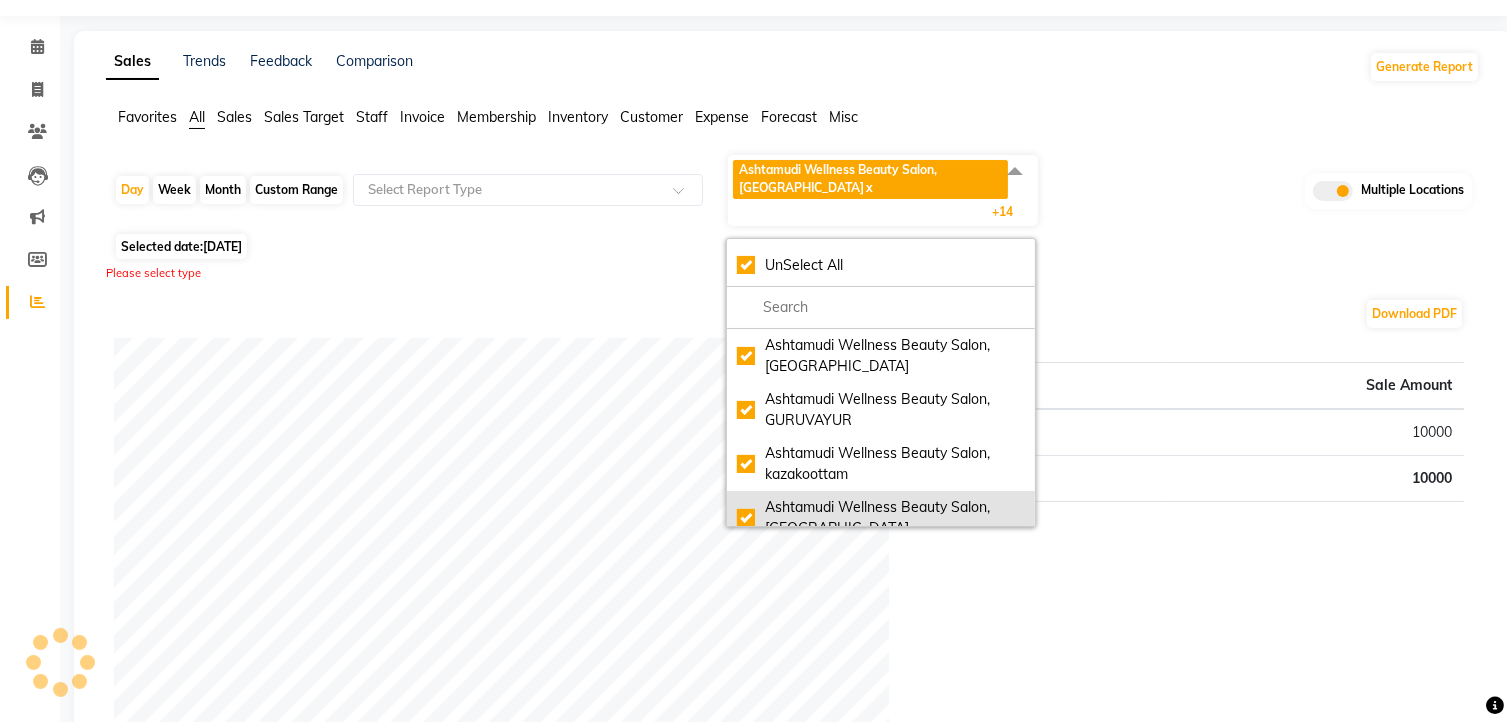 scroll, scrollTop: 300, scrollLeft: 0, axis: vertical 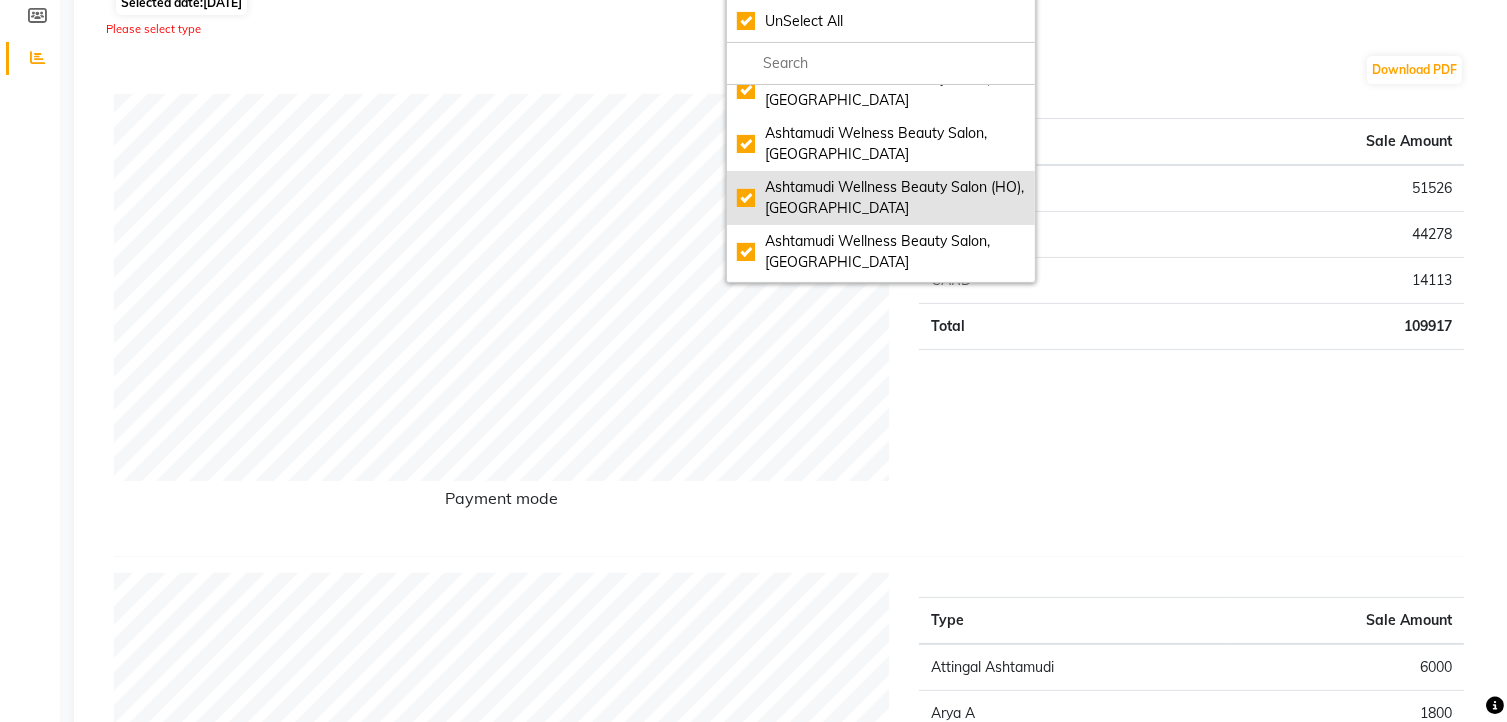 click on "Ashtamudi Wellness Beauty Salon (HO), [GEOGRAPHIC_DATA]" 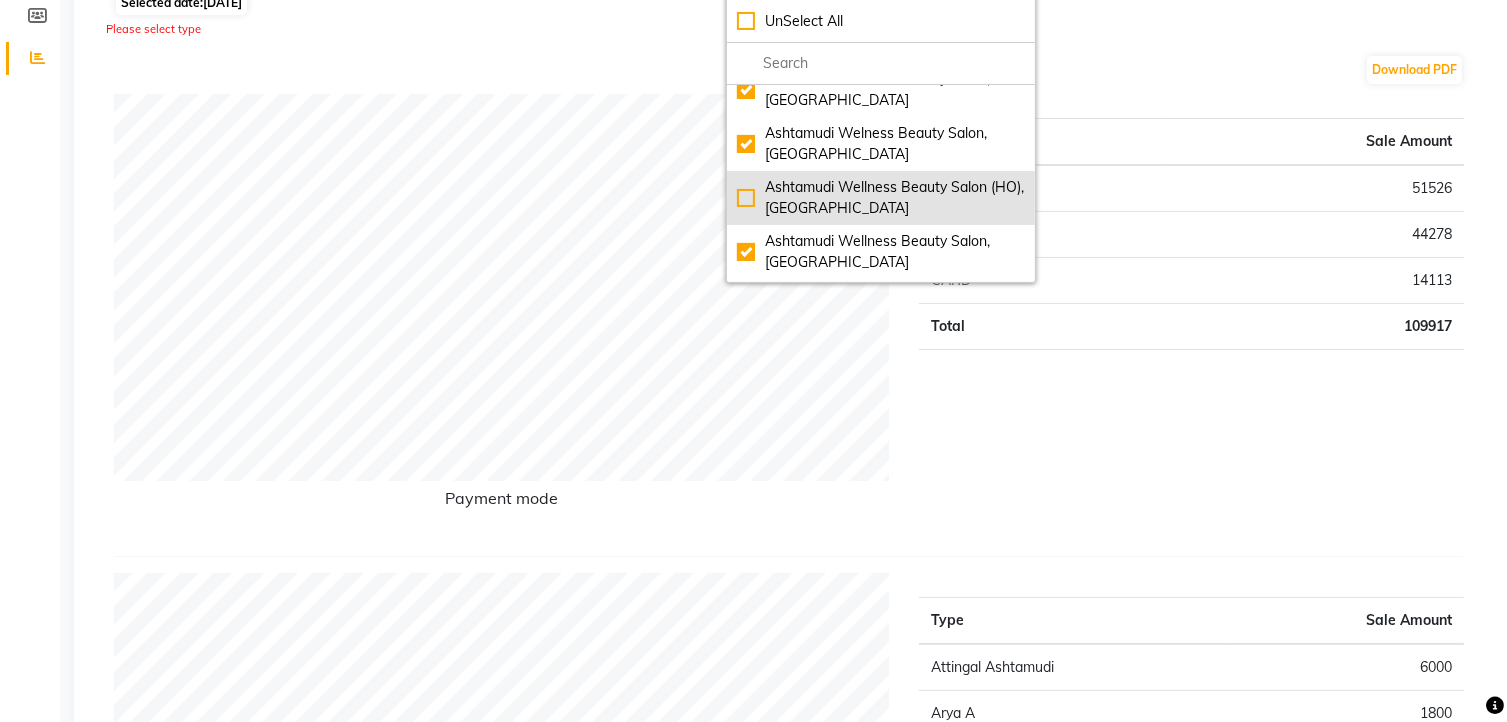 checkbox on "false" 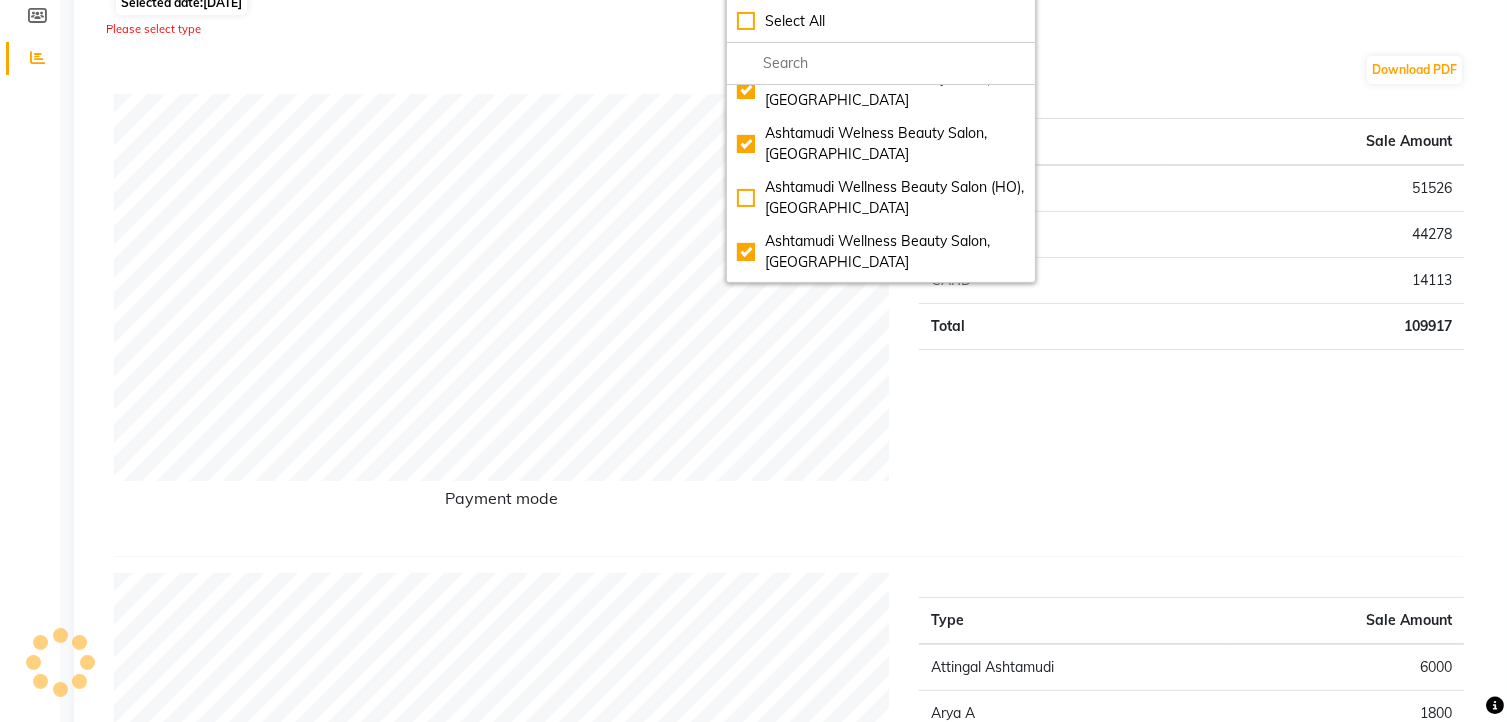 scroll, scrollTop: 0, scrollLeft: 0, axis: both 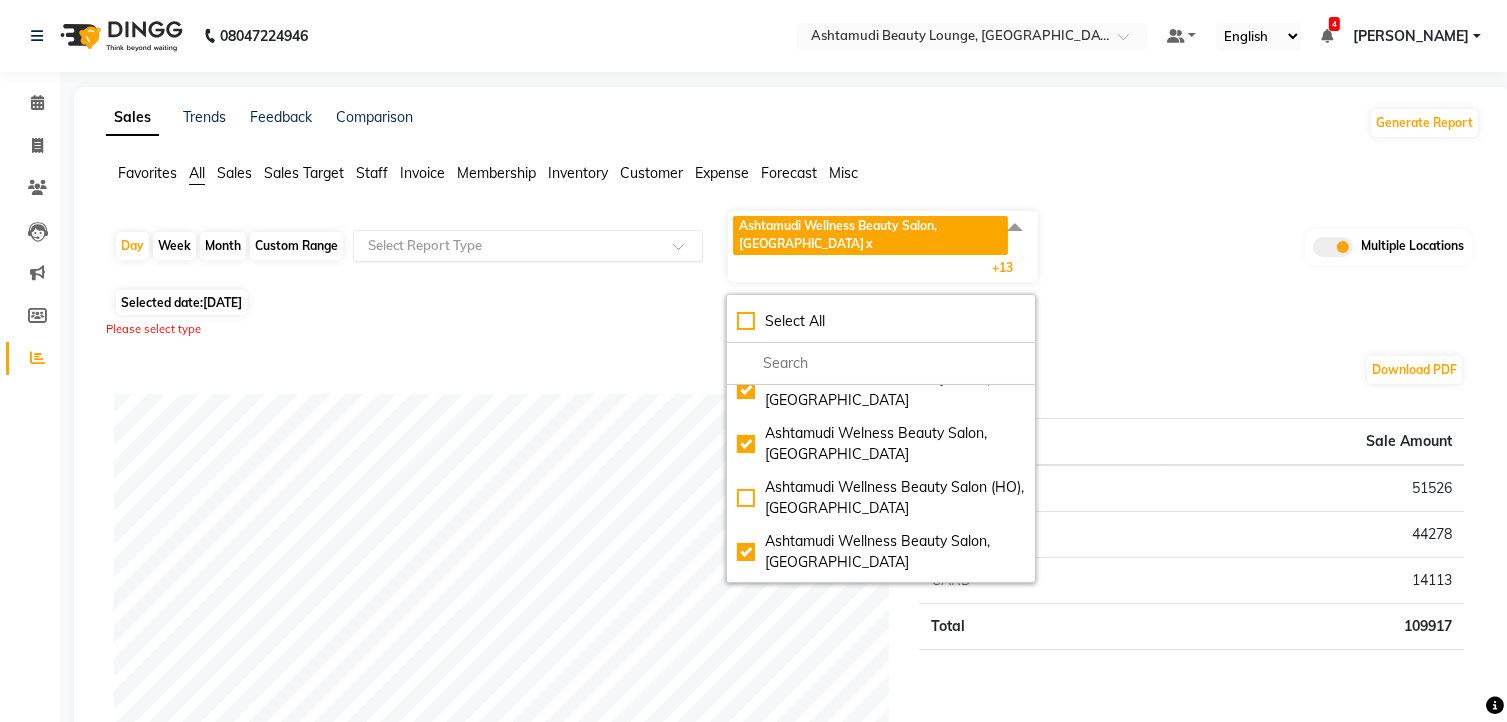 click on "Select Report Type" 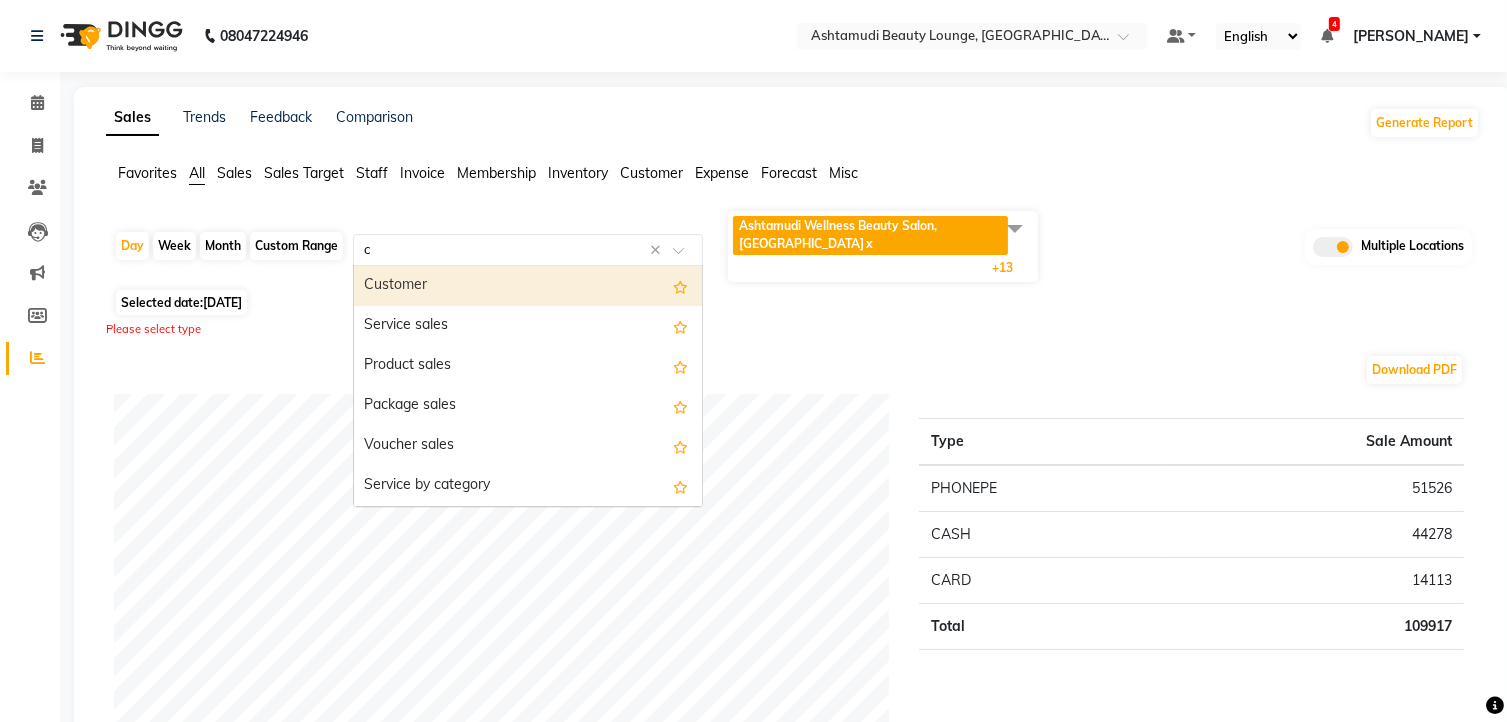 type on "ce" 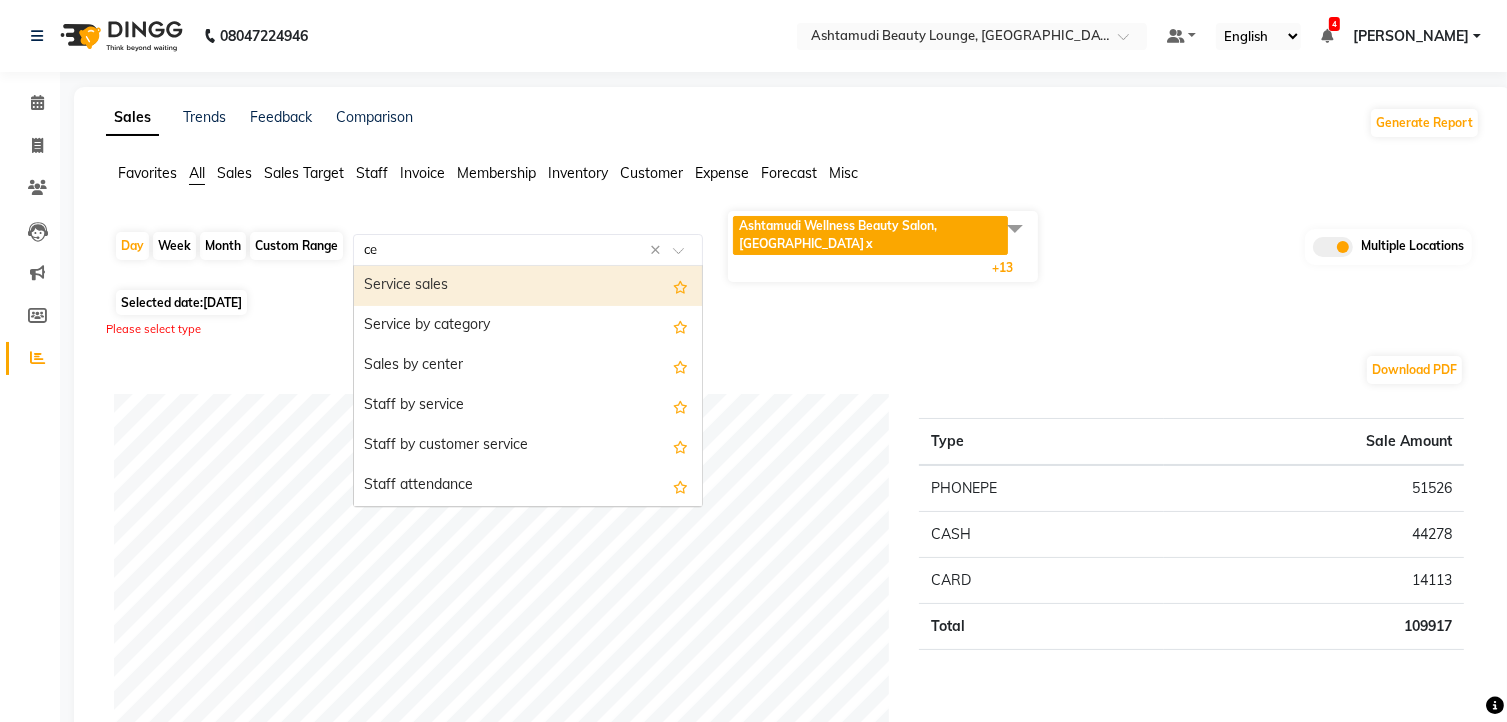 type 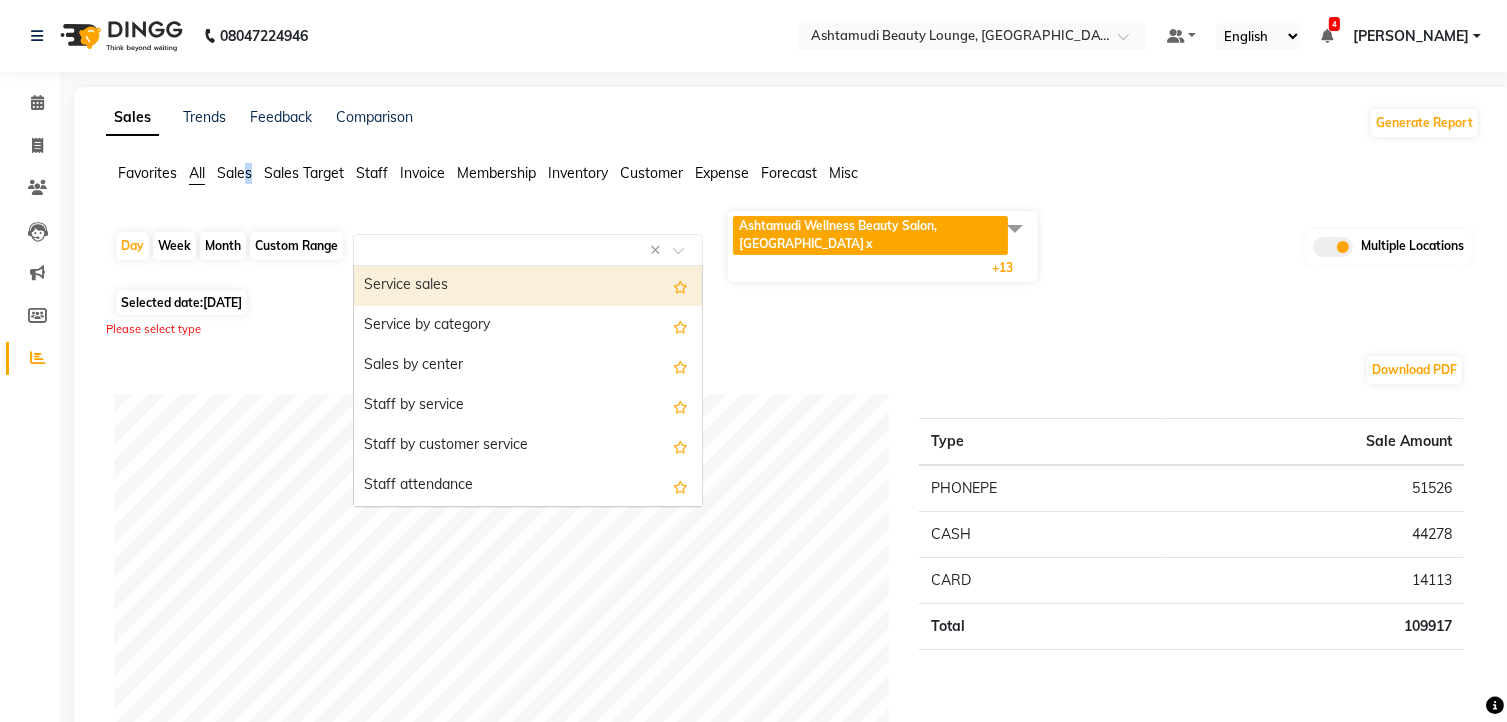 click on "Sales" 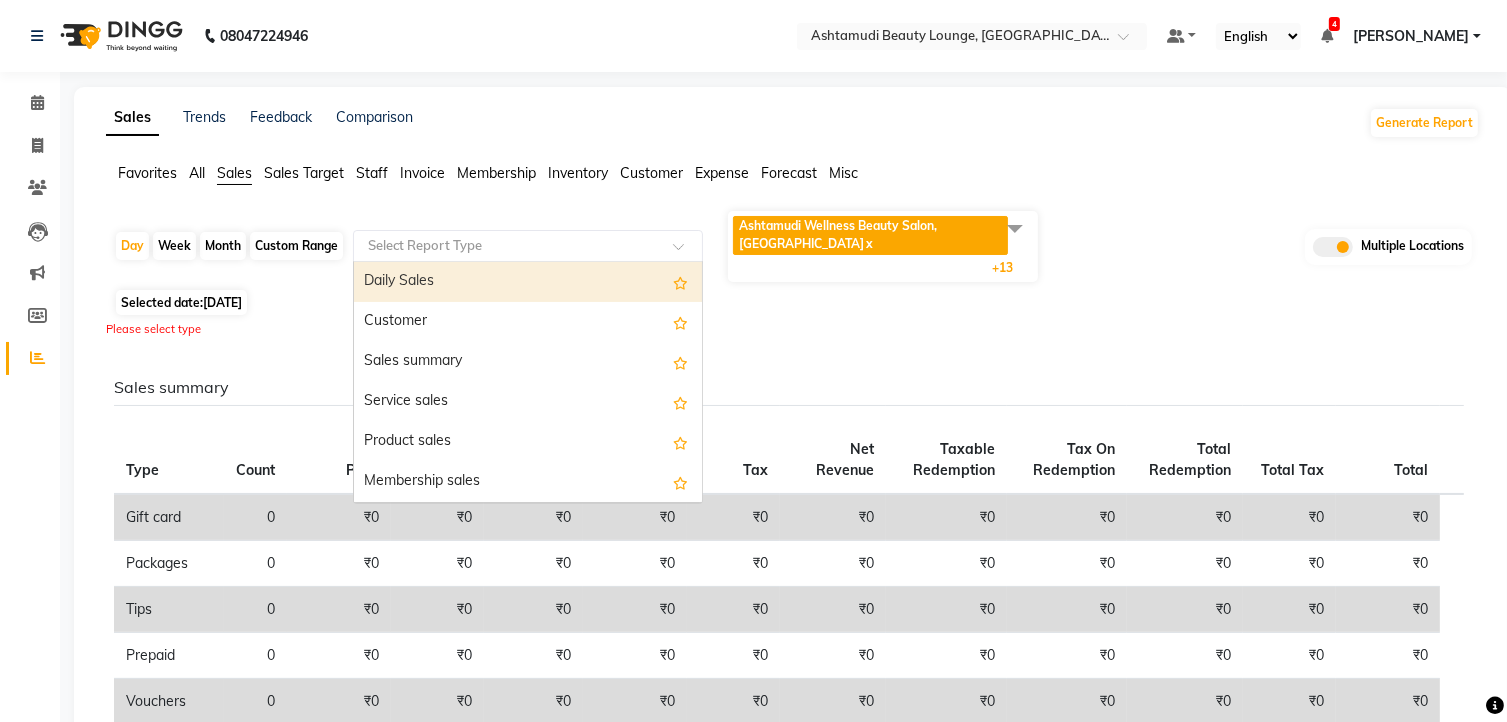 click 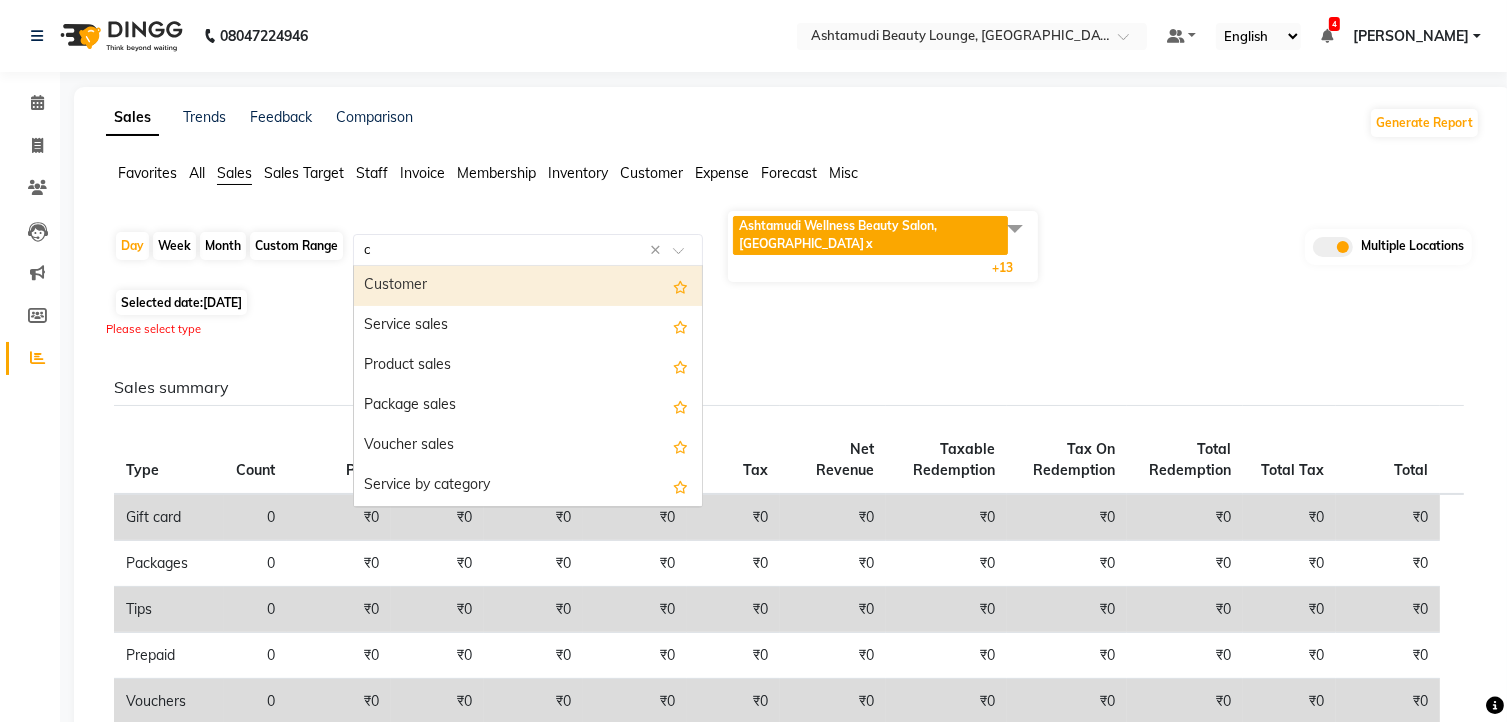 type on "ce" 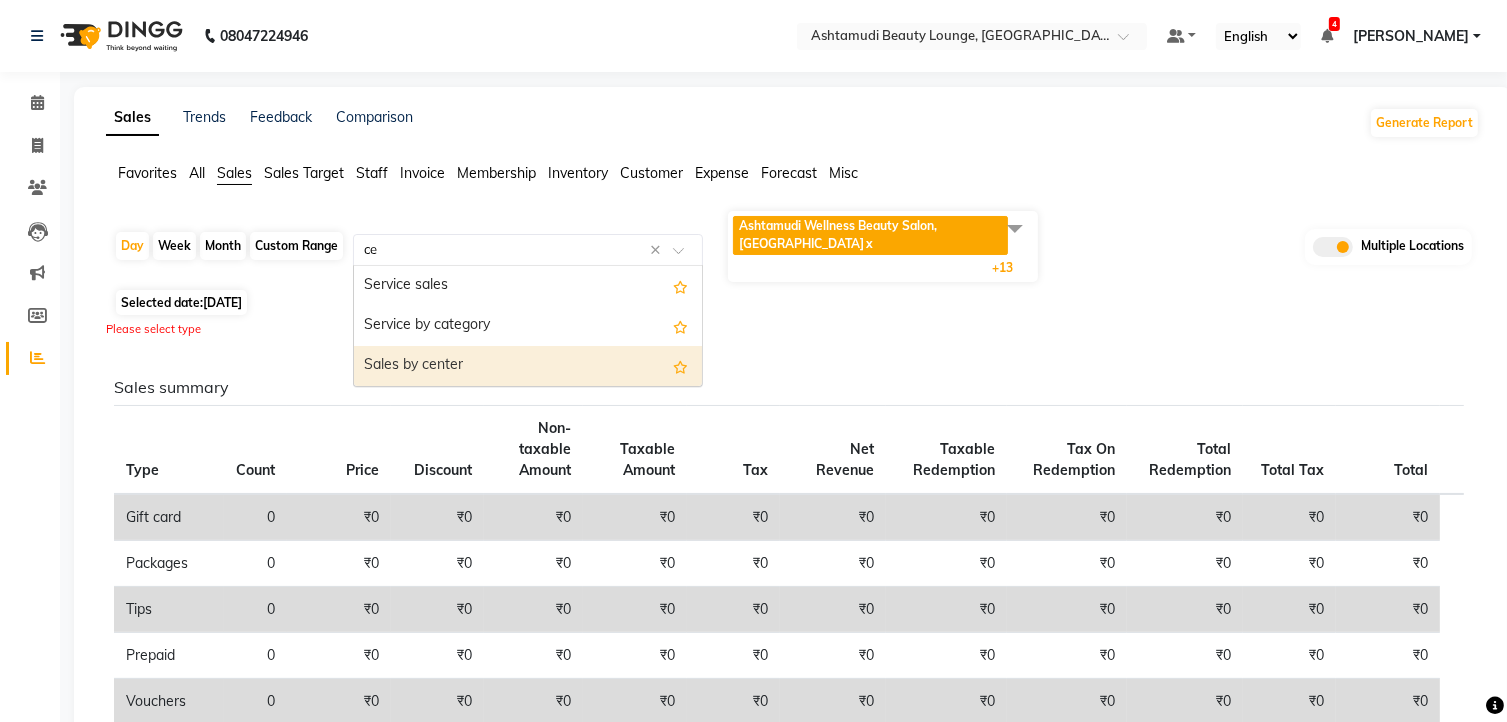click on "Sales by center" at bounding box center (528, 366) 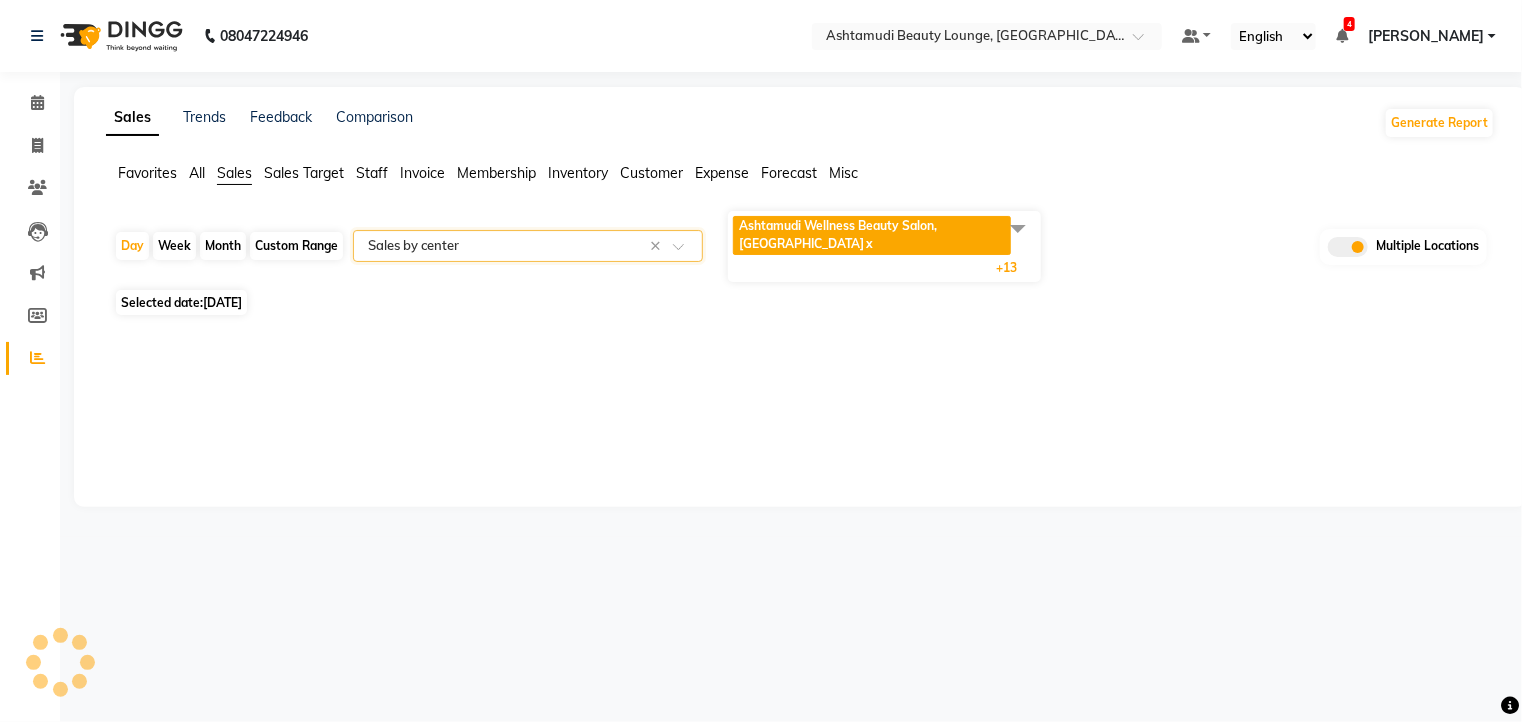 select on "full_report" 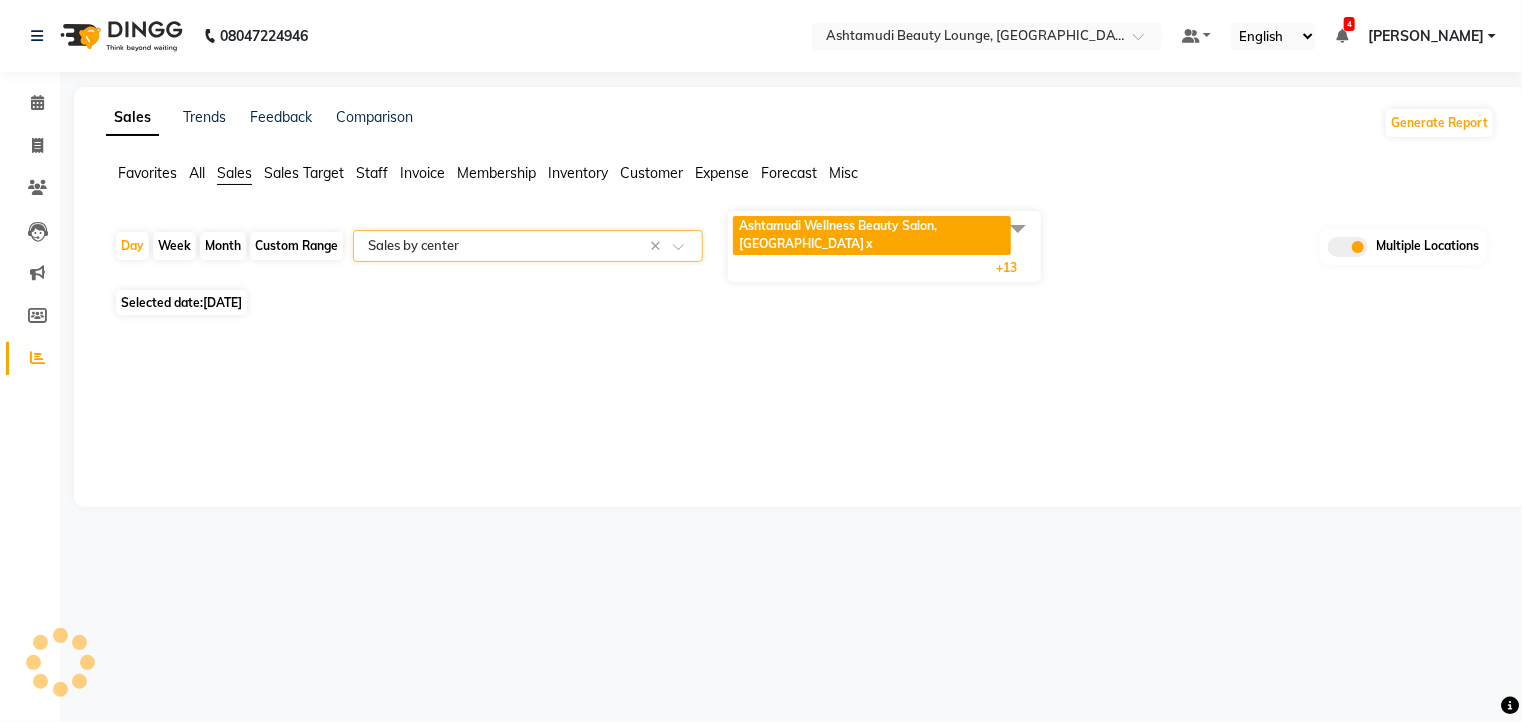 select on "csv" 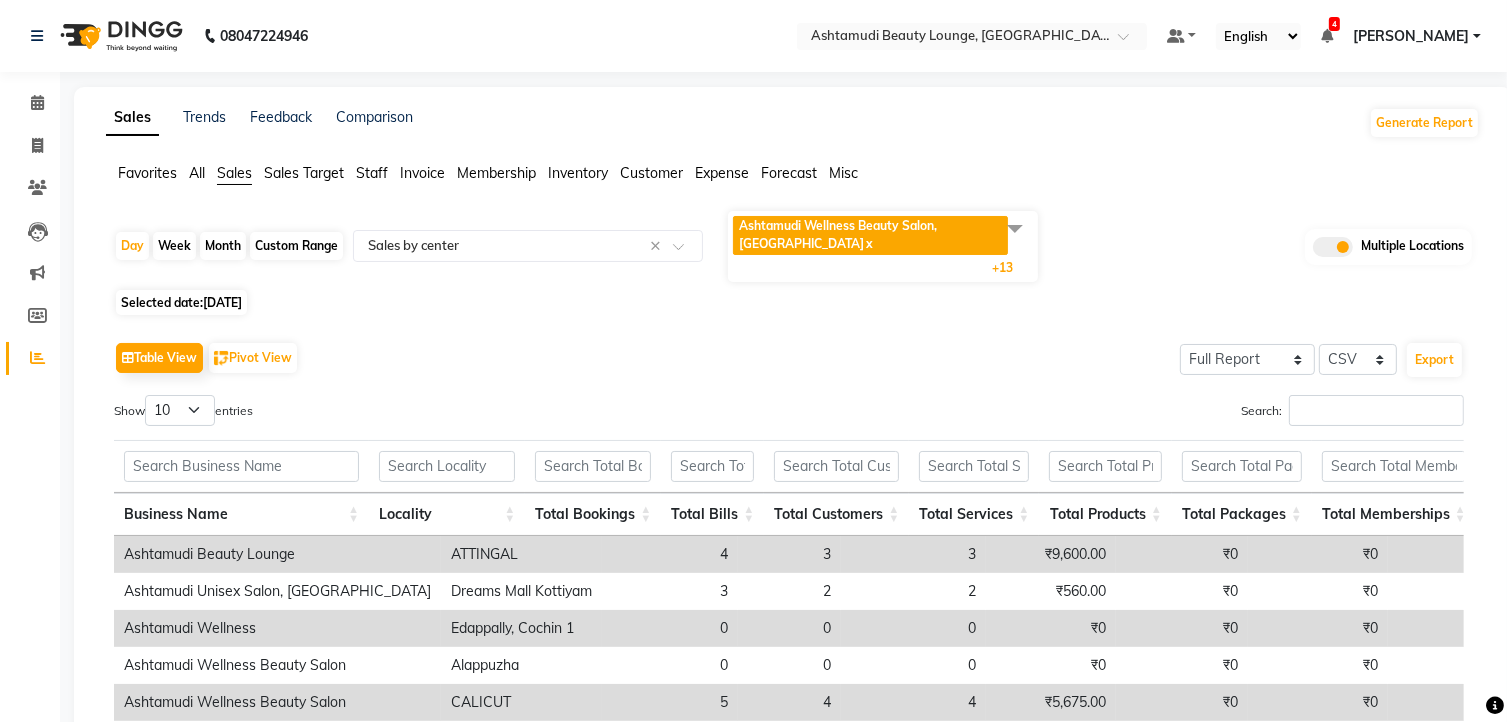 click 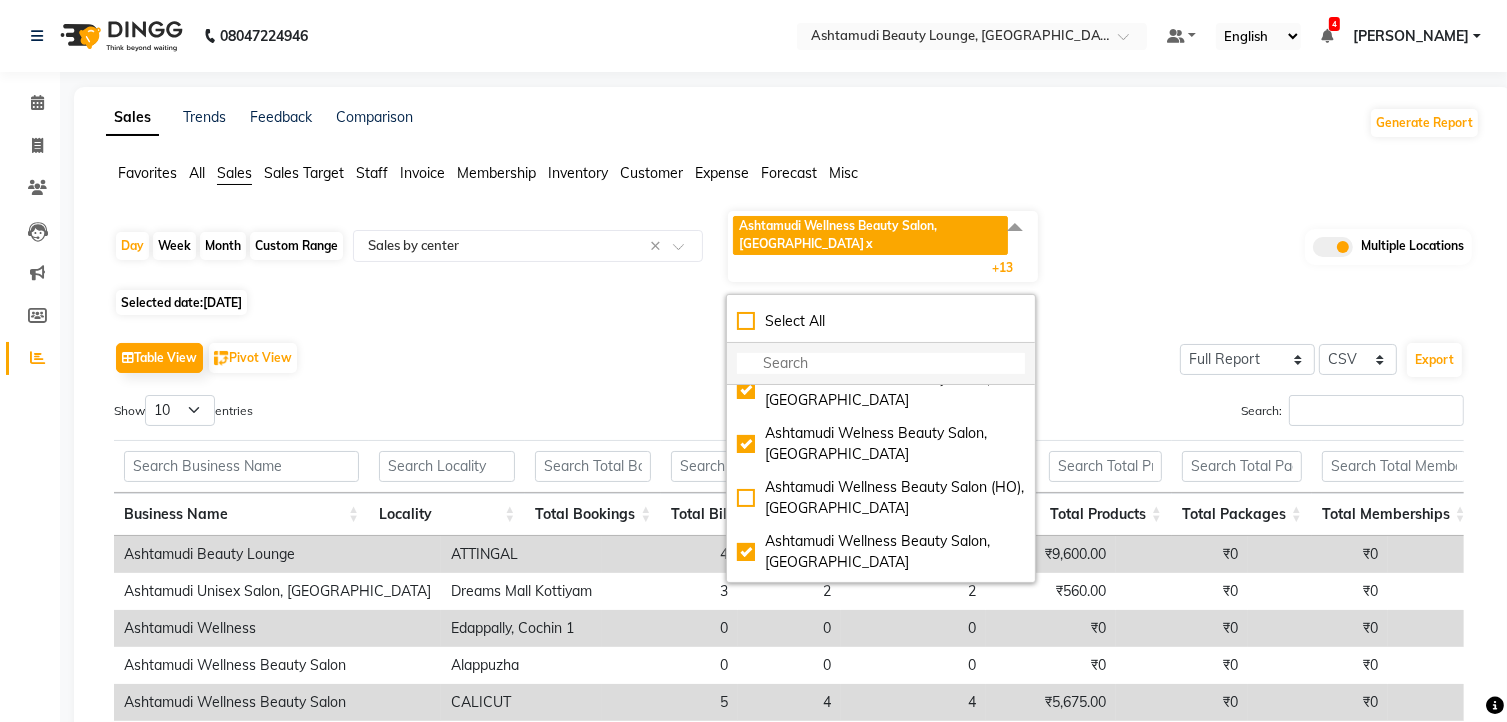 drag, startPoint x: 780, startPoint y: 321, endPoint x: 852, endPoint y: 365, distance: 84.38009 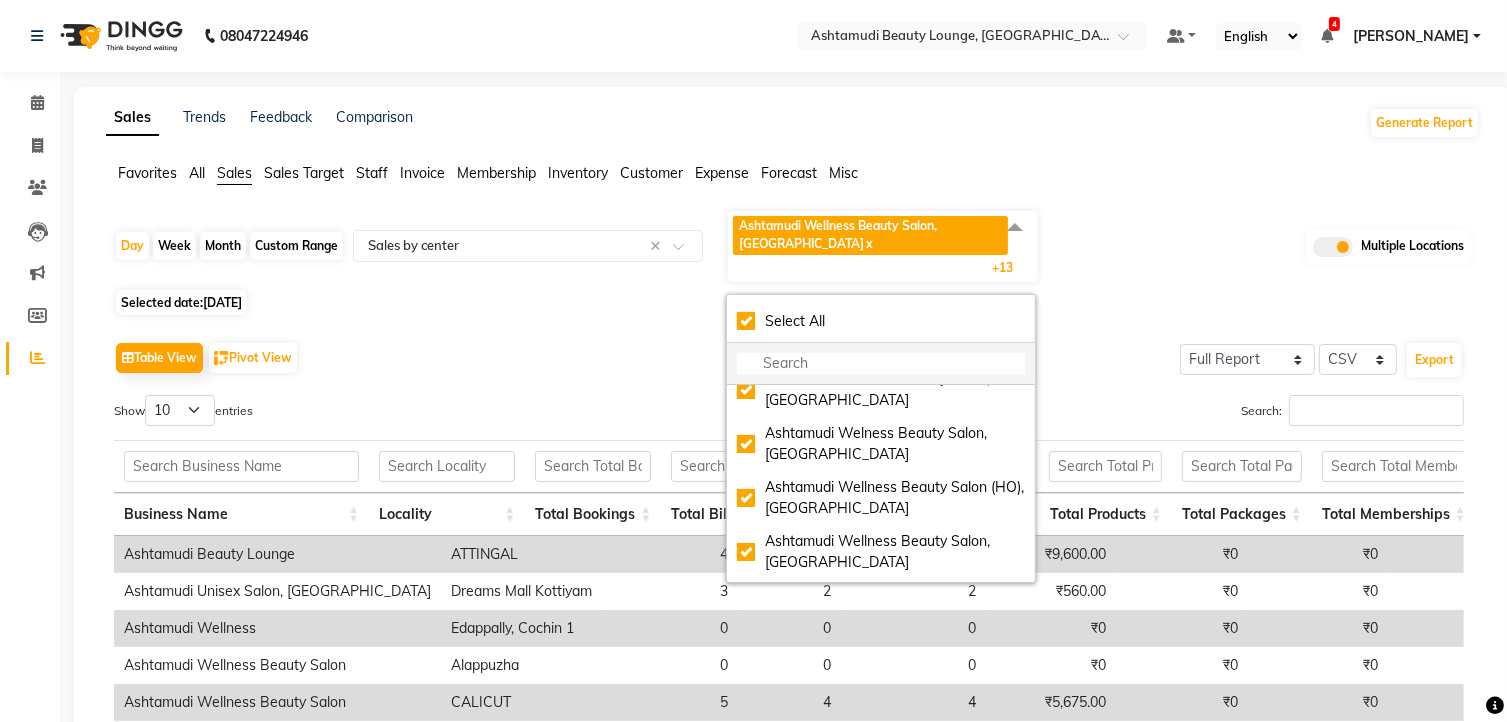checkbox on "true" 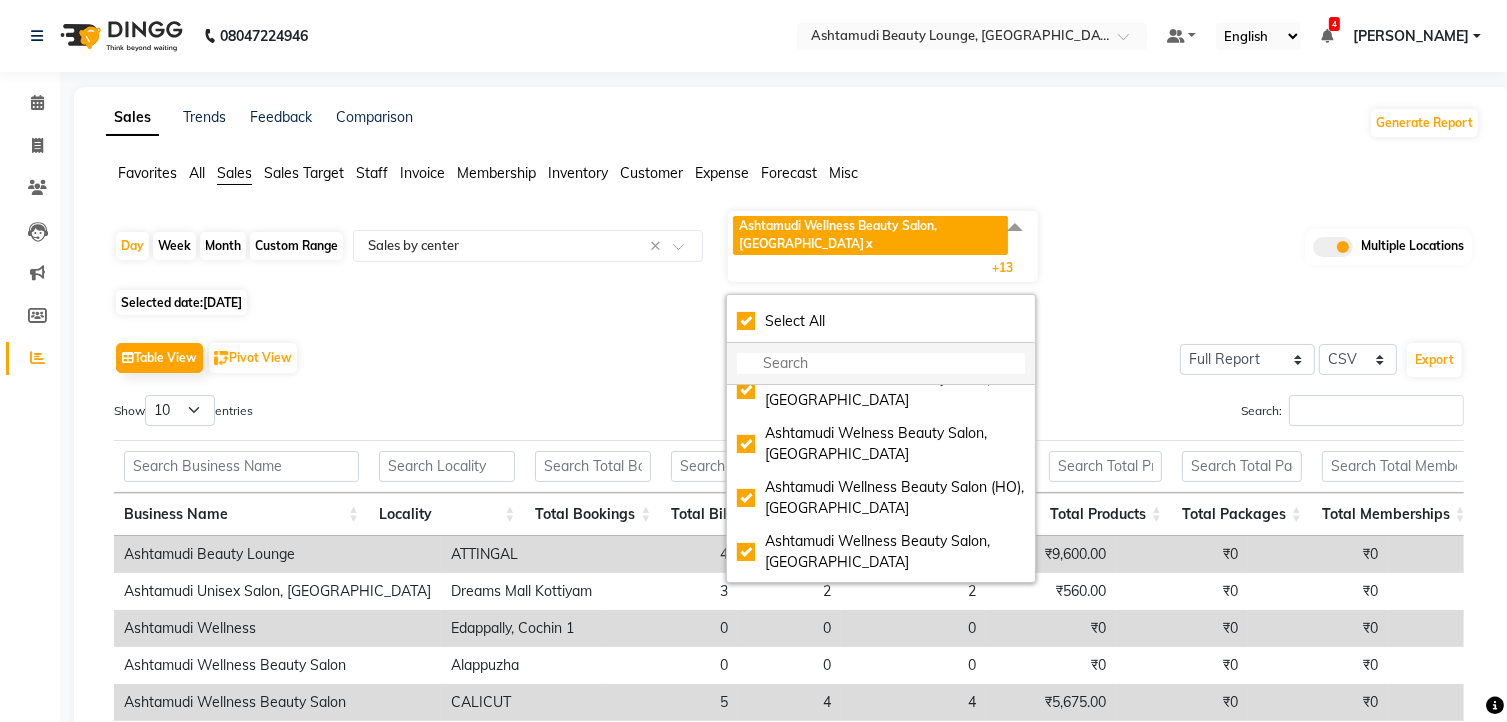checkbox on "true" 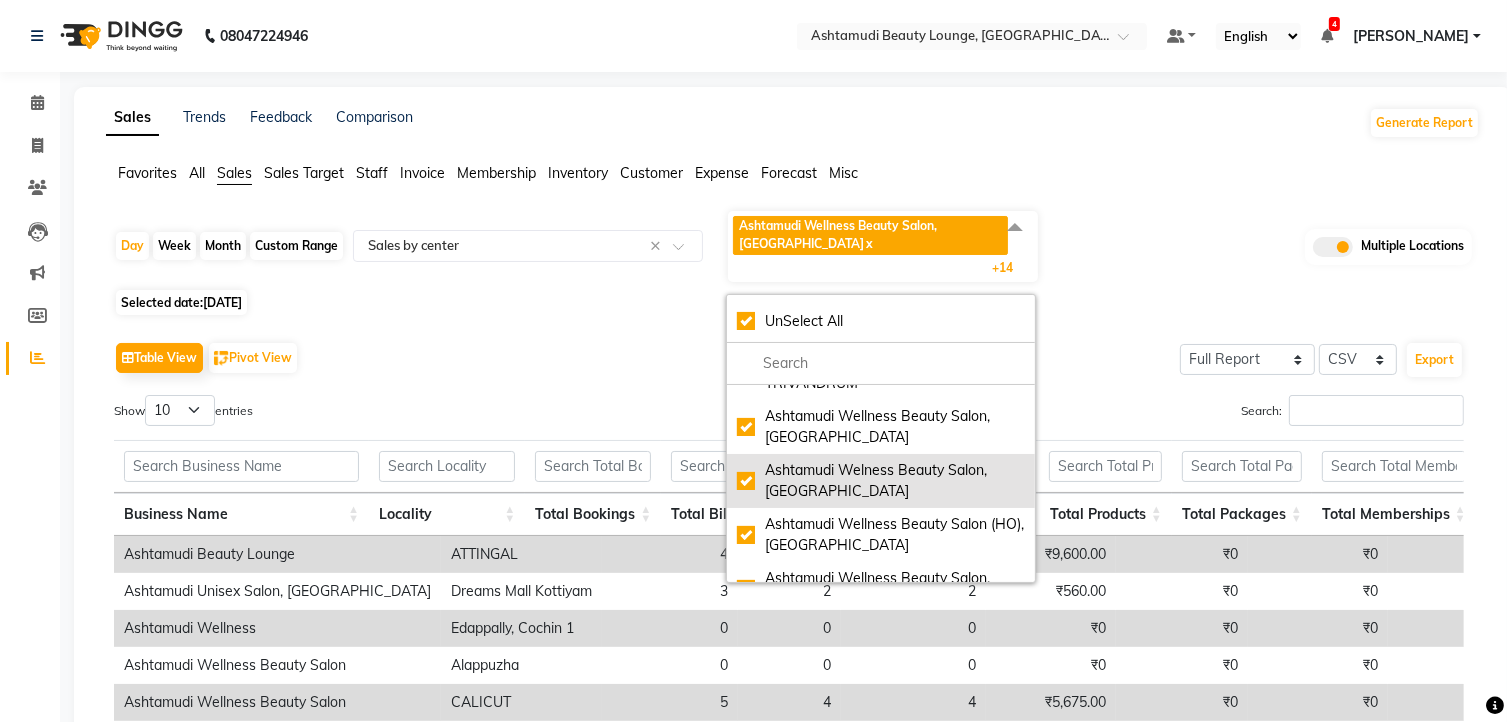 scroll, scrollTop: 512, scrollLeft: 0, axis: vertical 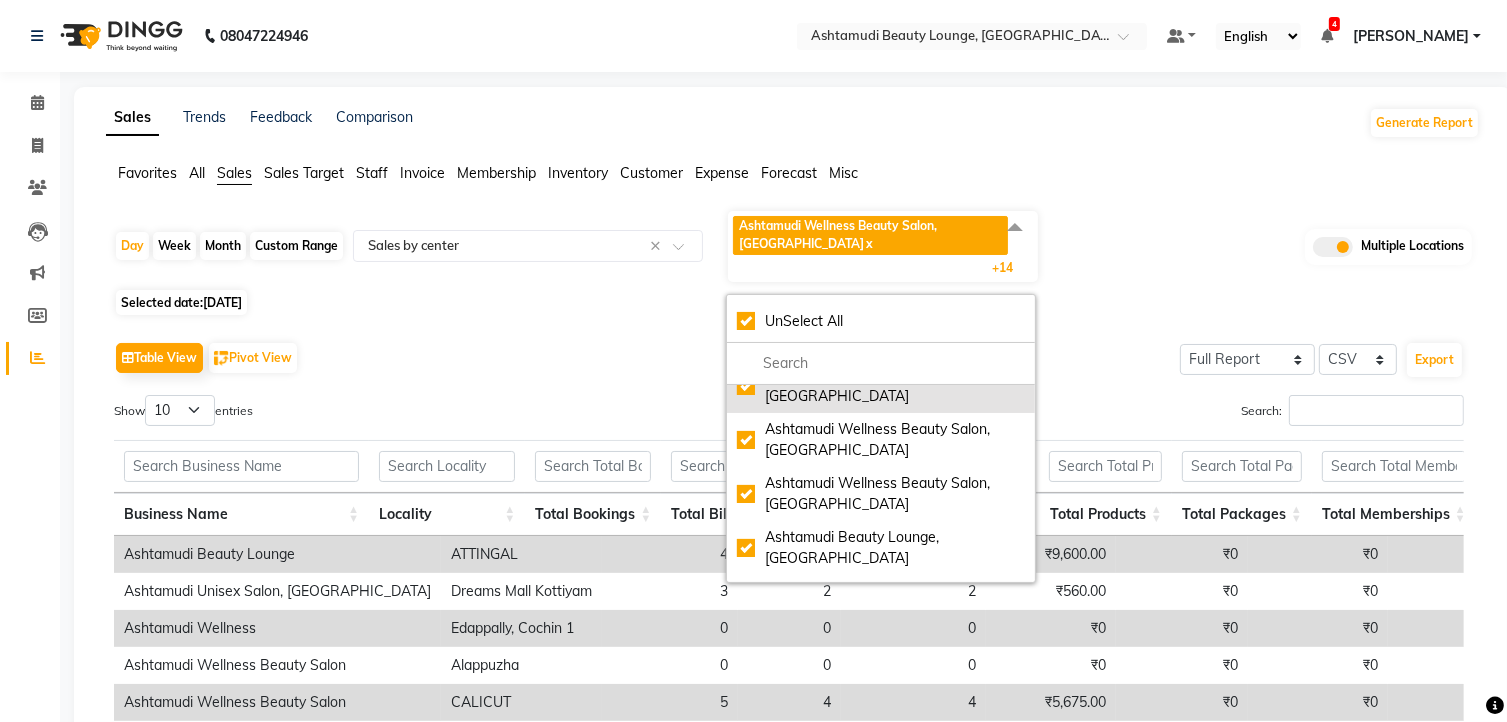click on "Ashtamudi Wellness Beauty Salon (HO), [GEOGRAPHIC_DATA]" 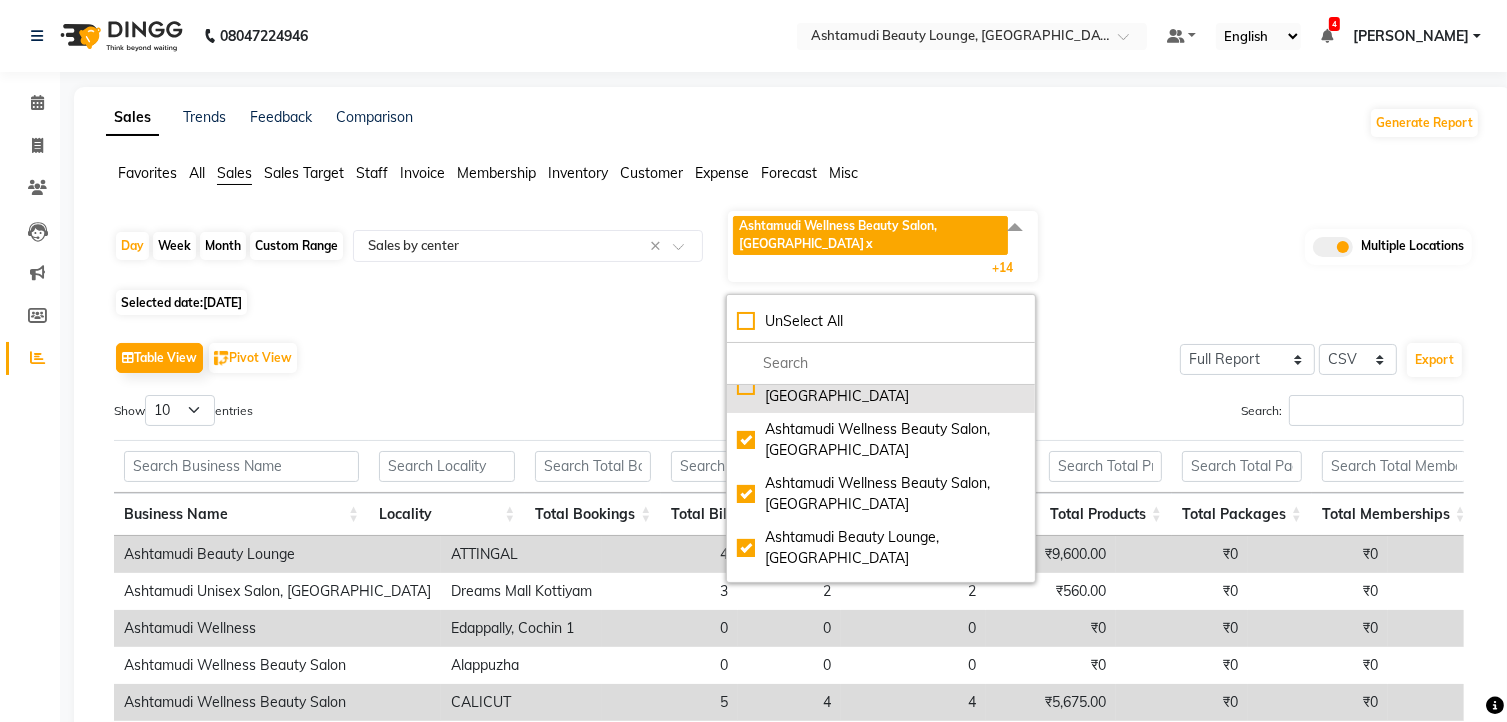 checkbox on "false" 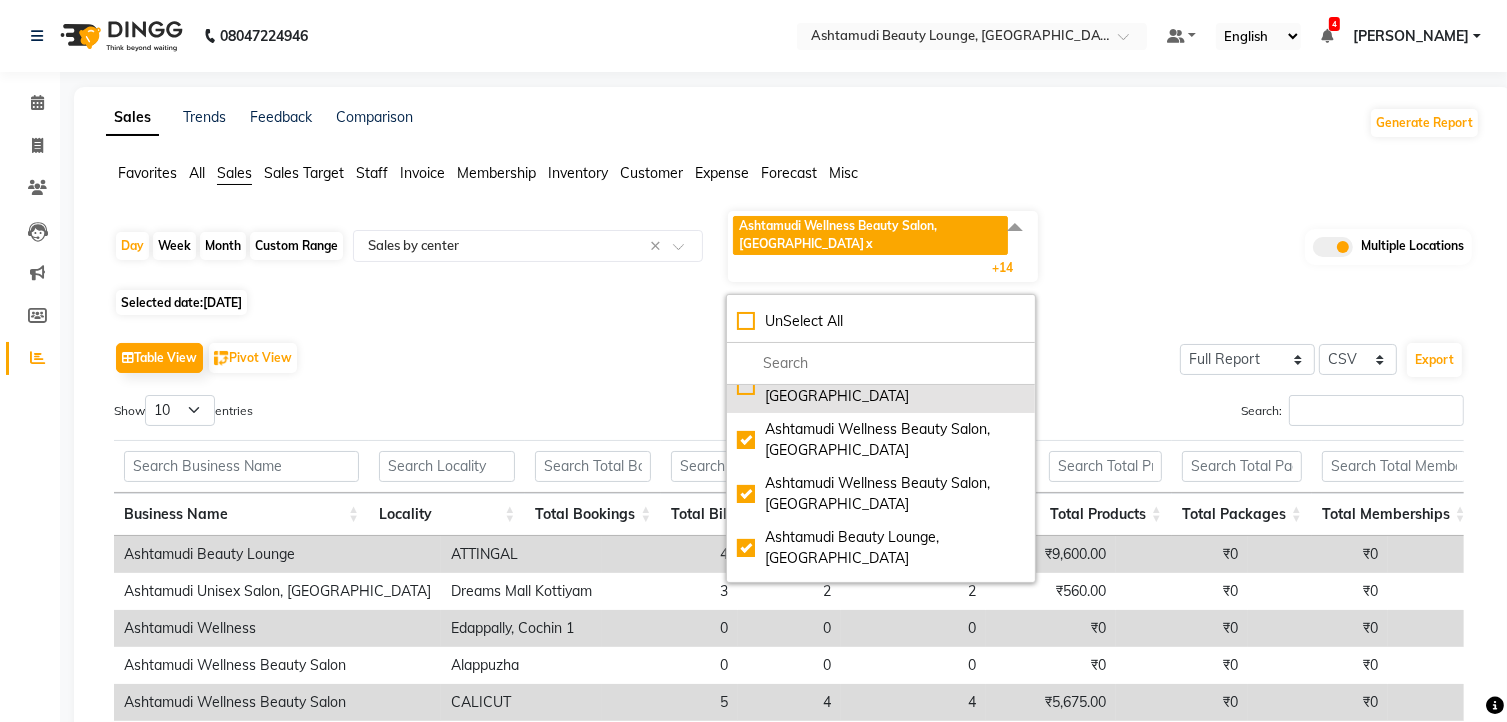 checkbox on "false" 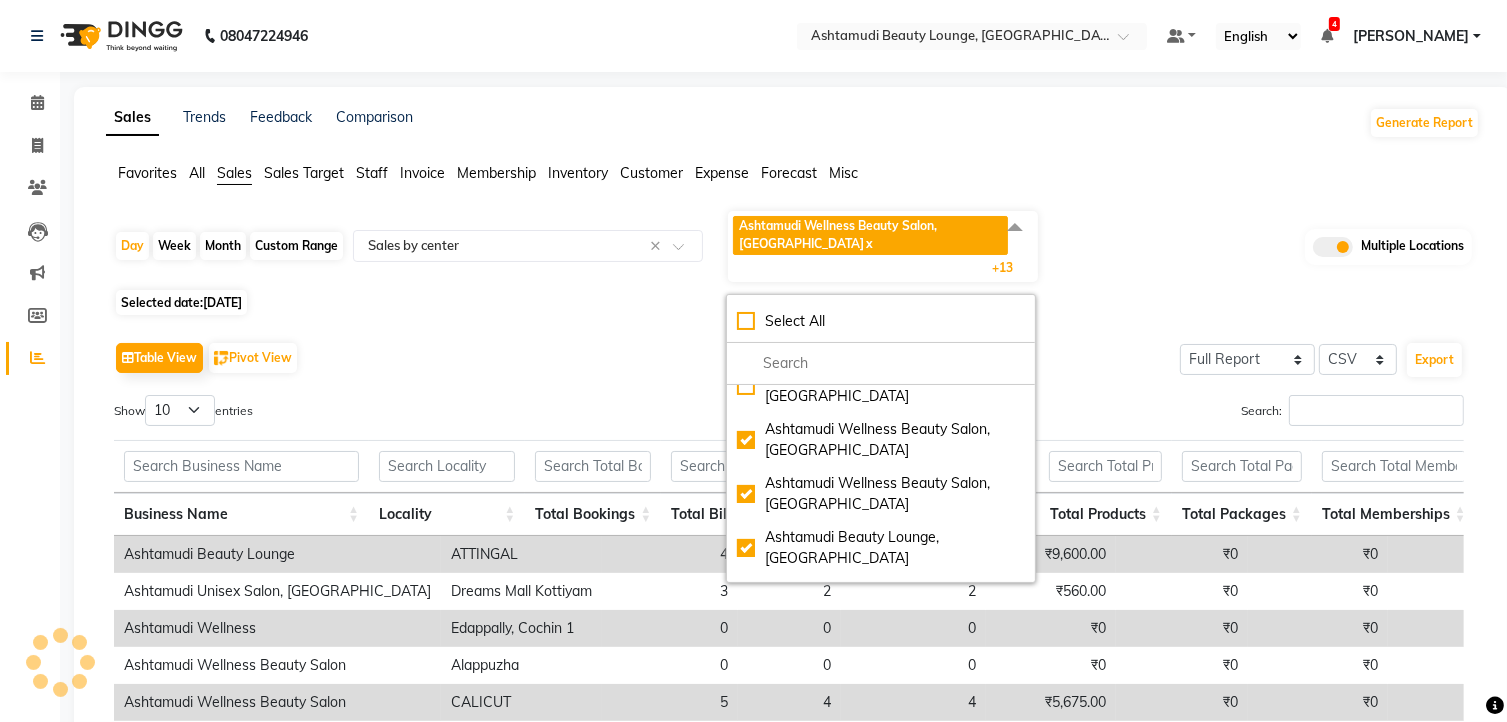 click on "Table View   Pivot View  Select Full Report Filtered Report Select CSV PDF  Export" 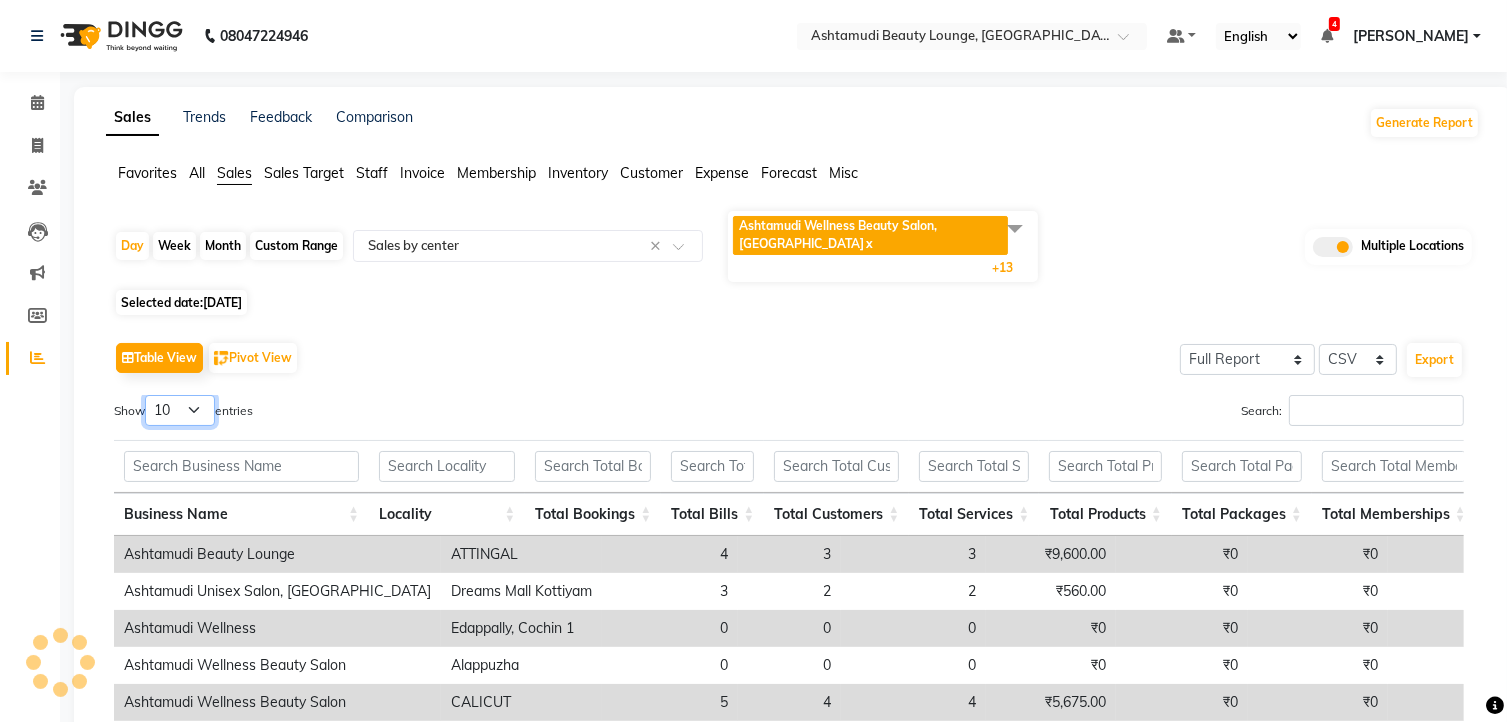 click on "10 25 50 100" at bounding box center (180, 410) 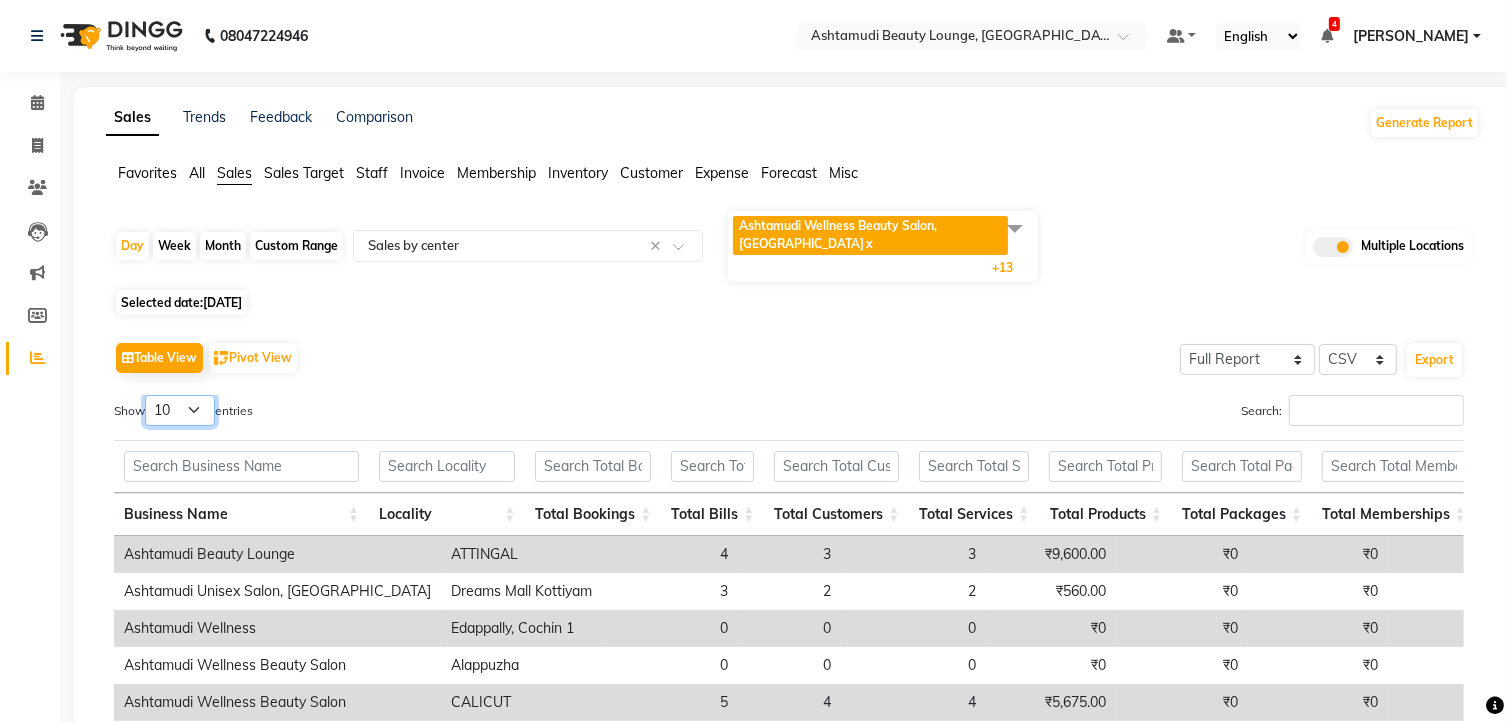 click on "10 25 50 100" at bounding box center (180, 410) 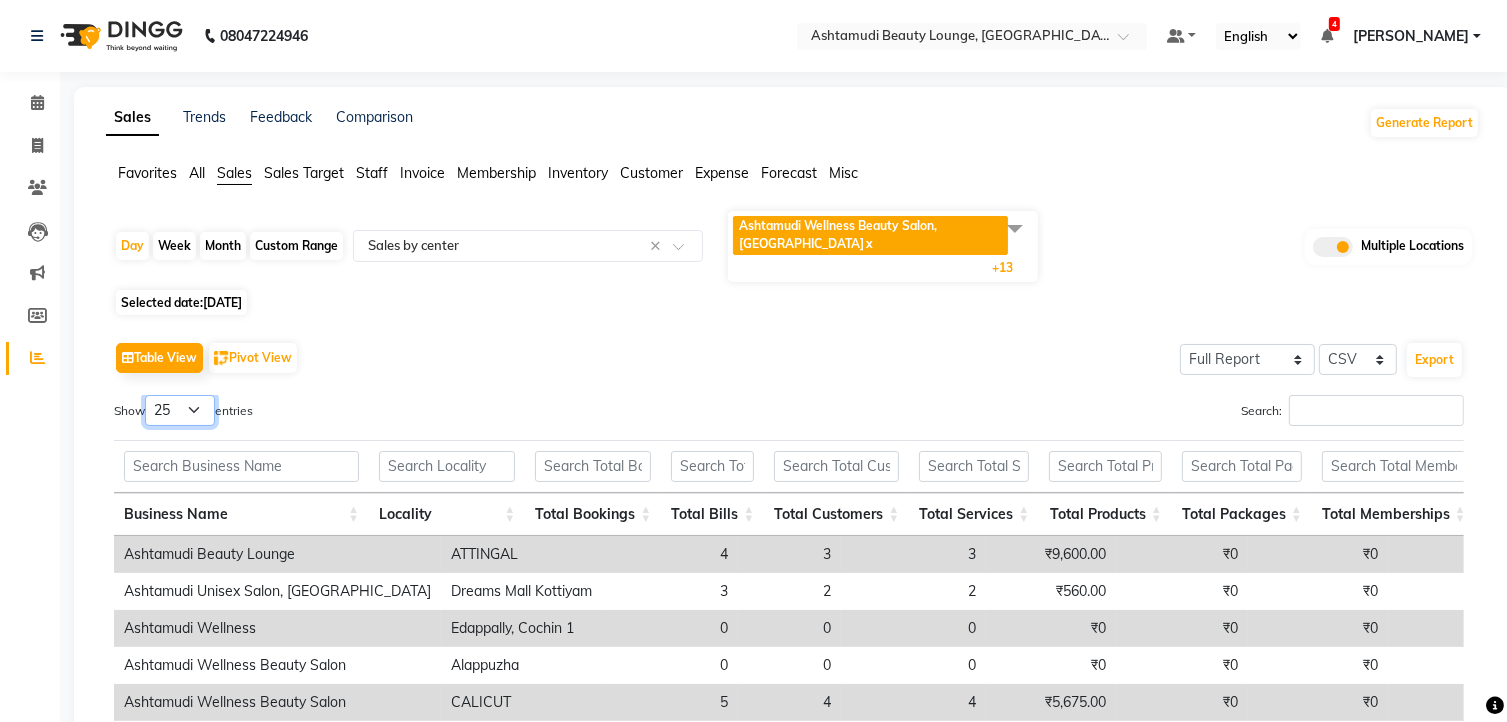 click on "10 25 50 100" at bounding box center [180, 410] 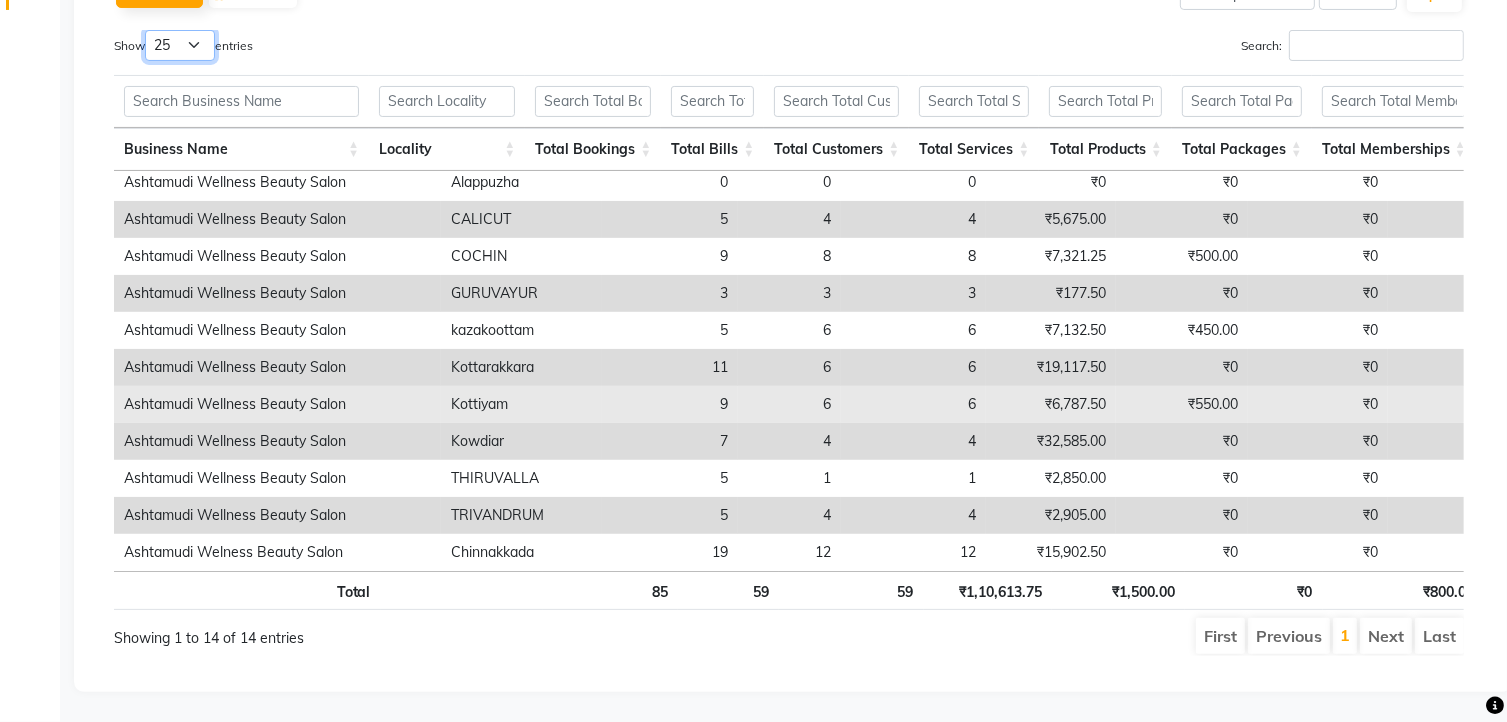 scroll, scrollTop: 132, scrollLeft: 0, axis: vertical 